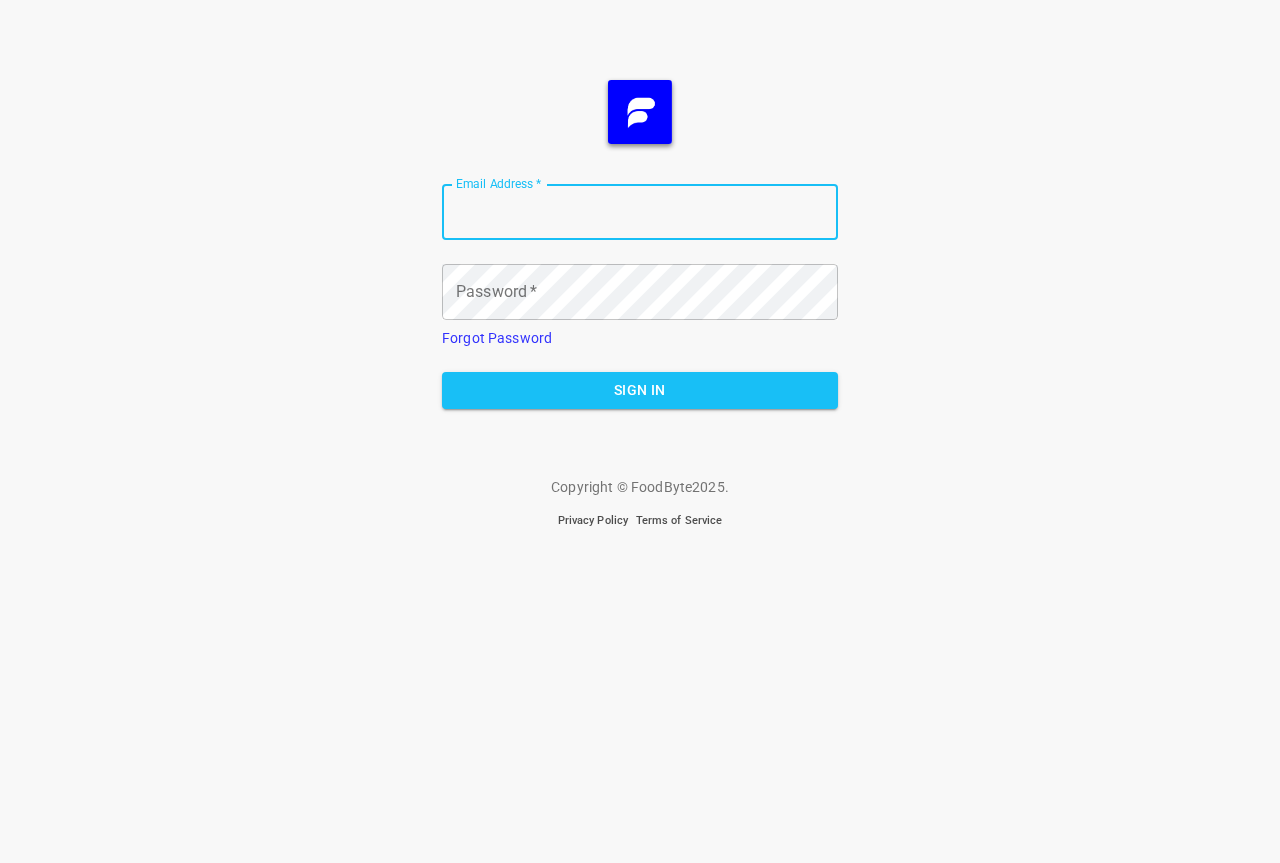 scroll, scrollTop: 0, scrollLeft: 0, axis: both 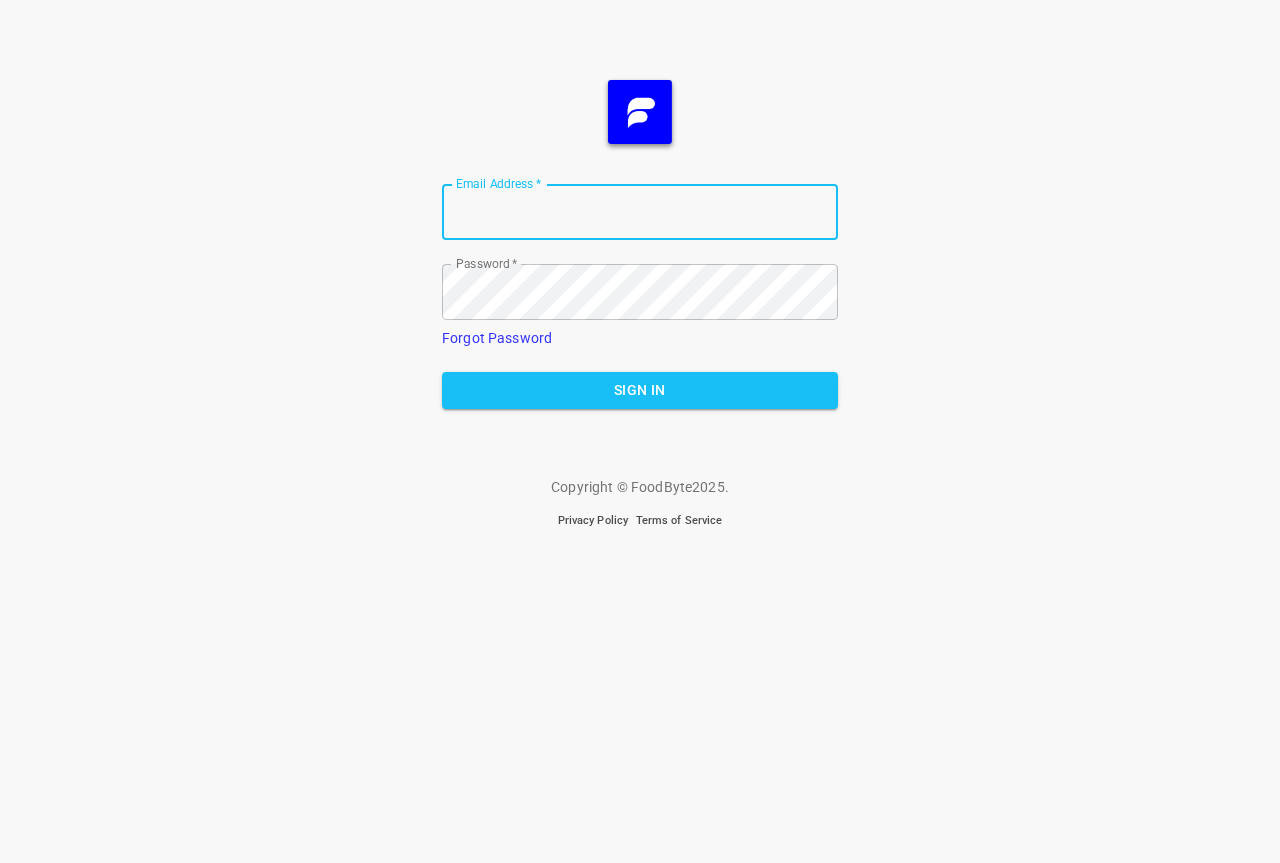 type on "[USERNAME]@[DOMAIN]" 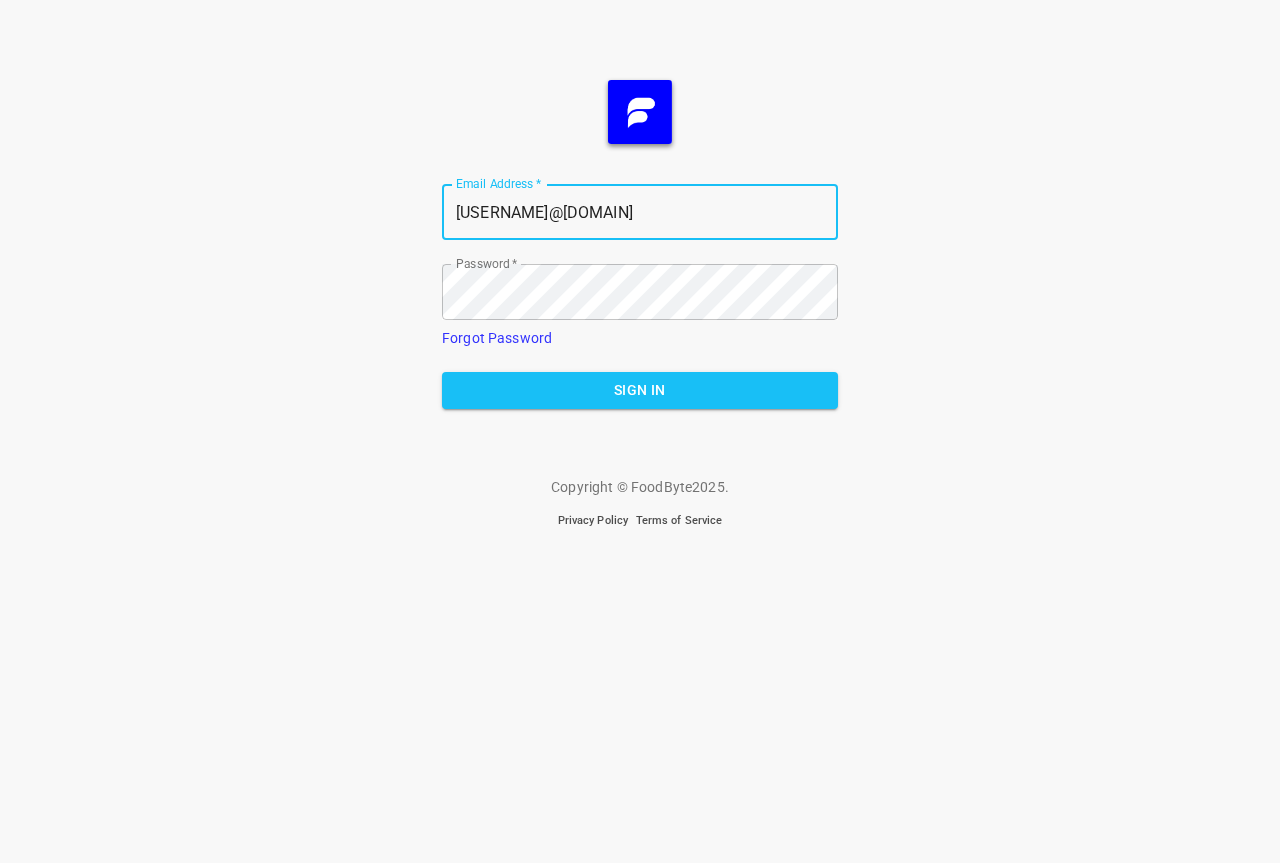 click on "Sign In" at bounding box center (640, 390) 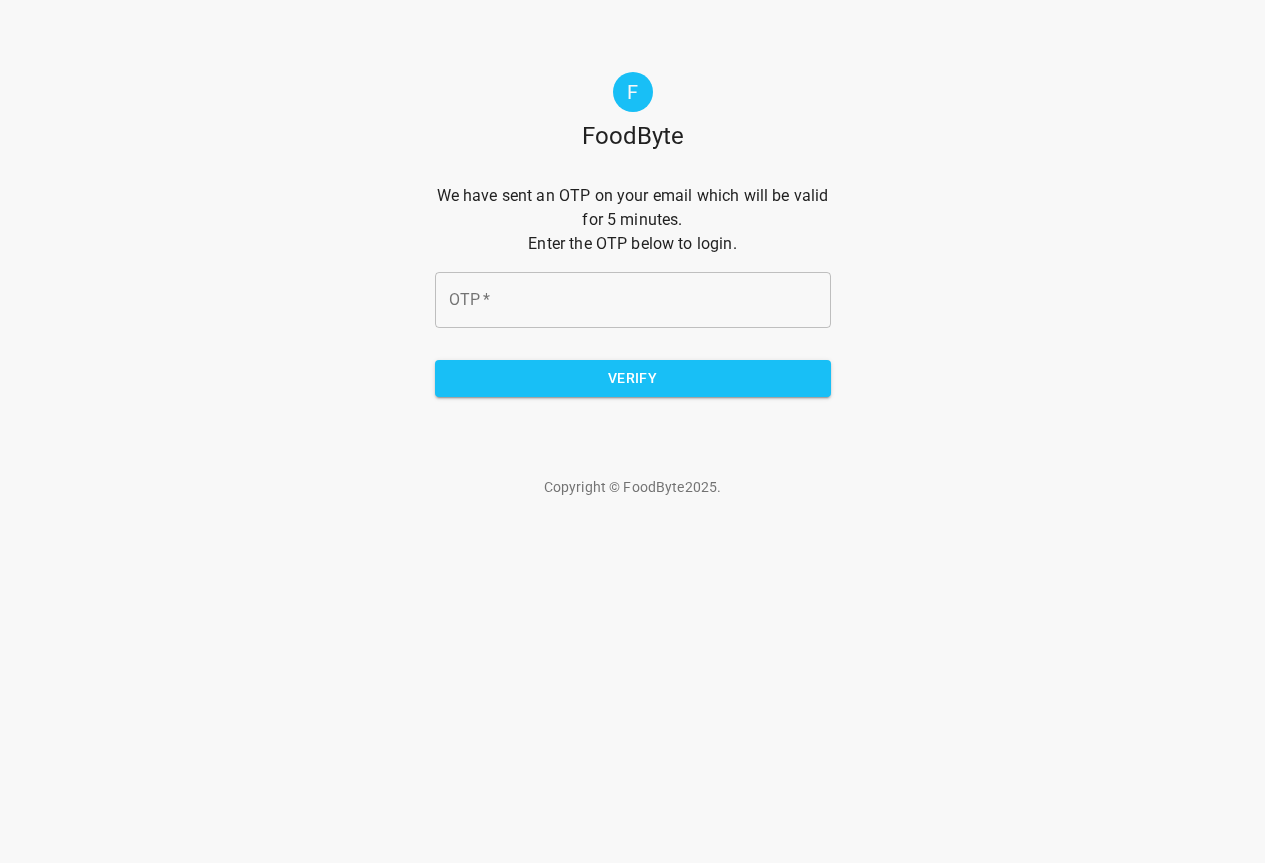 click on "OTP   *" at bounding box center (633, 300) 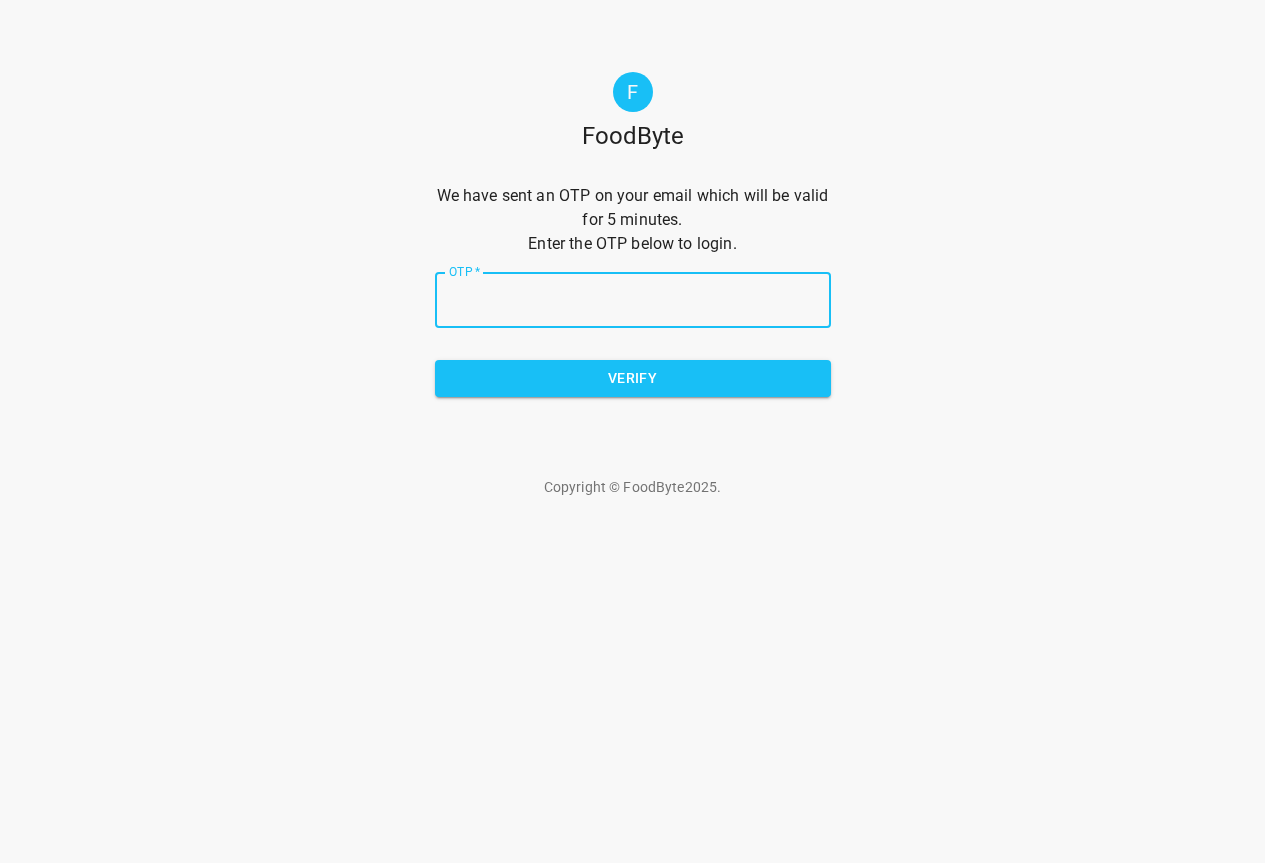 paste on "c28428" 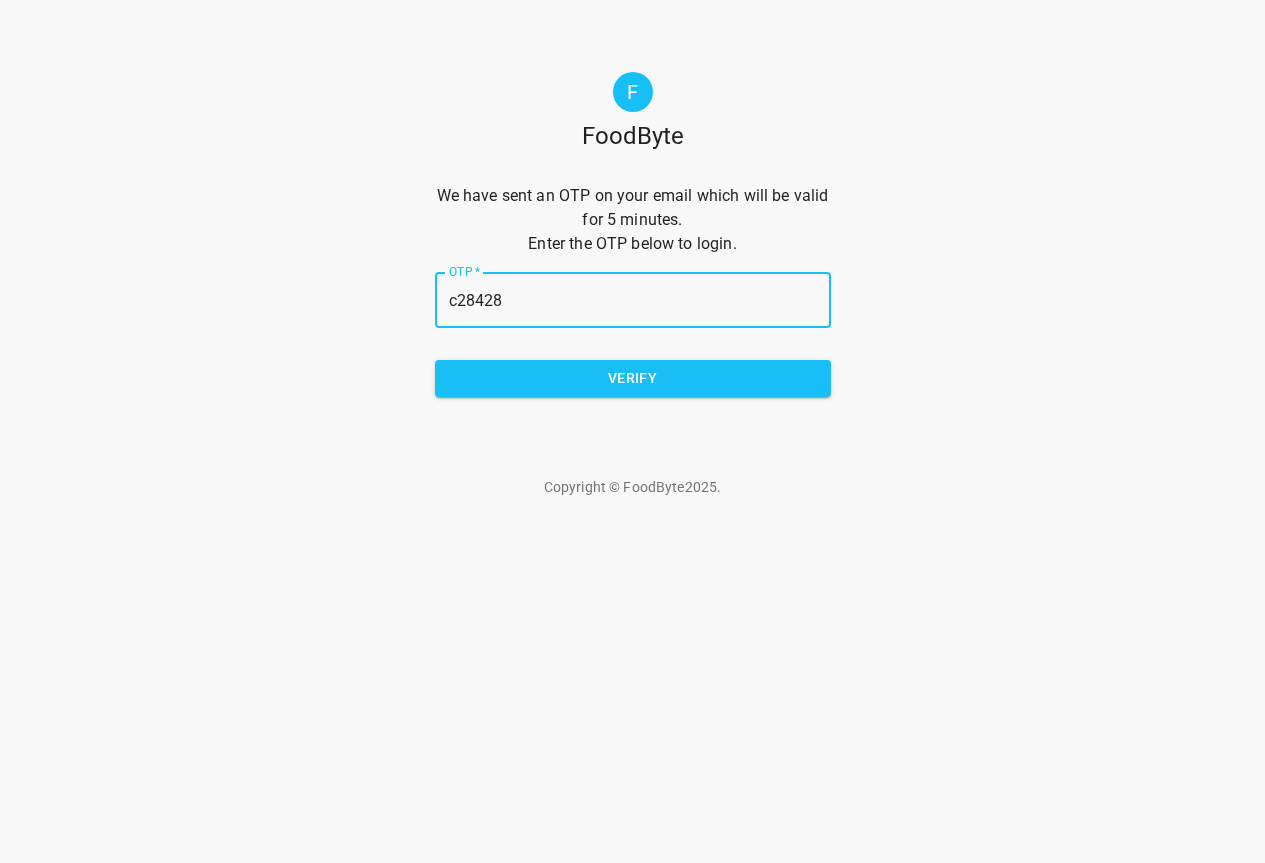 type on "c28428" 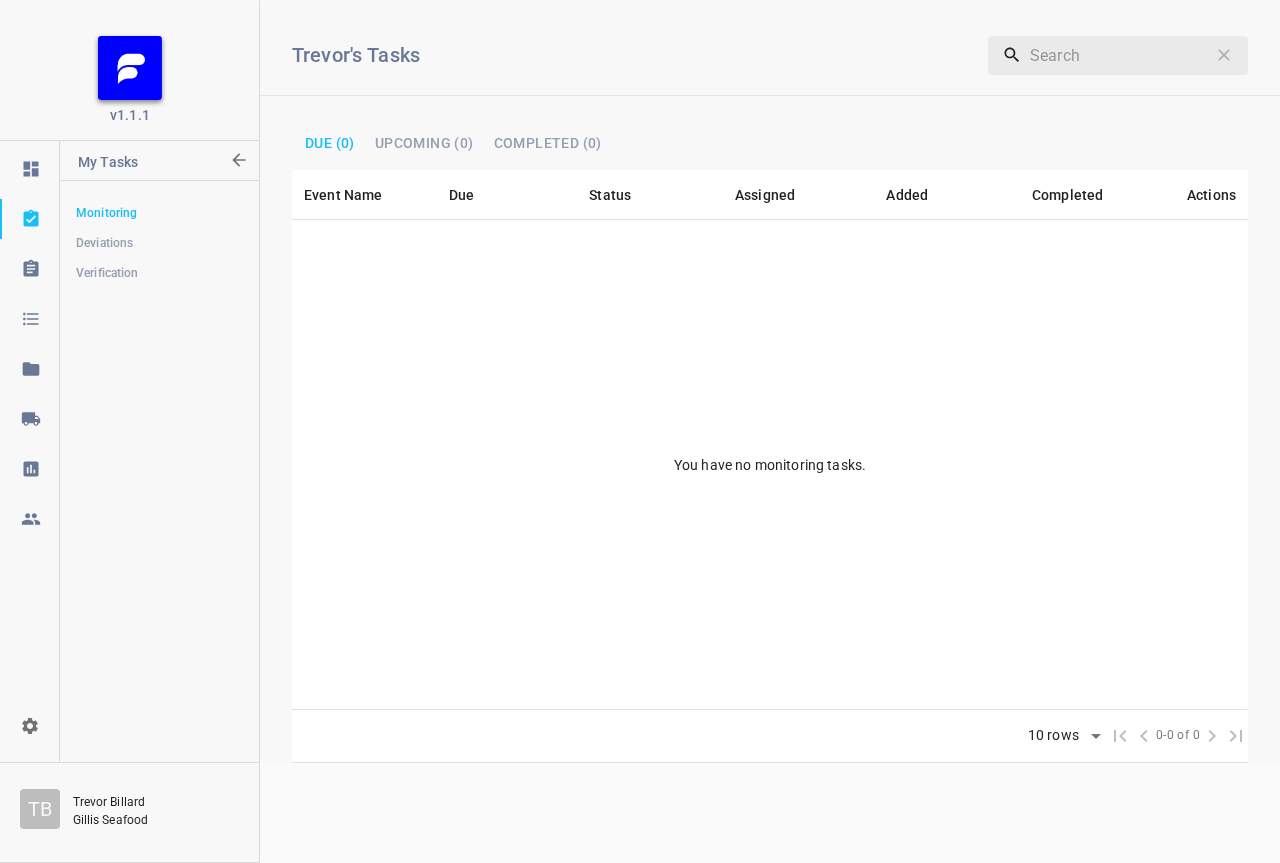 click on "Verification" at bounding box center [159, 273] 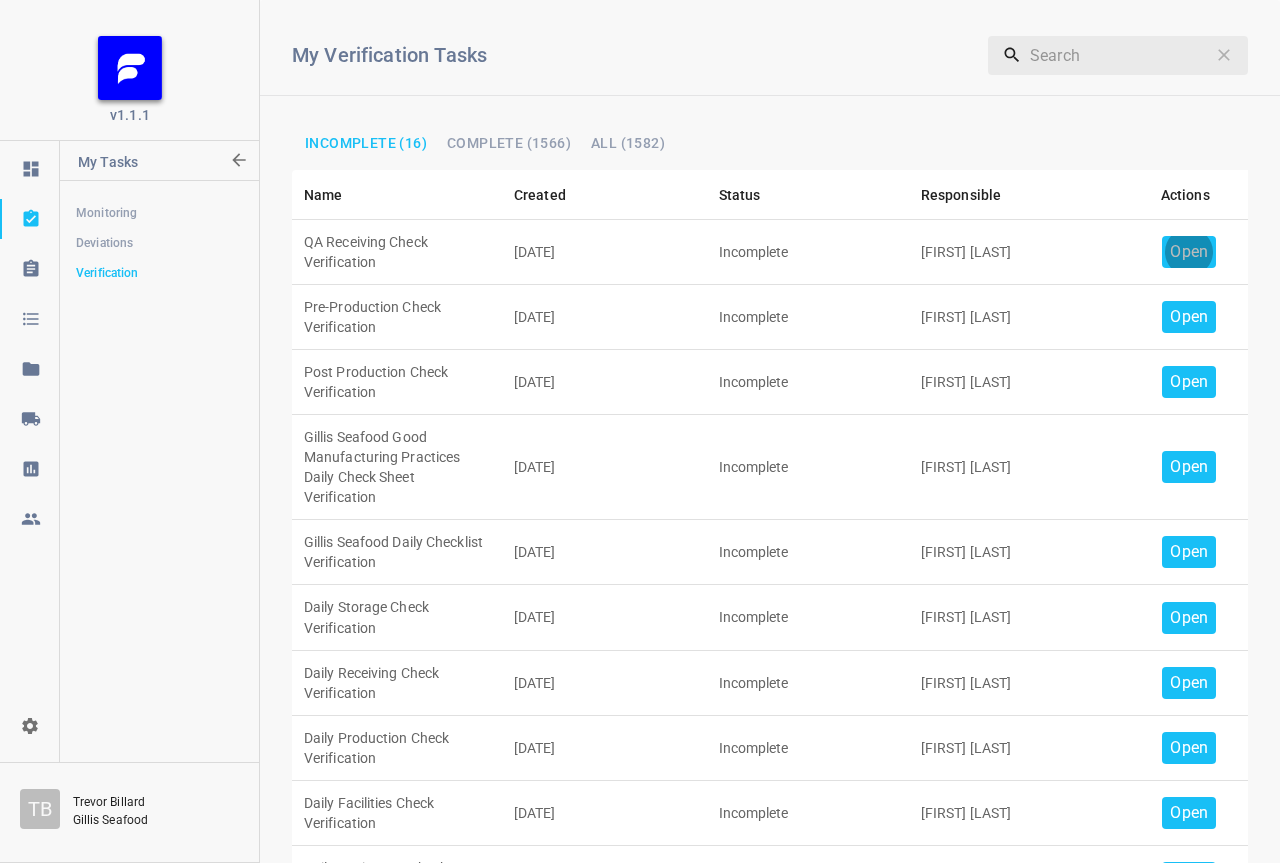 click on "Open" at bounding box center (1189, 252) 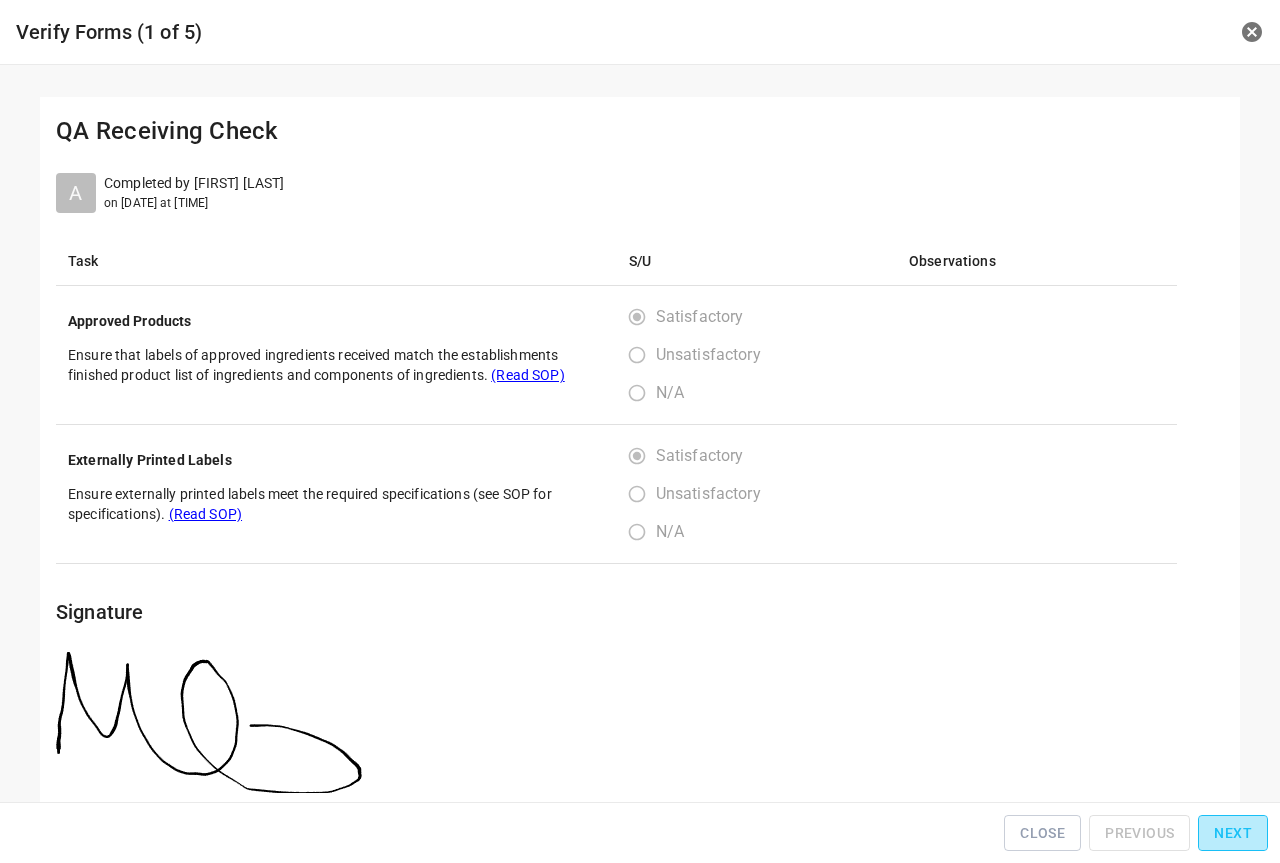 click on "Next" at bounding box center [1233, 833] 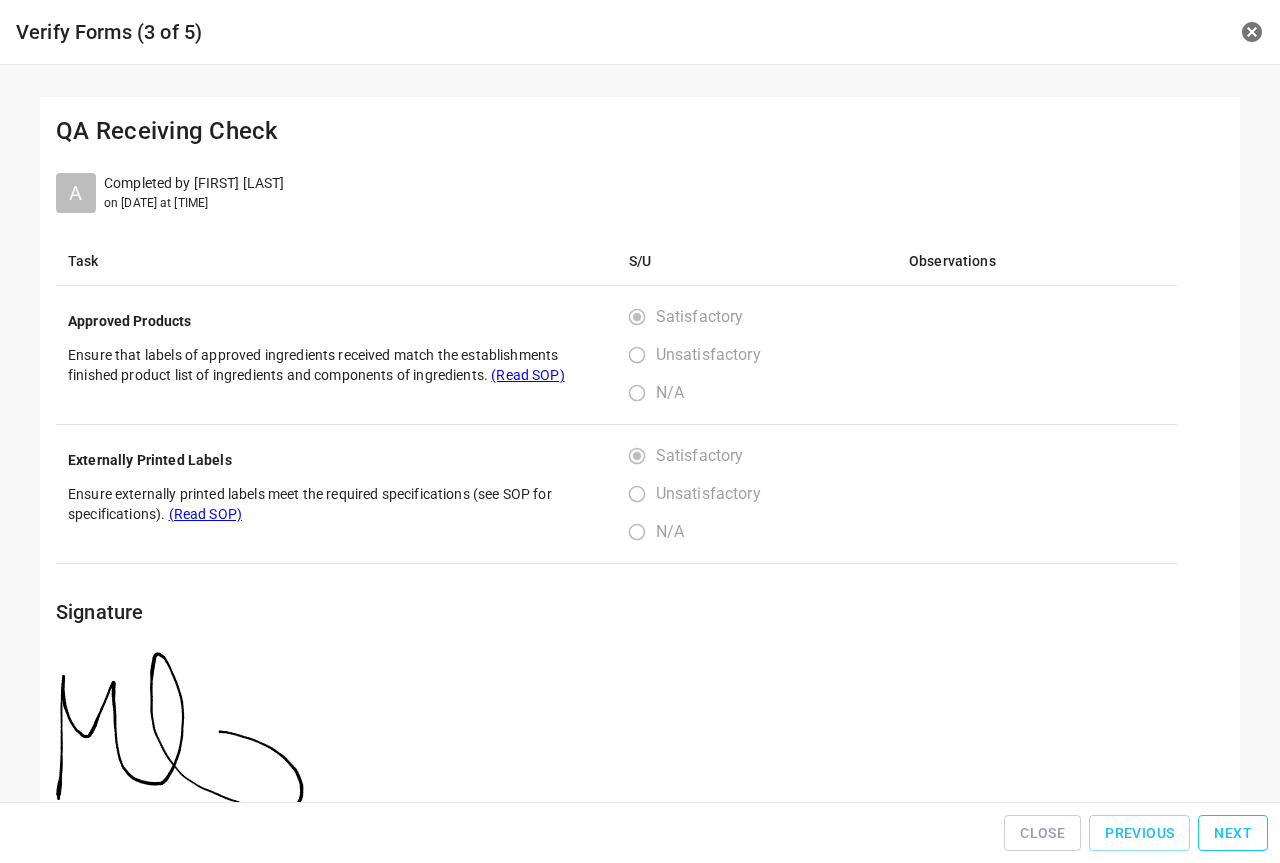 click on "Next" at bounding box center [1233, 833] 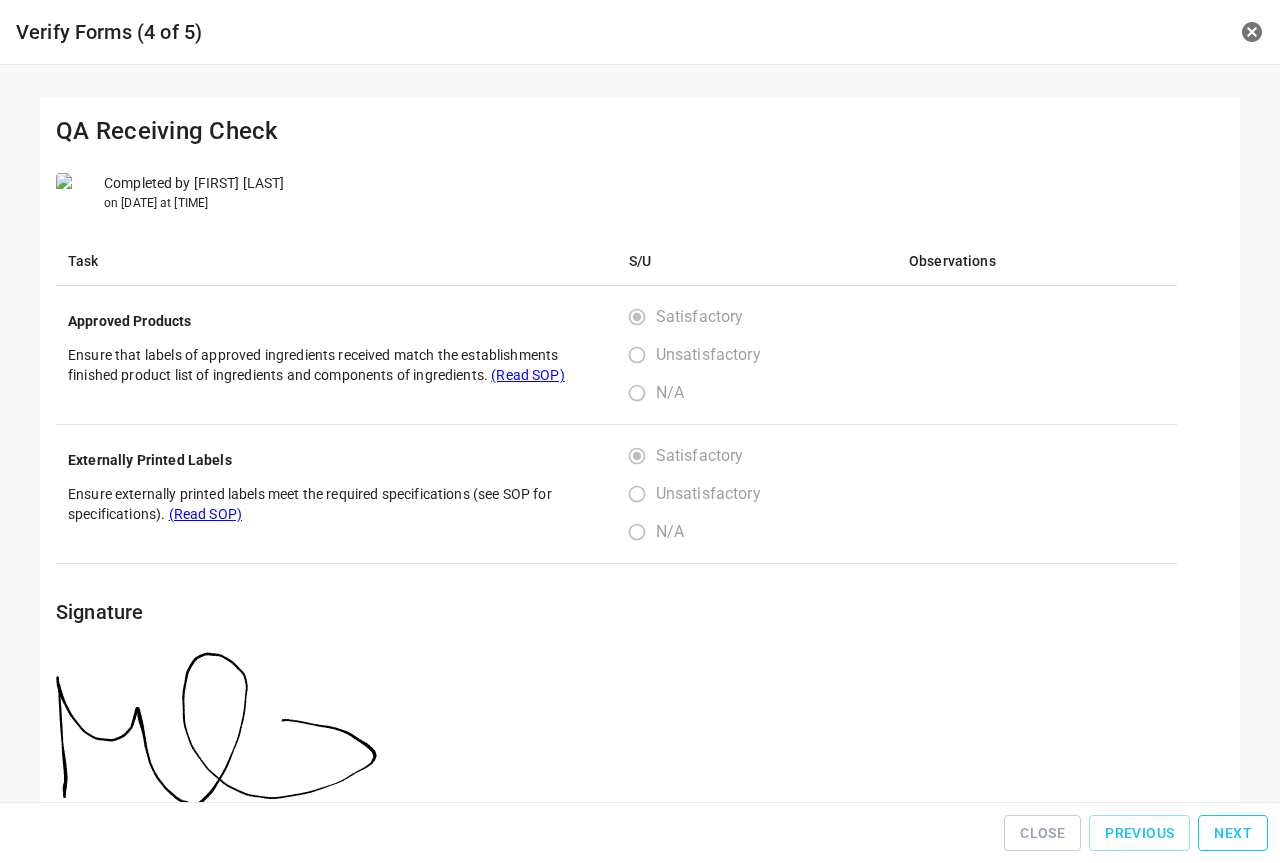 click on "Next" at bounding box center [1233, 833] 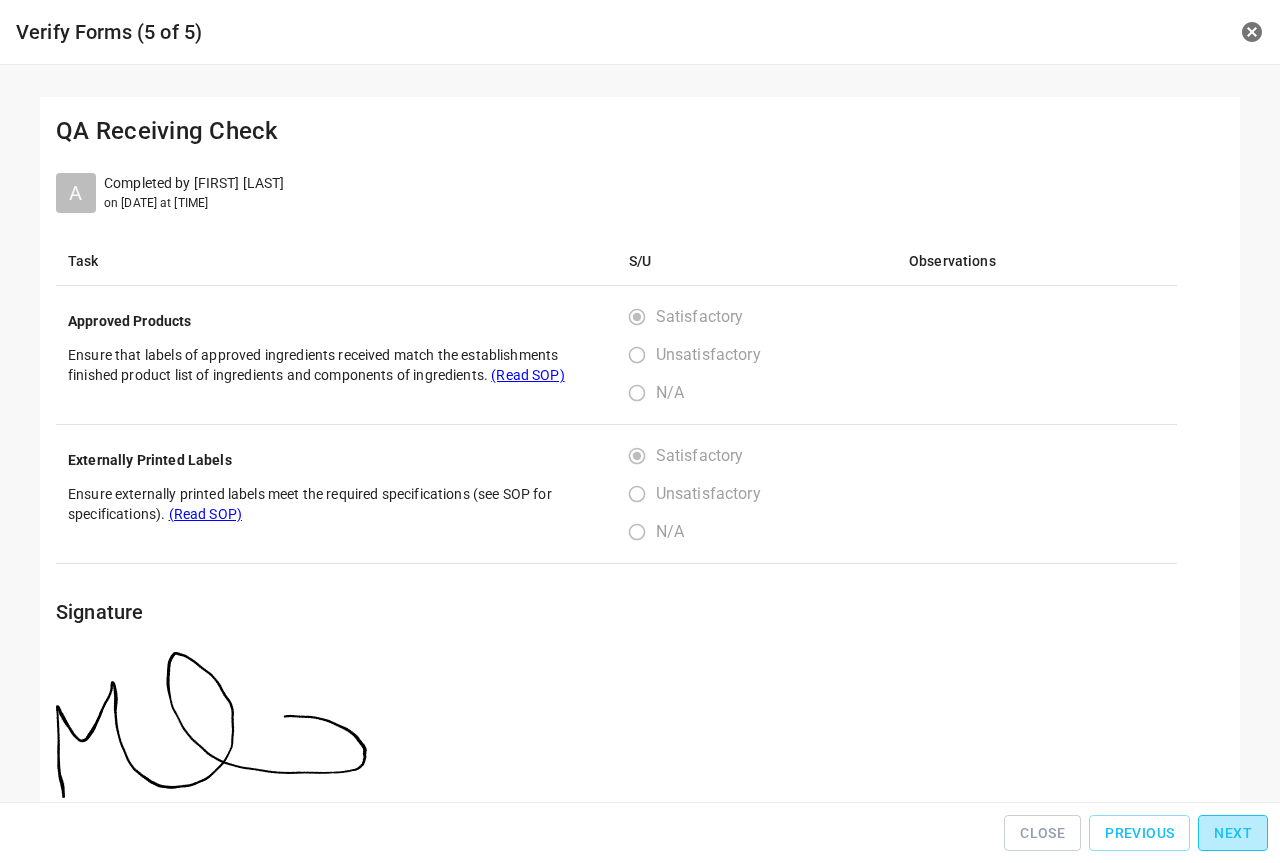 click on "Next" at bounding box center (1233, 833) 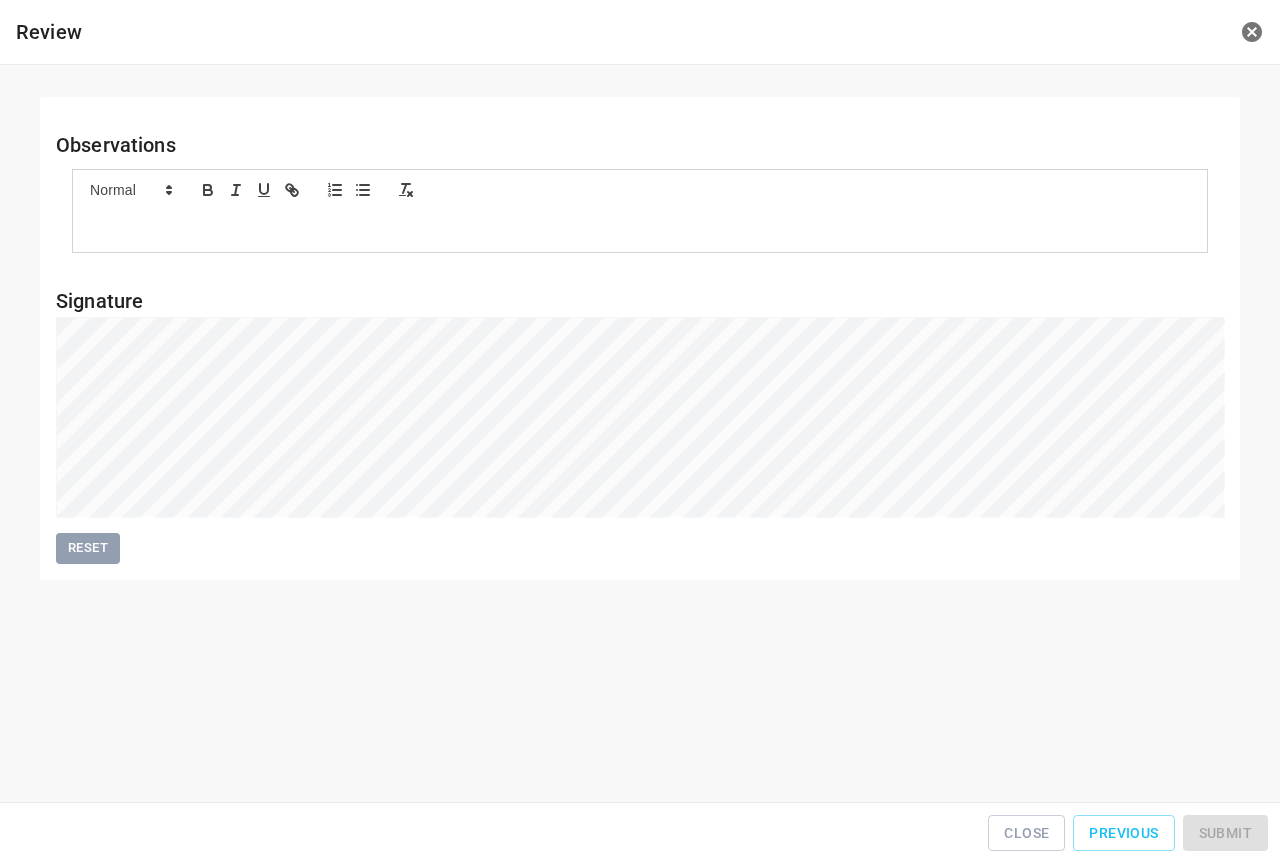 click on "Close Previous Submit" at bounding box center (640, 833) 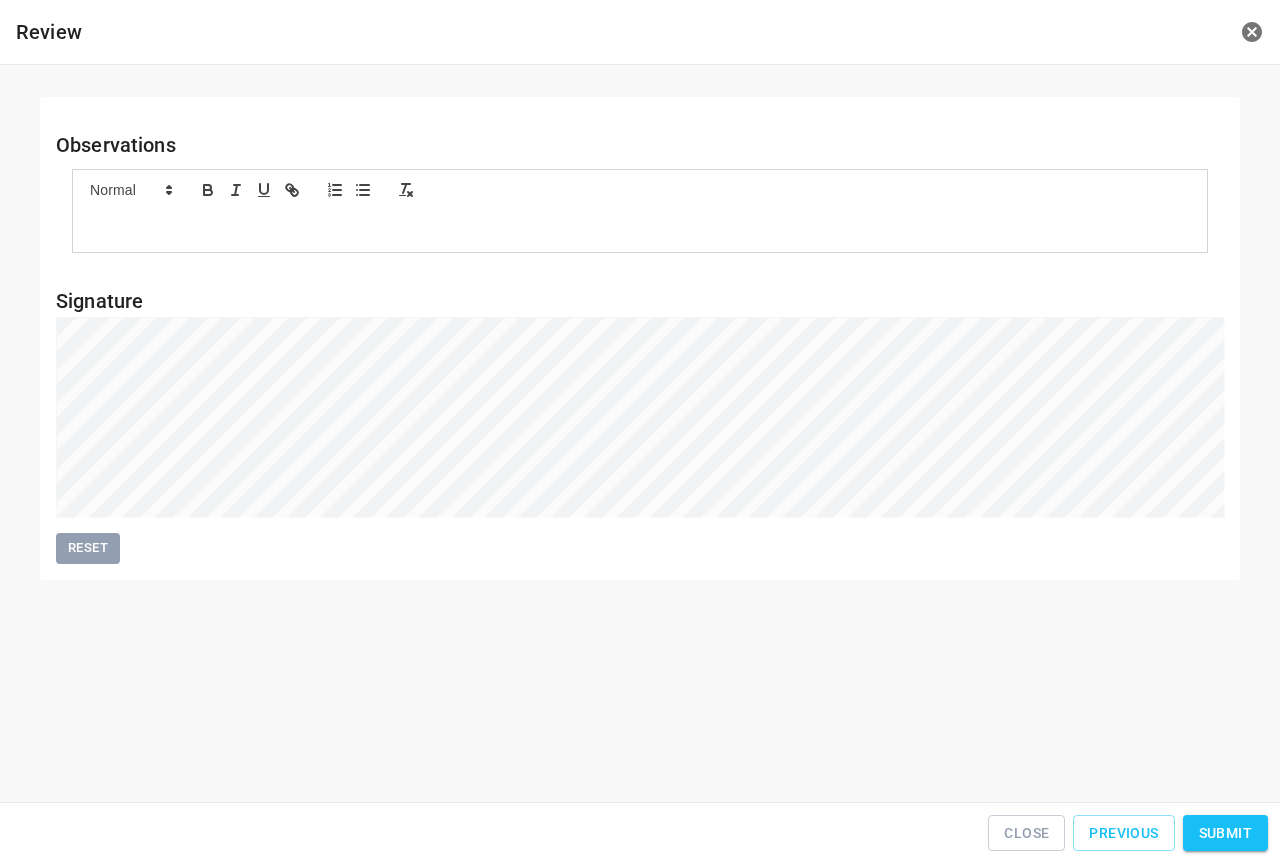 click on "Submit" at bounding box center [1225, 833] 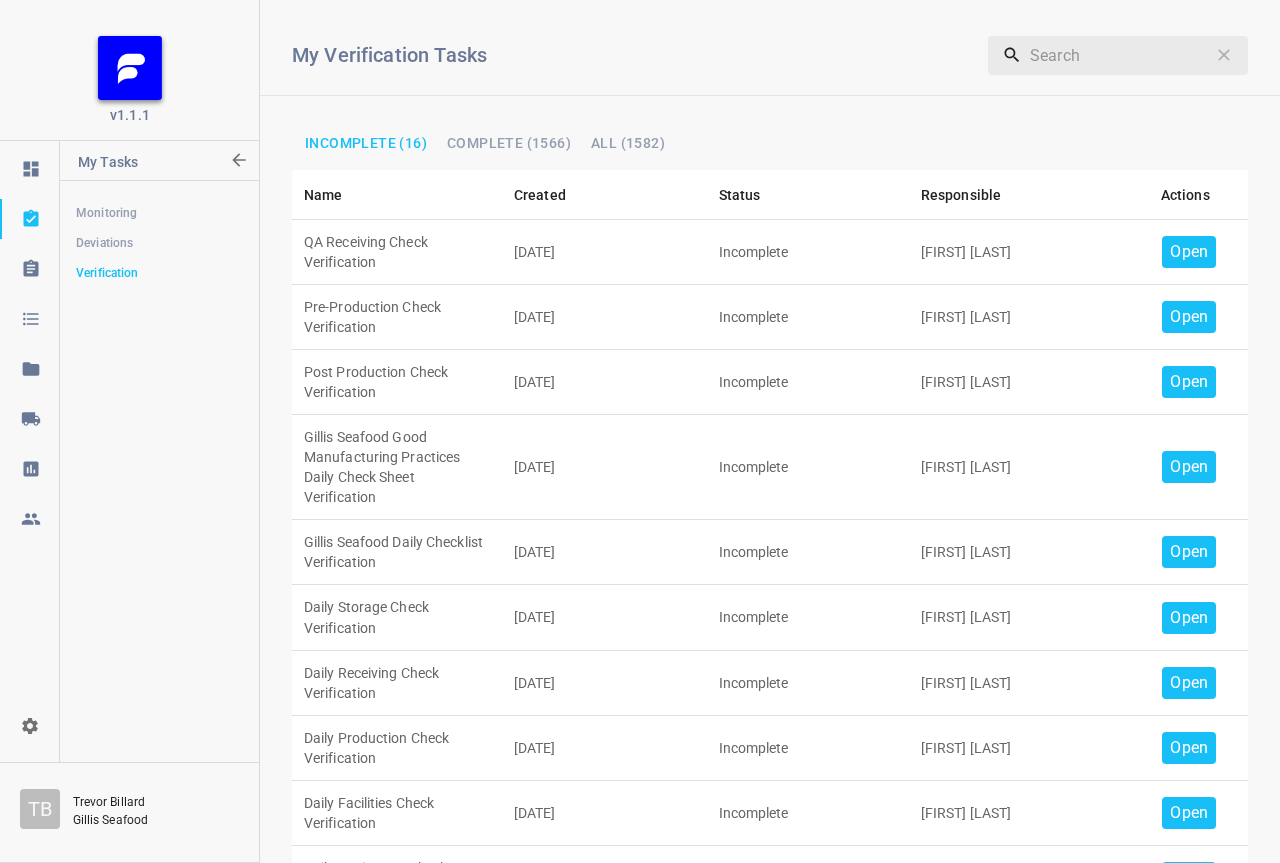 click on "Open" at bounding box center [1189, 683] 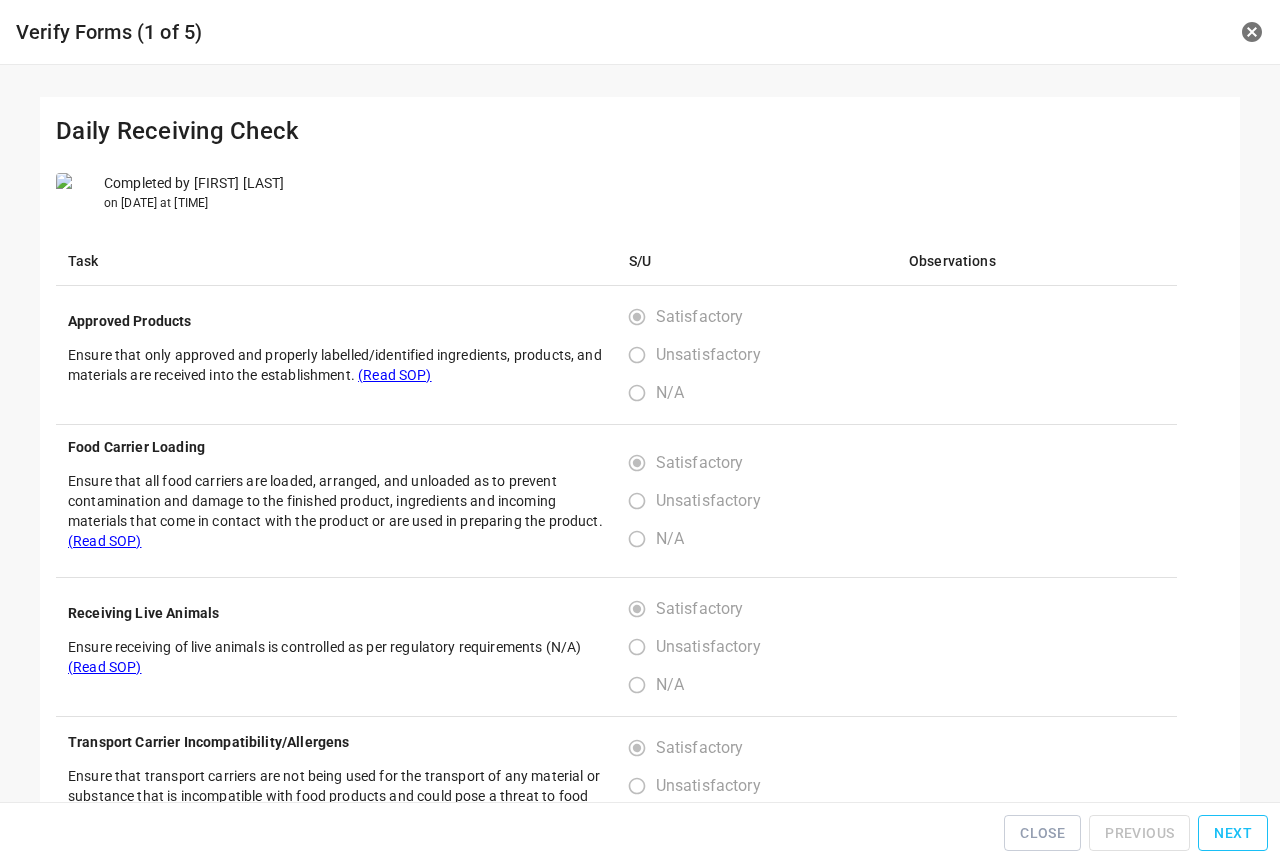 click on "Next" at bounding box center (1233, 833) 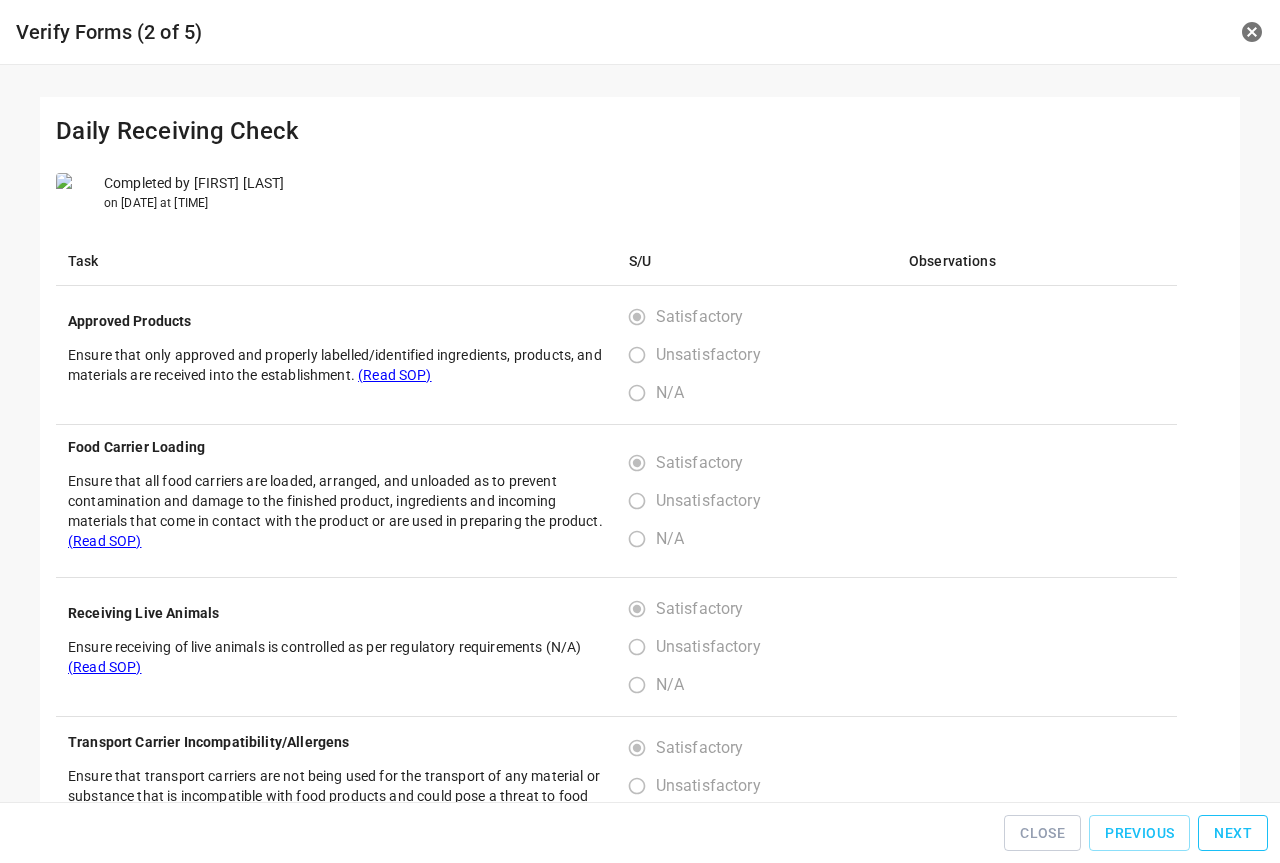 click on "Next" at bounding box center (1233, 833) 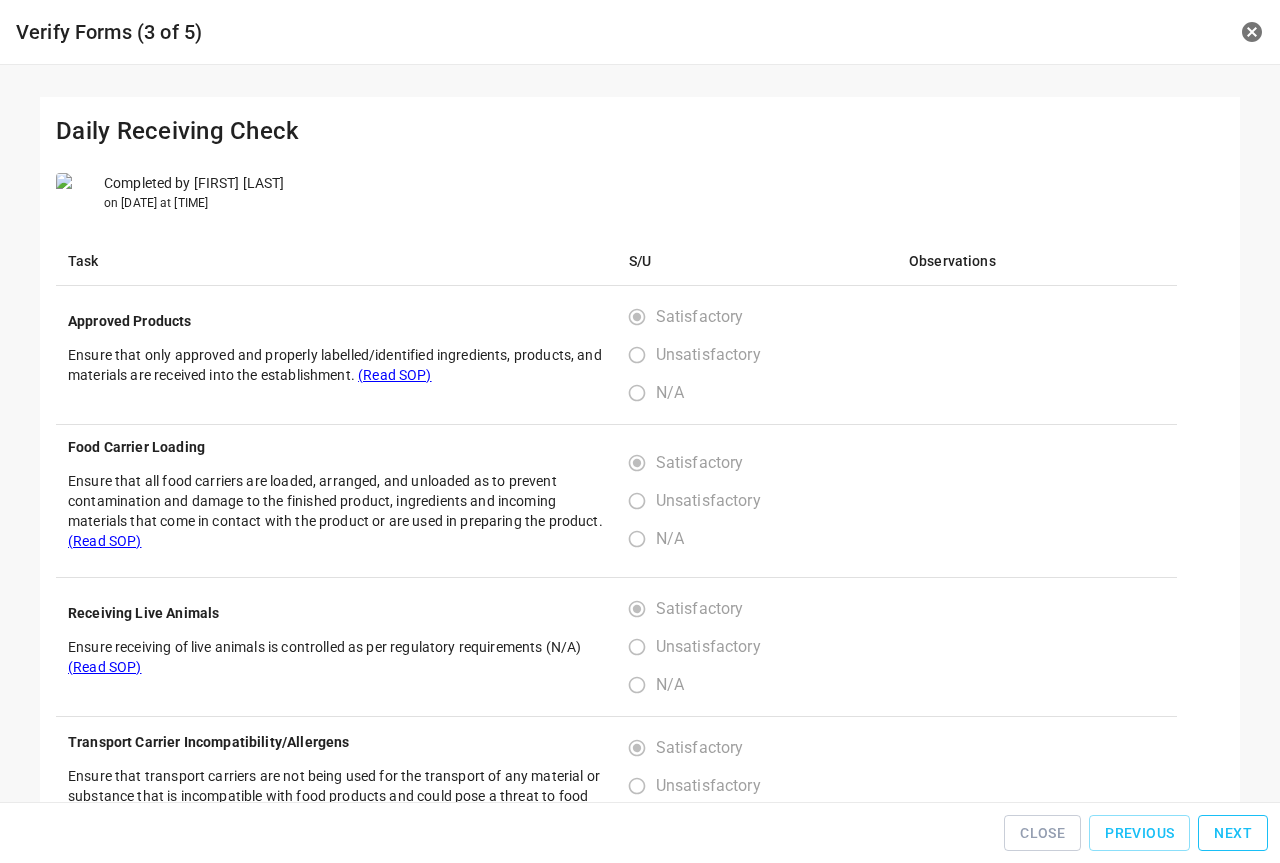 click on "Next" at bounding box center (1233, 833) 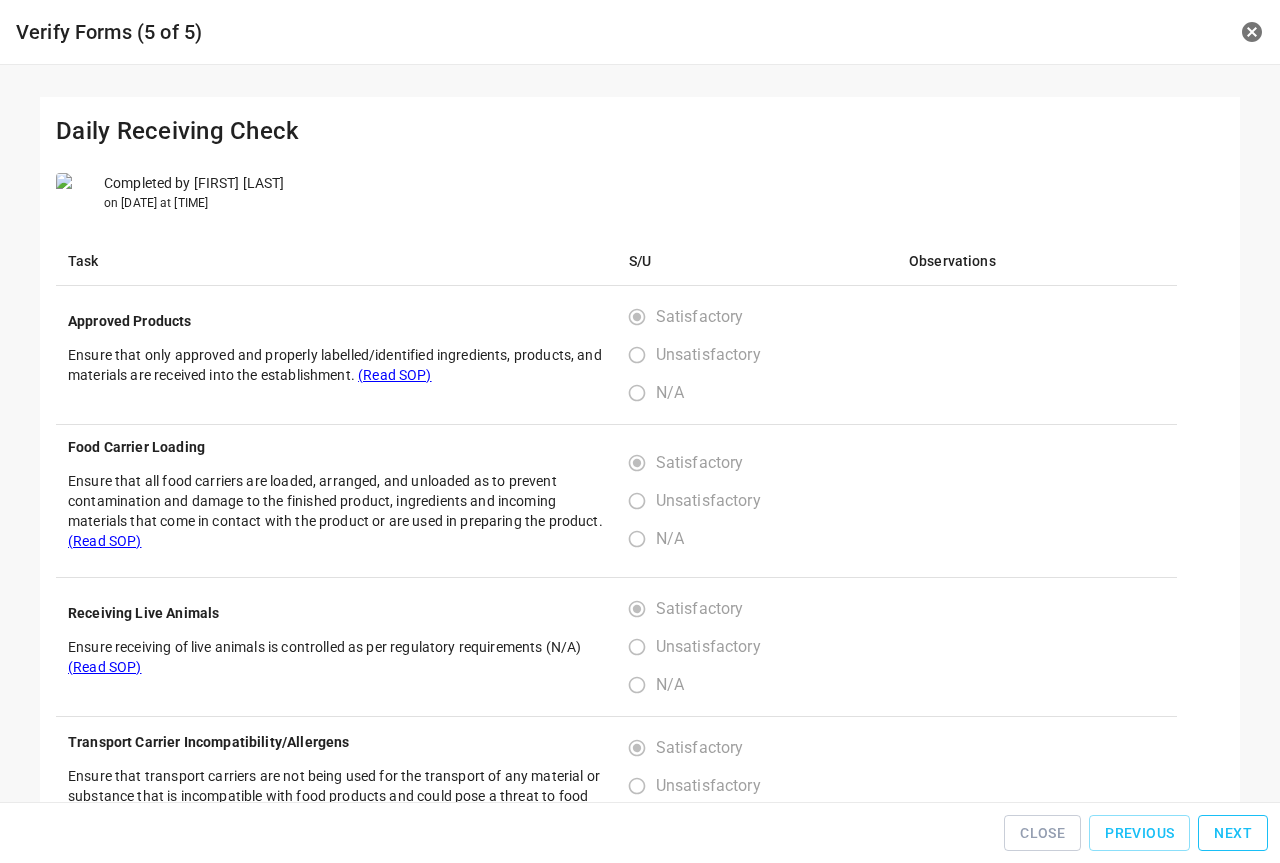 click on "Next" at bounding box center [1233, 833] 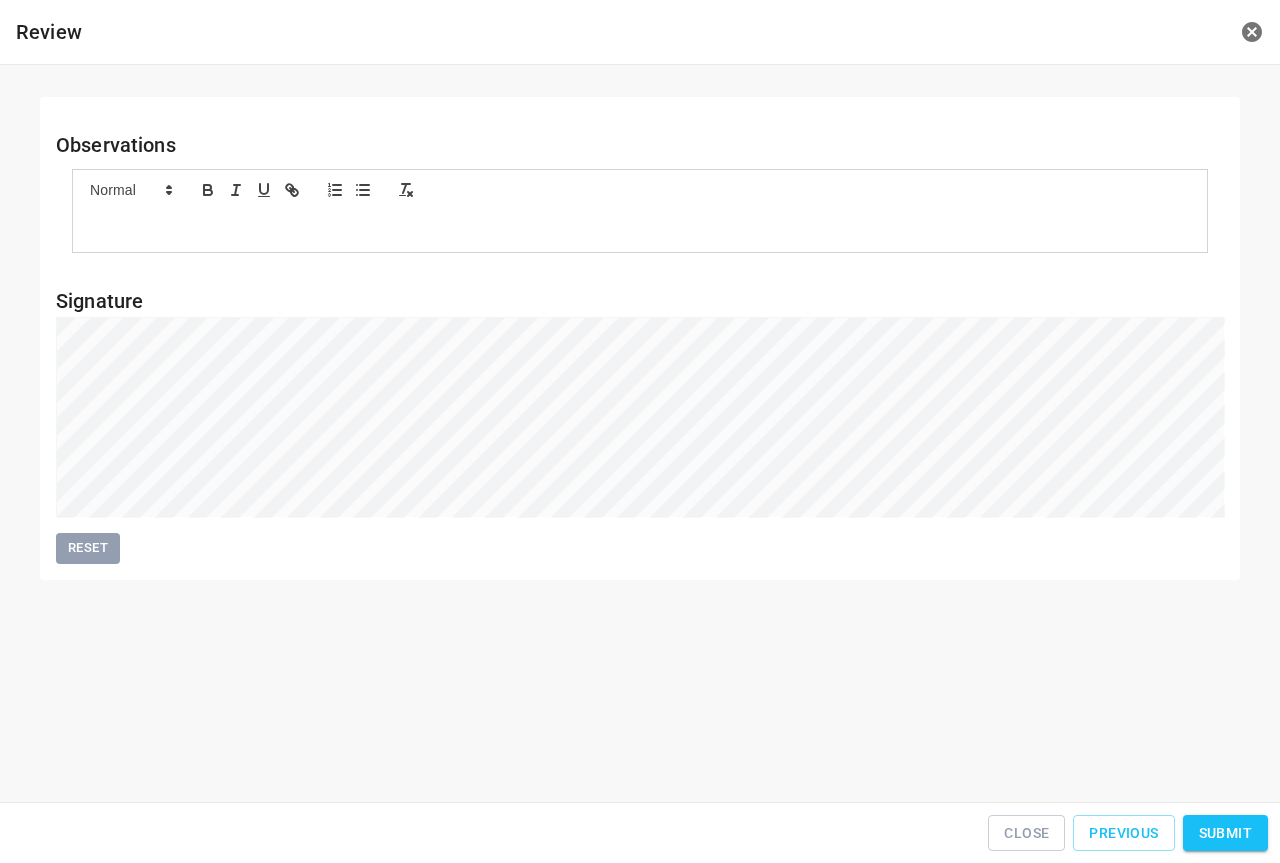 click on "Submit" at bounding box center (1225, 833) 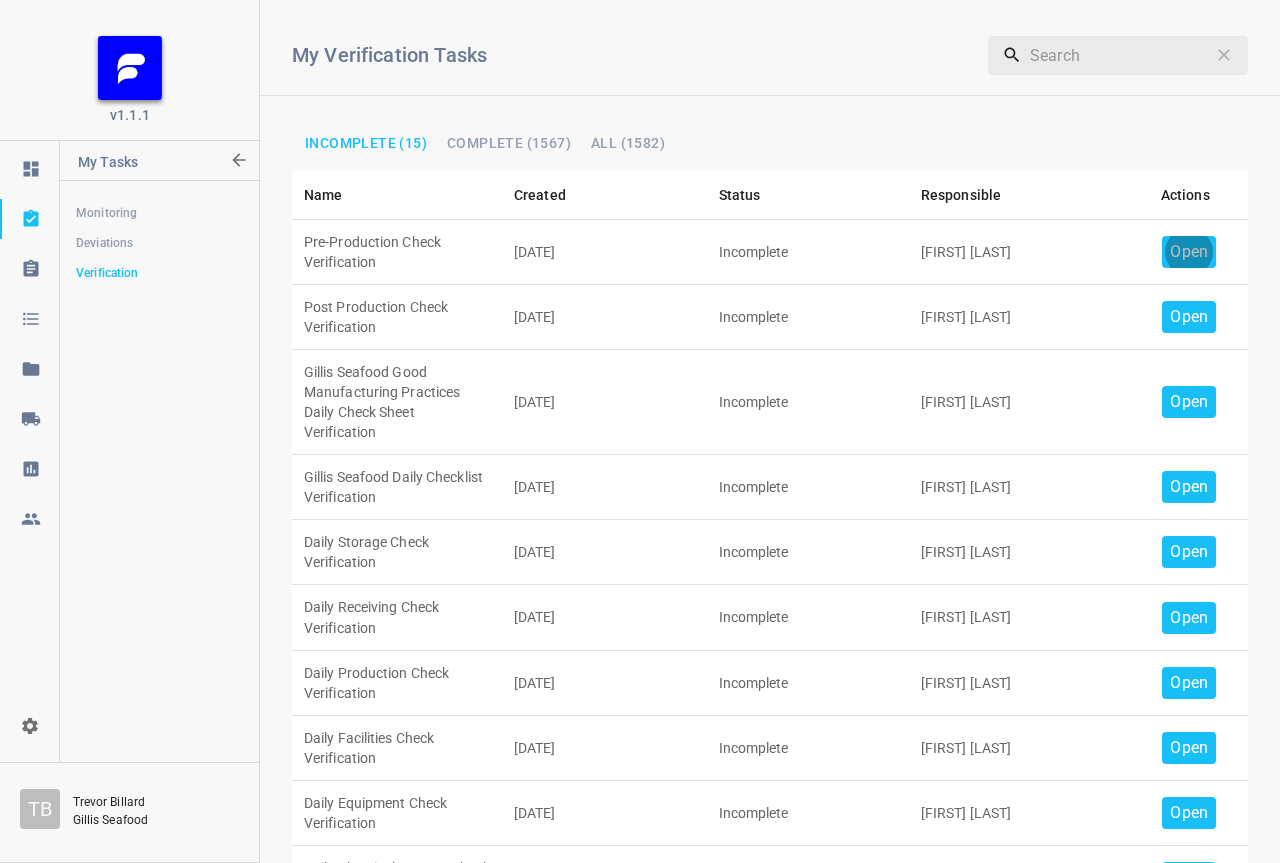 click on "Open" at bounding box center (1189, 252) 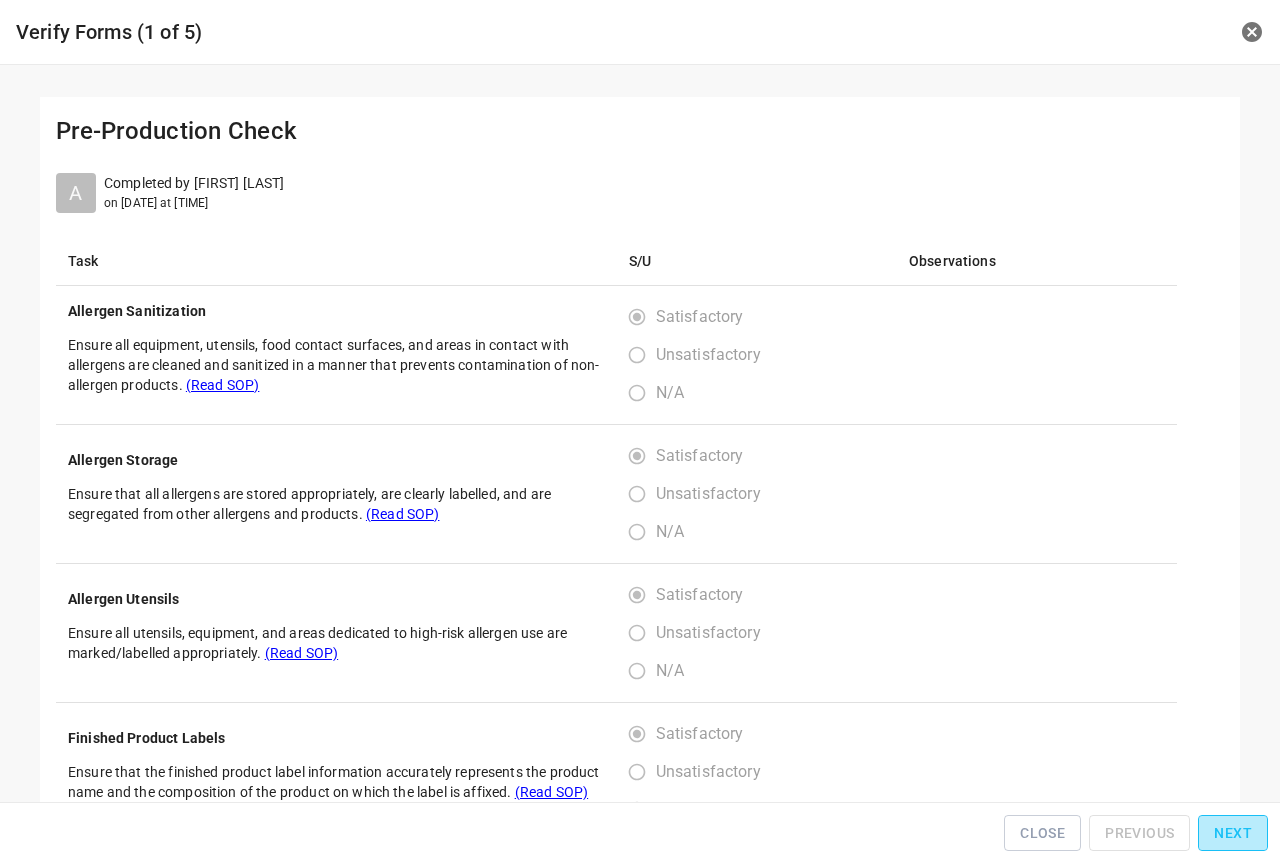 click on "Next" at bounding box center [1233, 833] 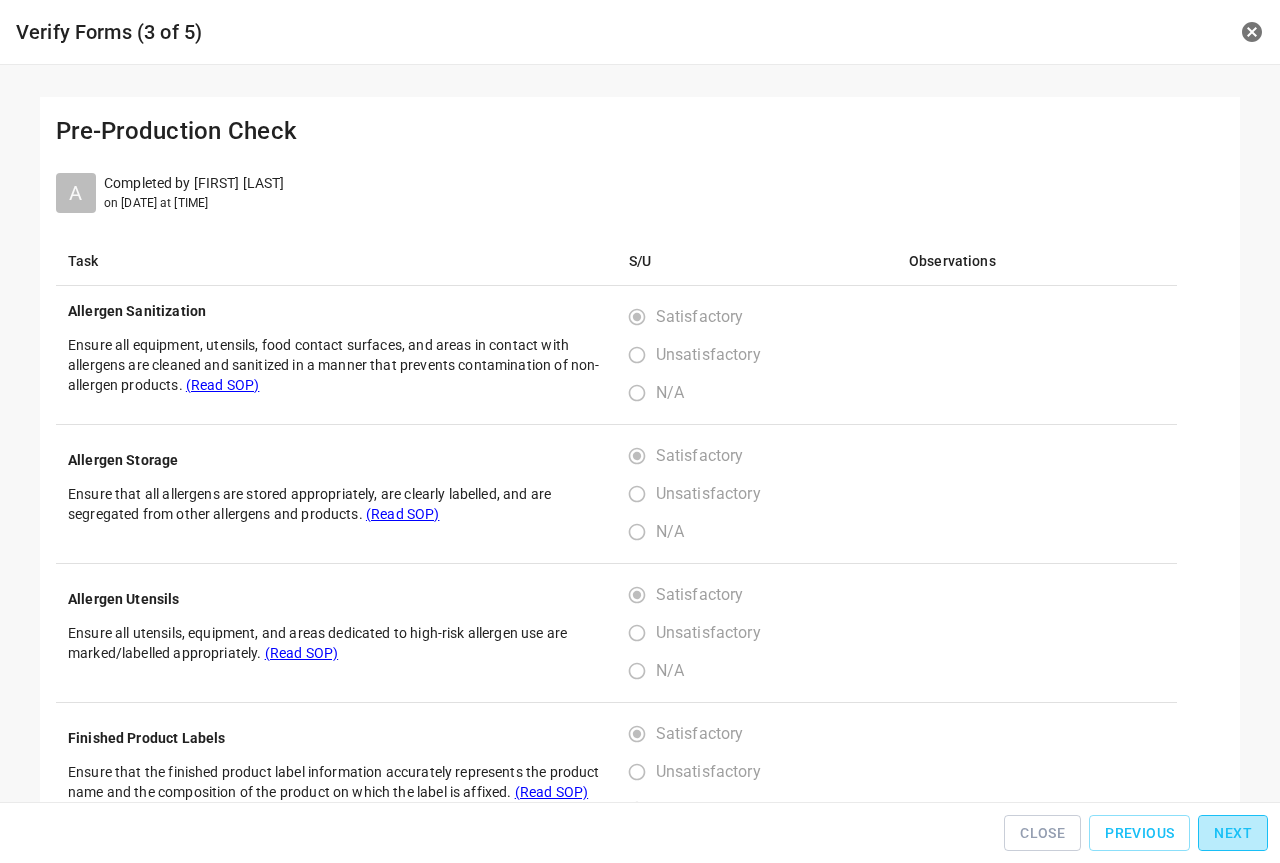 click on "Next" at bounding box center (1233, 833) 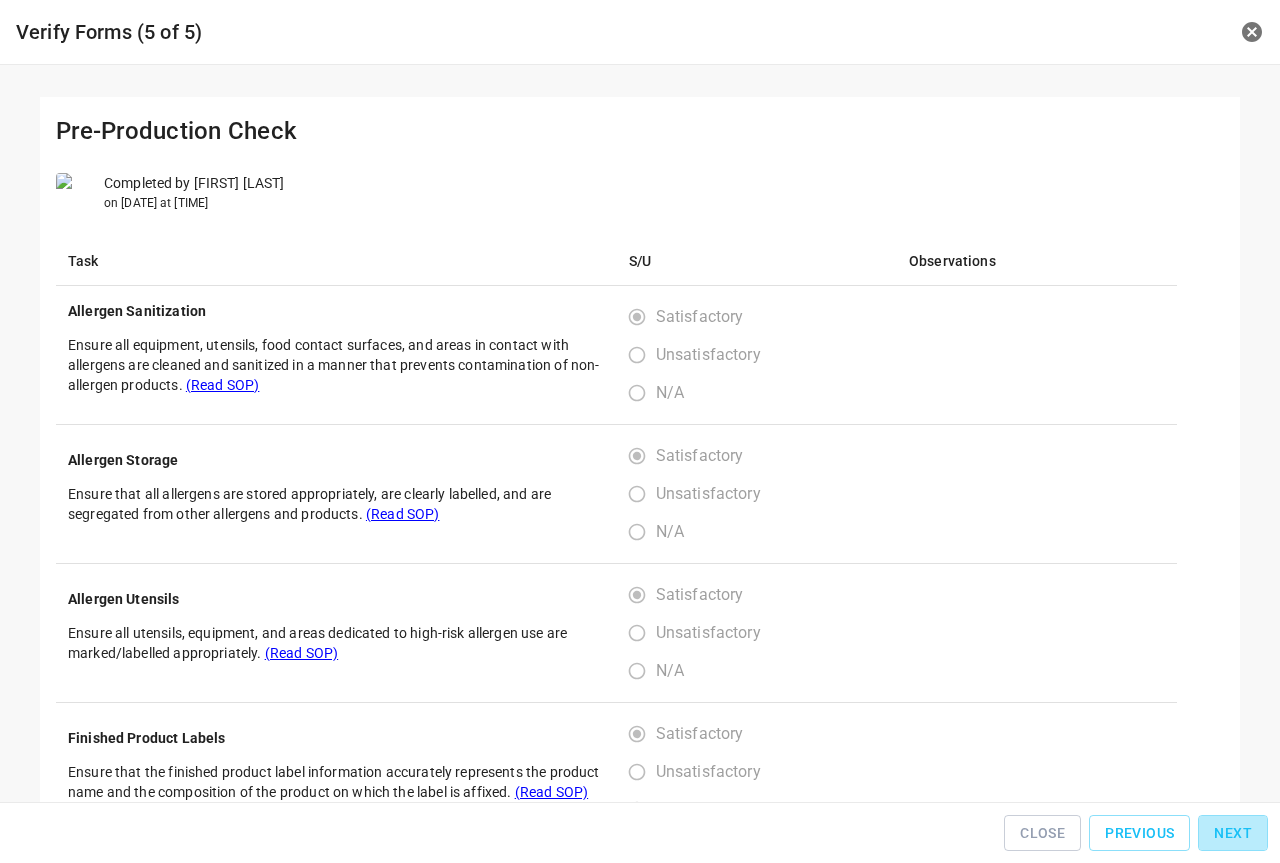 click on "Next" at bounding box center [1233, 833] 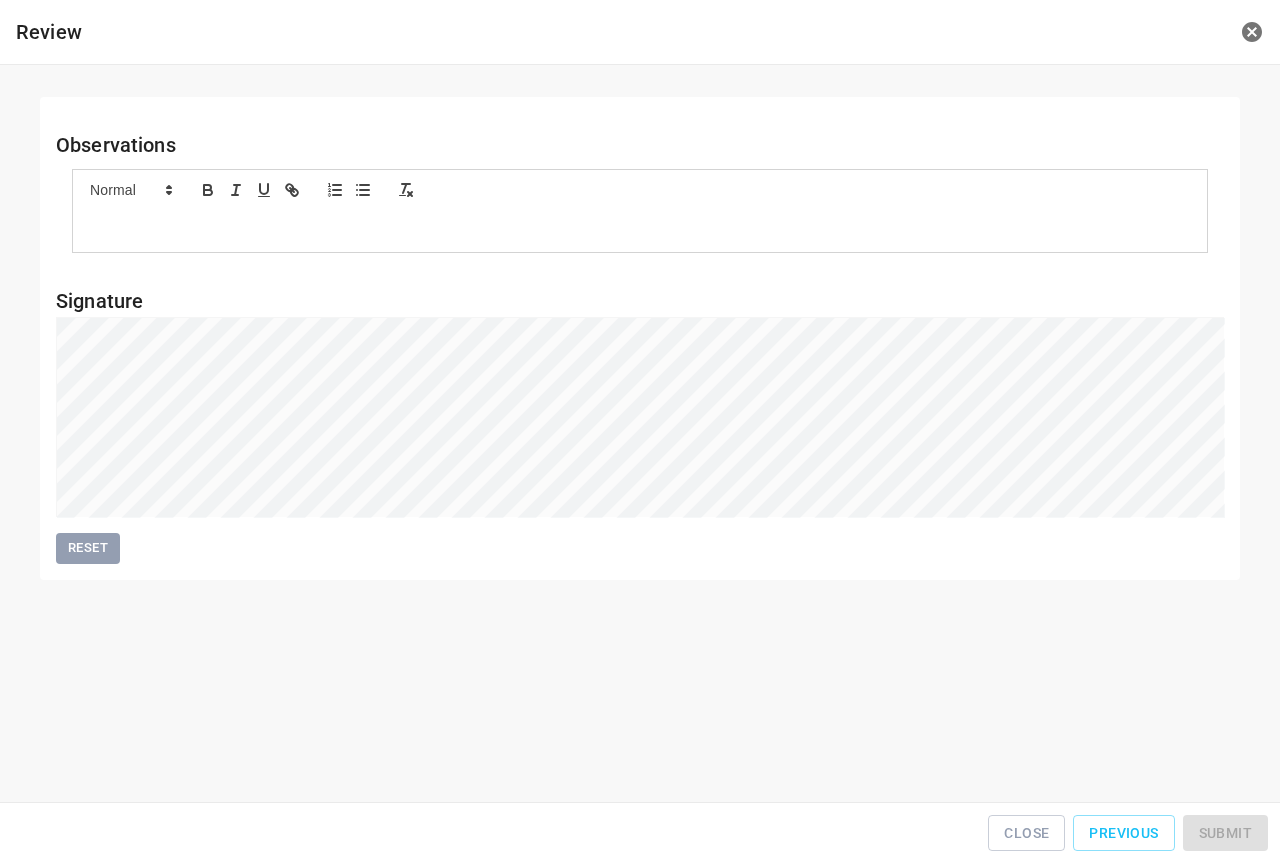 click on "Close Previous Submit" at bounding box center (640, 833) 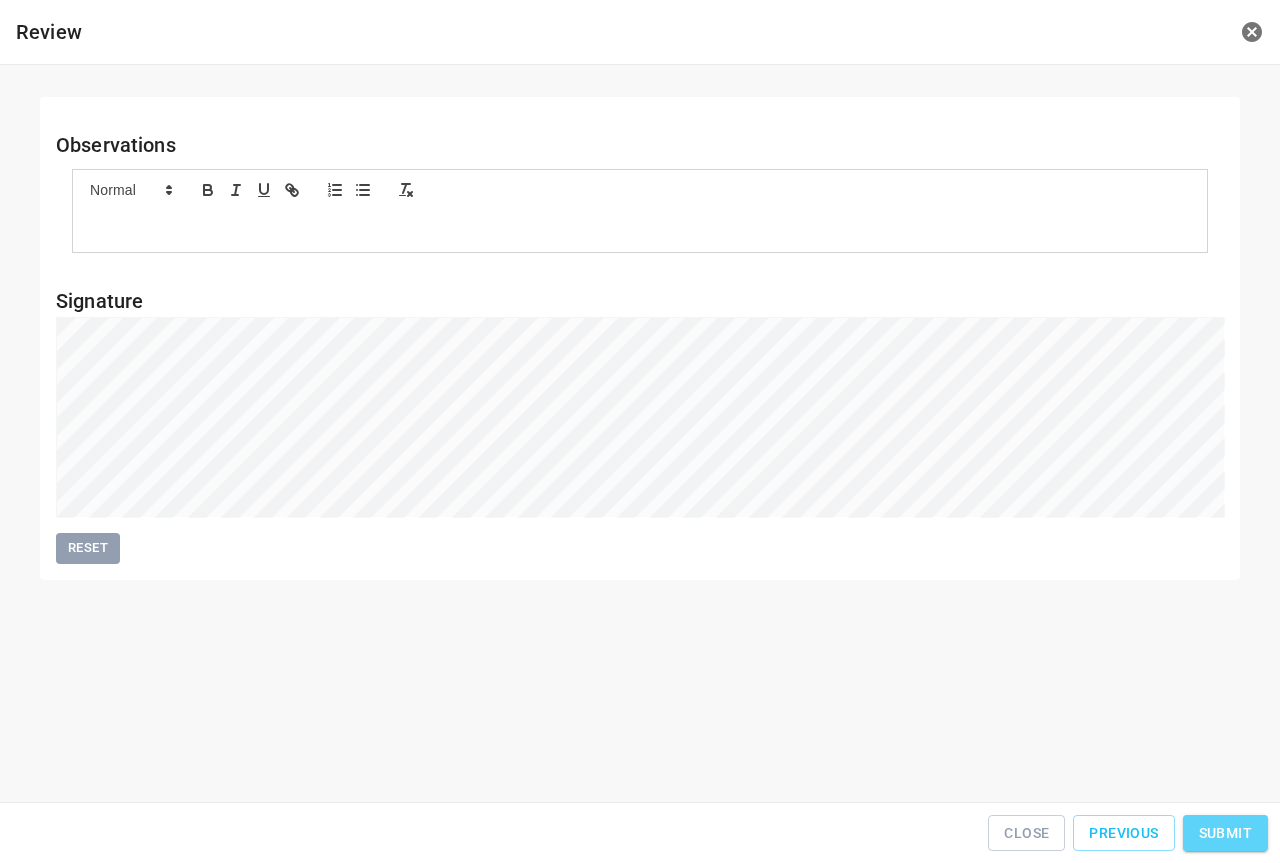 click on "Submit" at bounding box center (1225, 833) 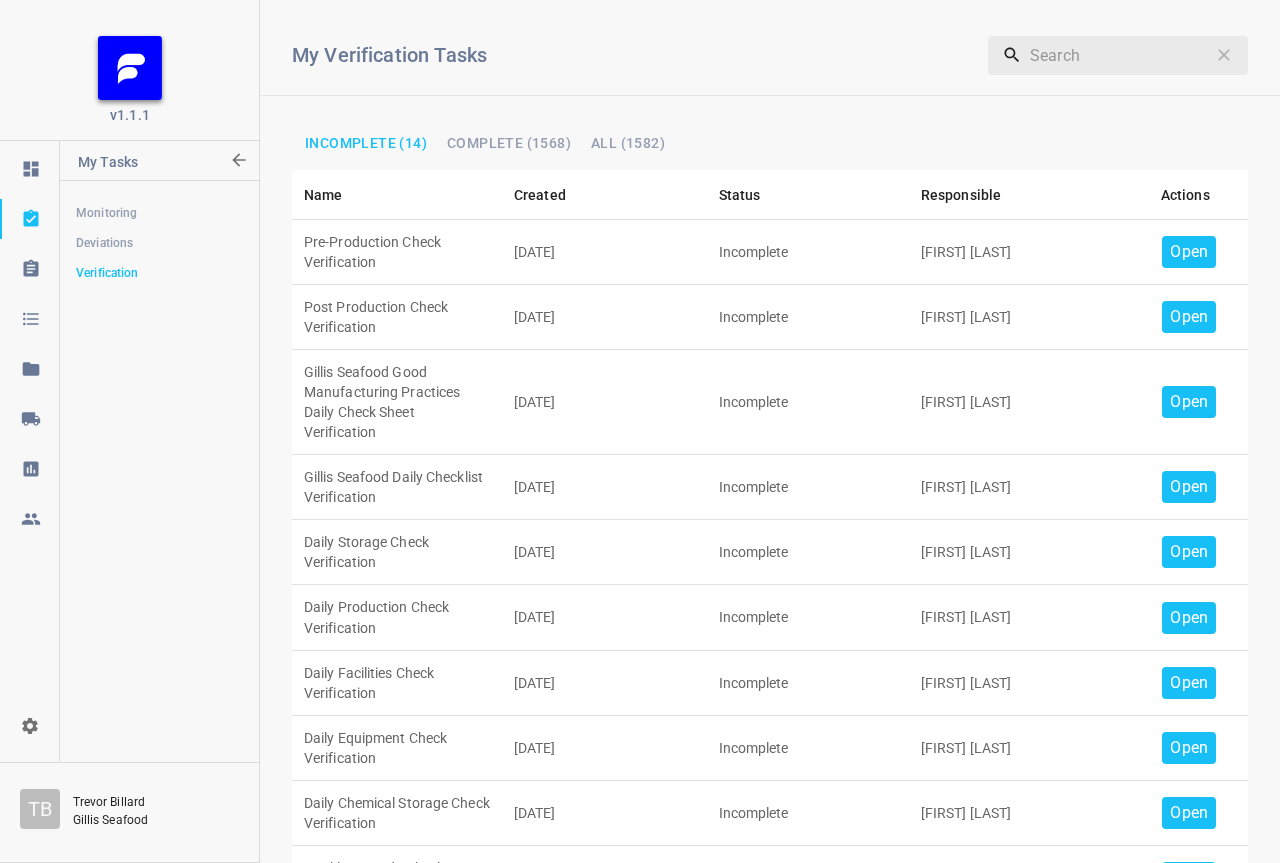 click on "Open" at bounding box center [1189, 748] 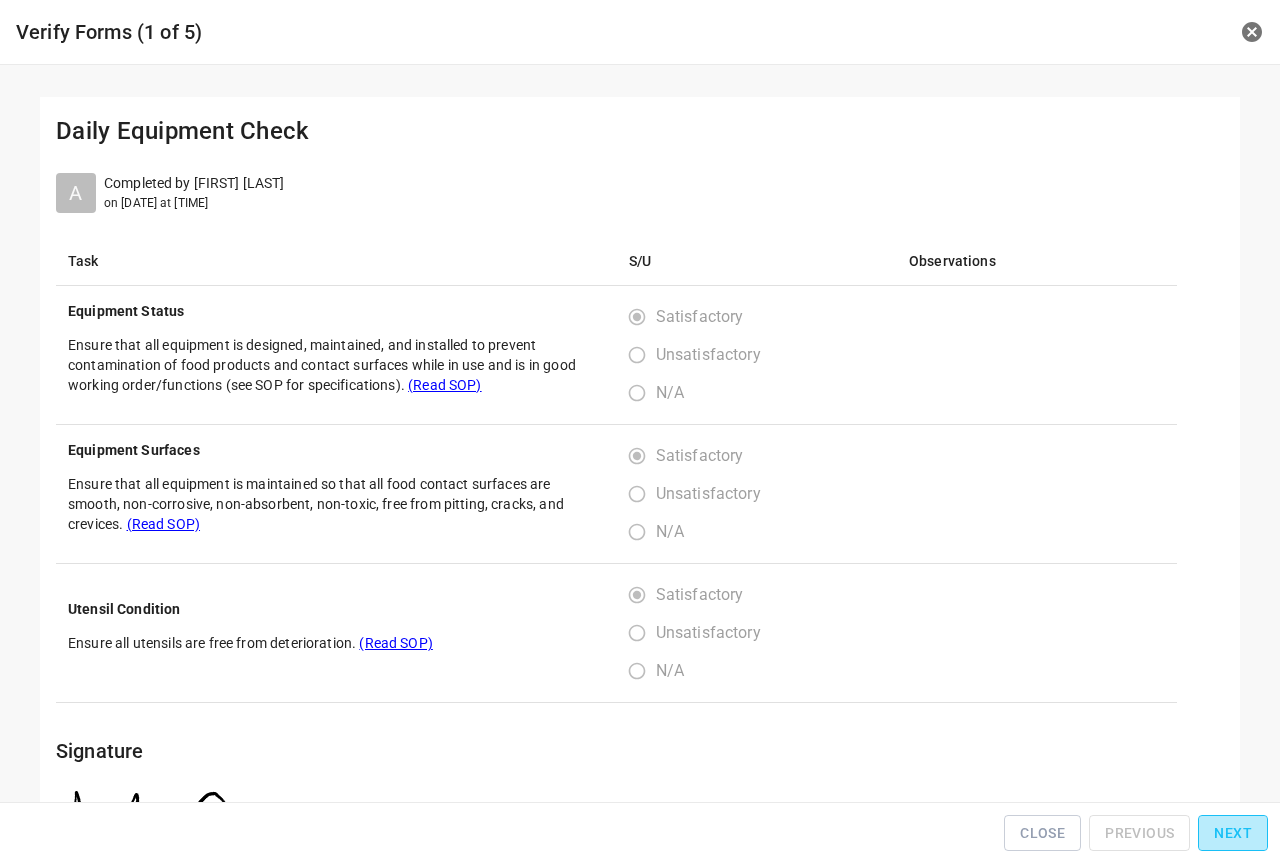 click on "Next" at bounding box center (1233, 833) 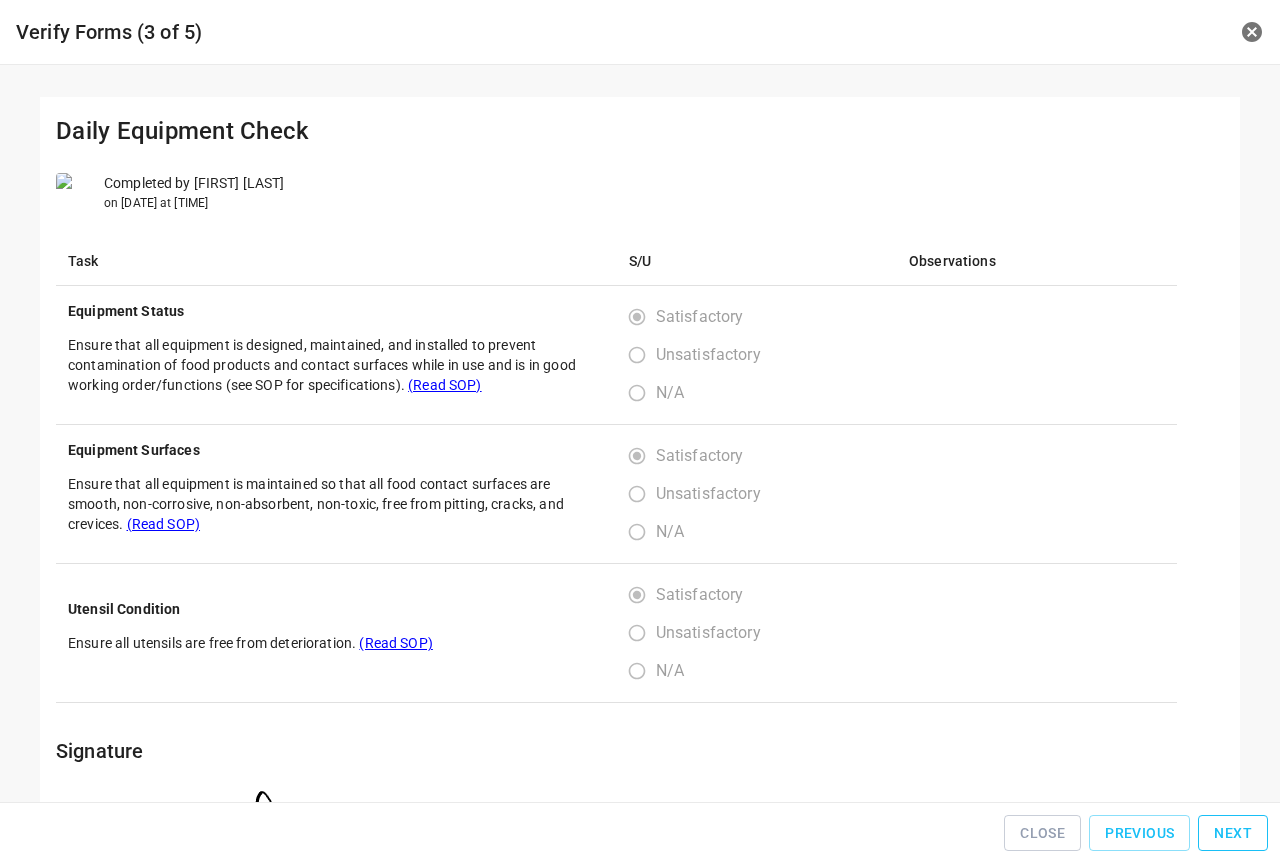 click on "Next" at bounding box center [1233, 833] 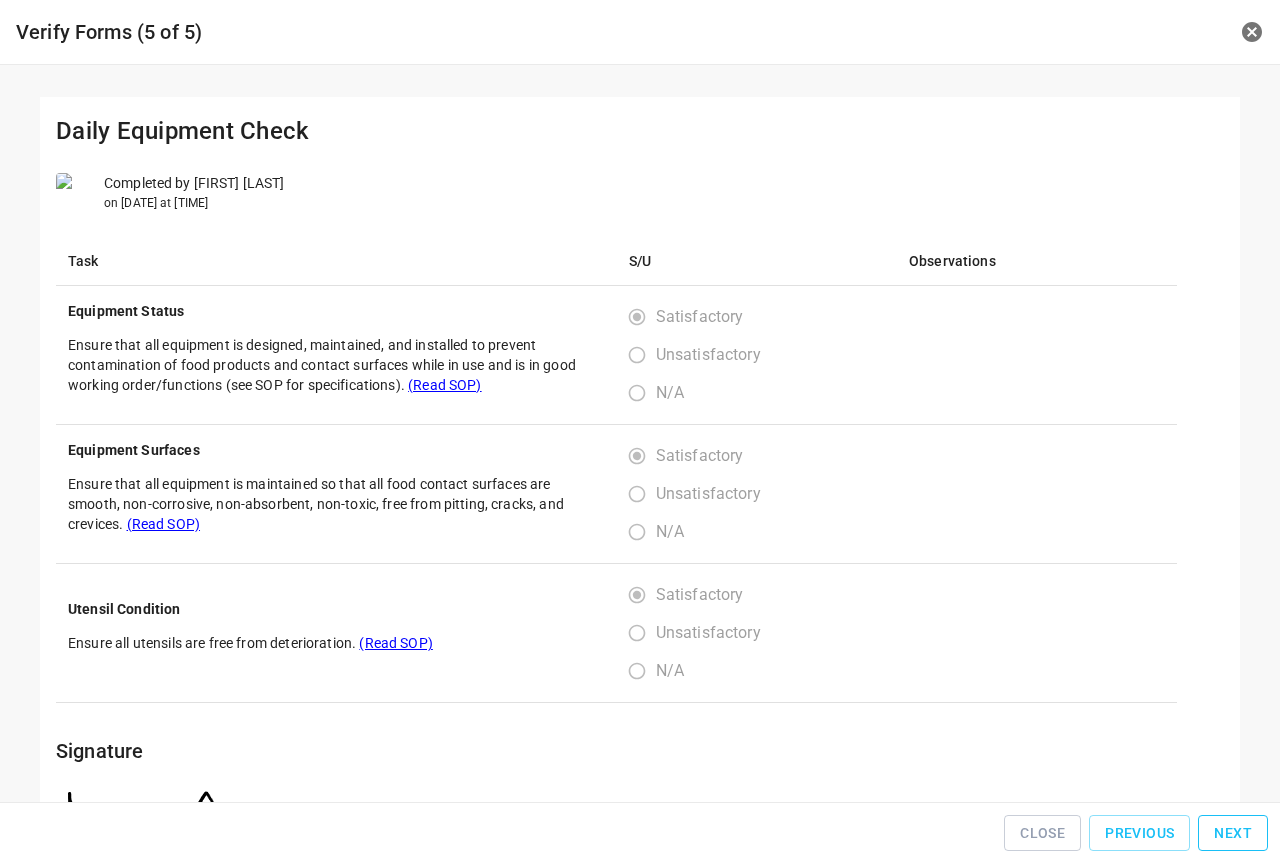click on "Next" at bounding box center (1233, 833) 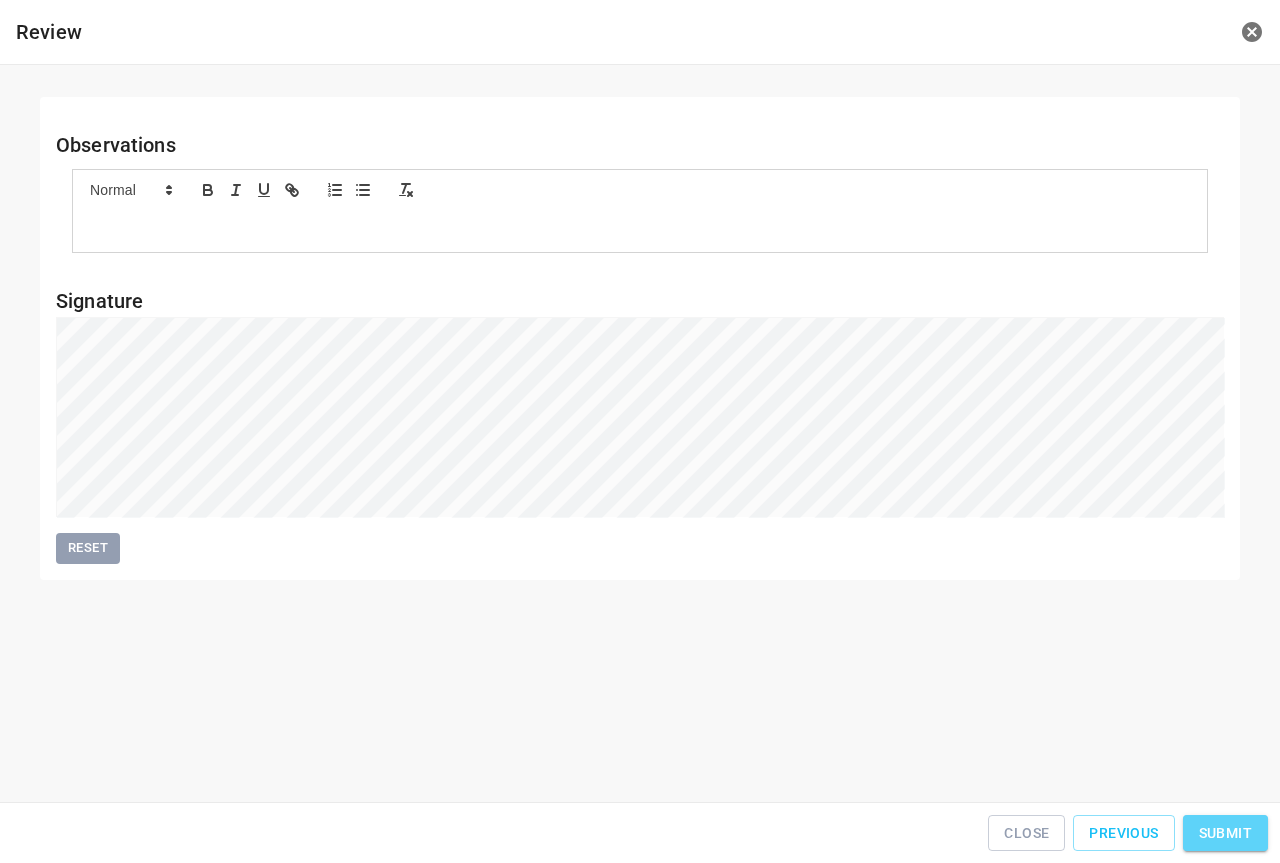 click on "Submit" at bounding box center [1225, 833] 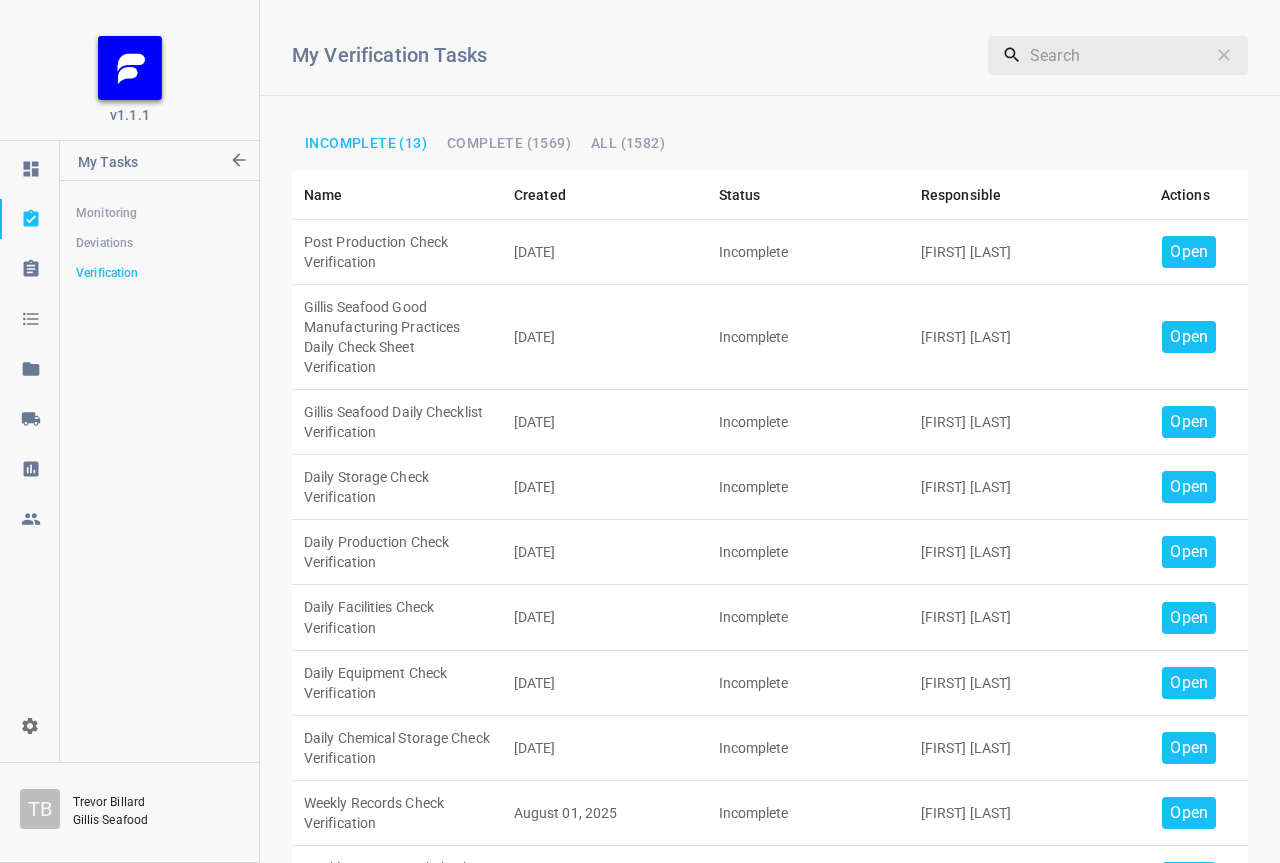 click on "Open" at bounding box center (1189, 252) 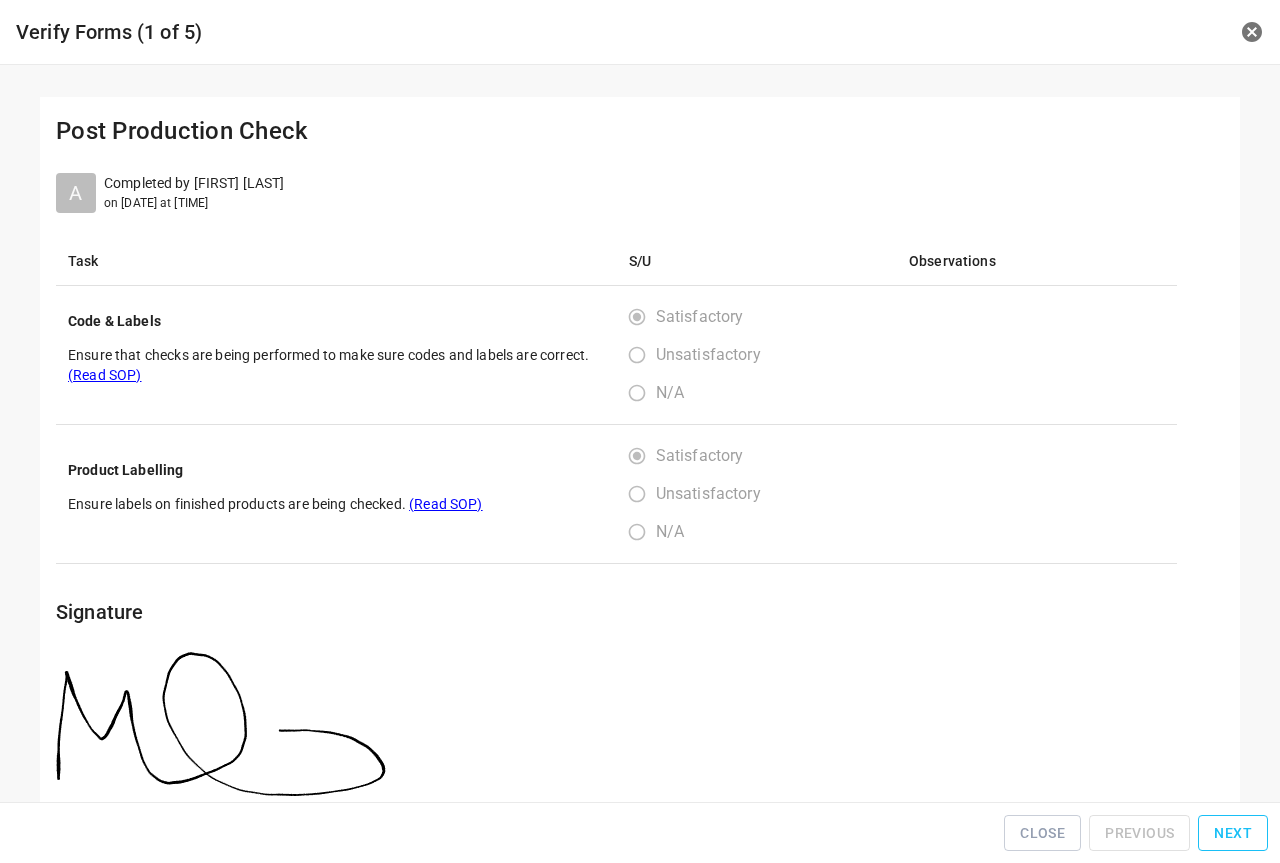 click on "Next" at bounding box center [1233, 833] 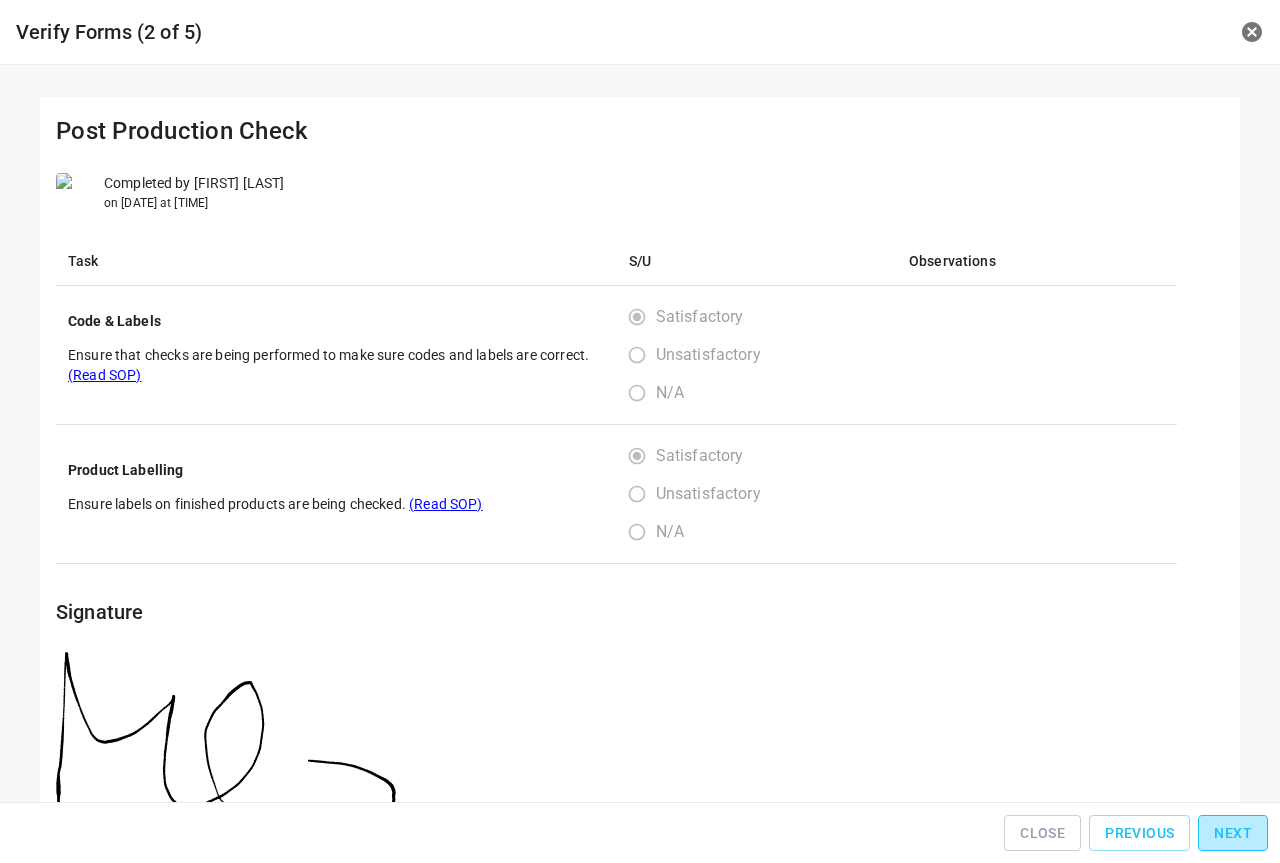 click on "Next" at bounding box center [1233, 833] 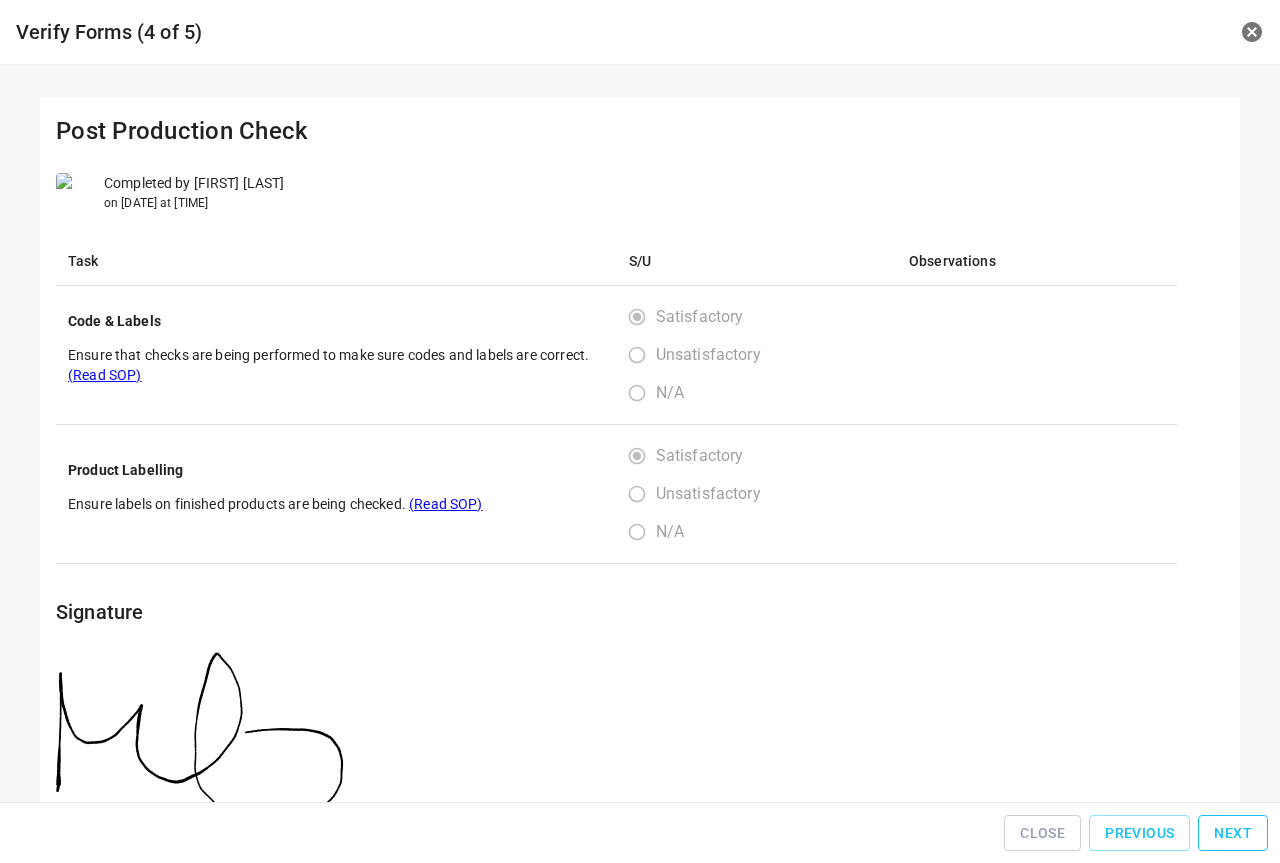 click on "Next" at bounding box center (1233, 833) 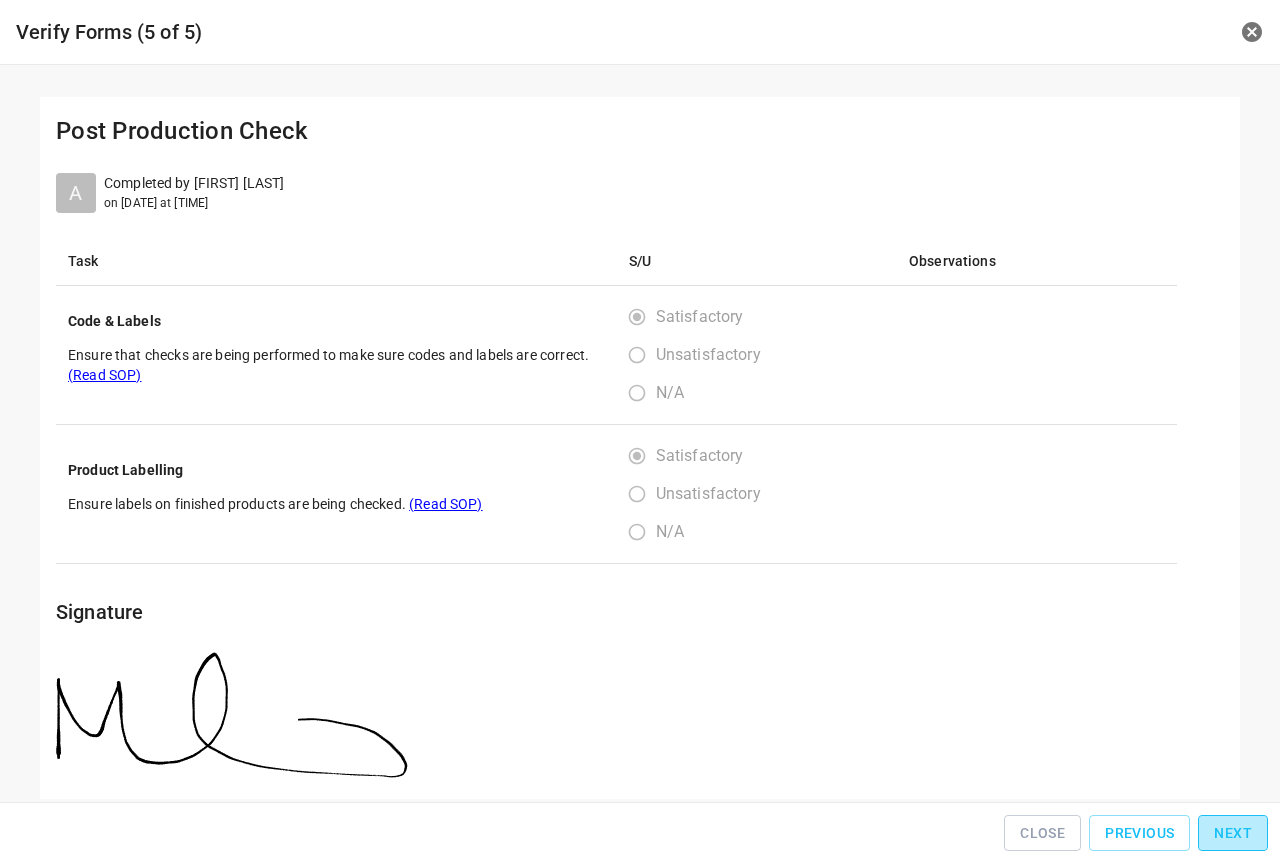 click on "Next" at bounding box center [1233, 833] 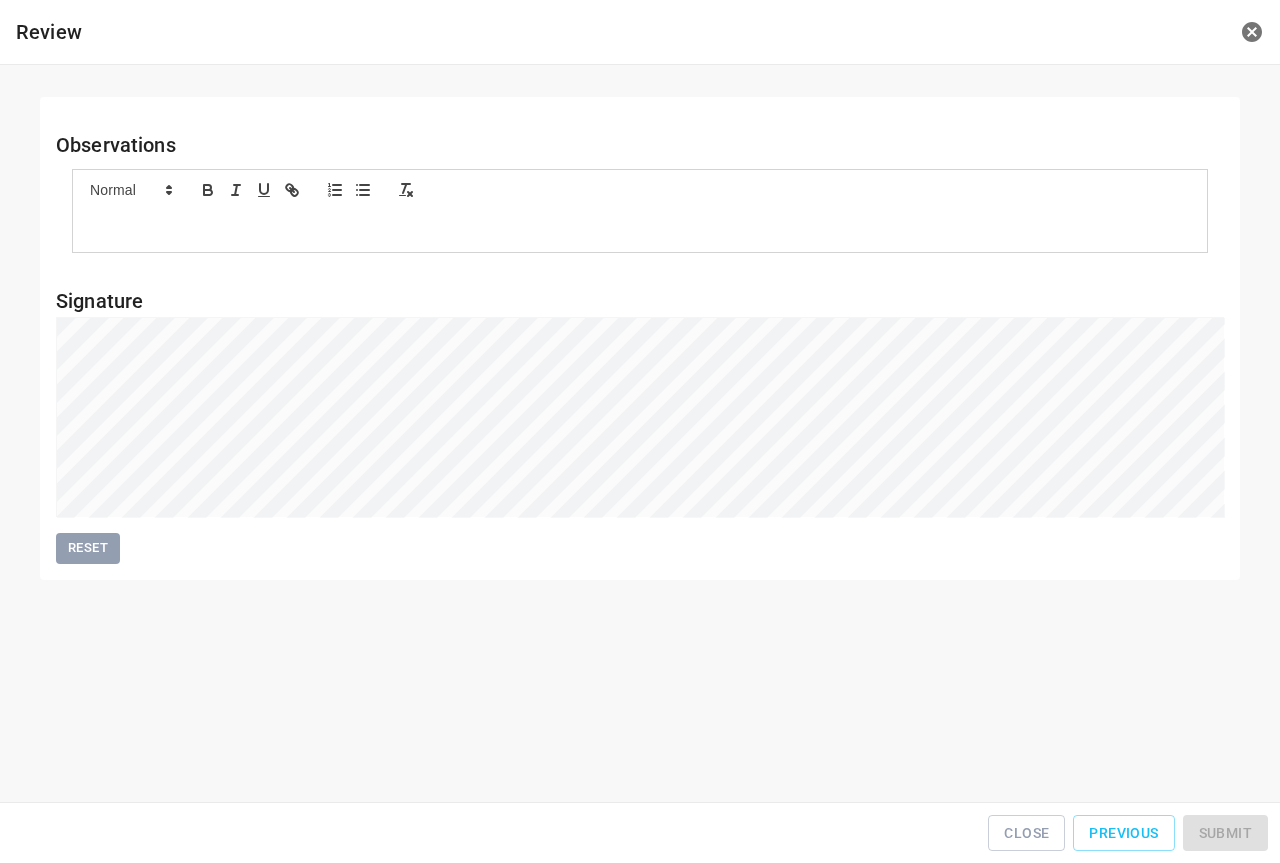 click on "Close Previous Submit" at bounding box center [640, 833] 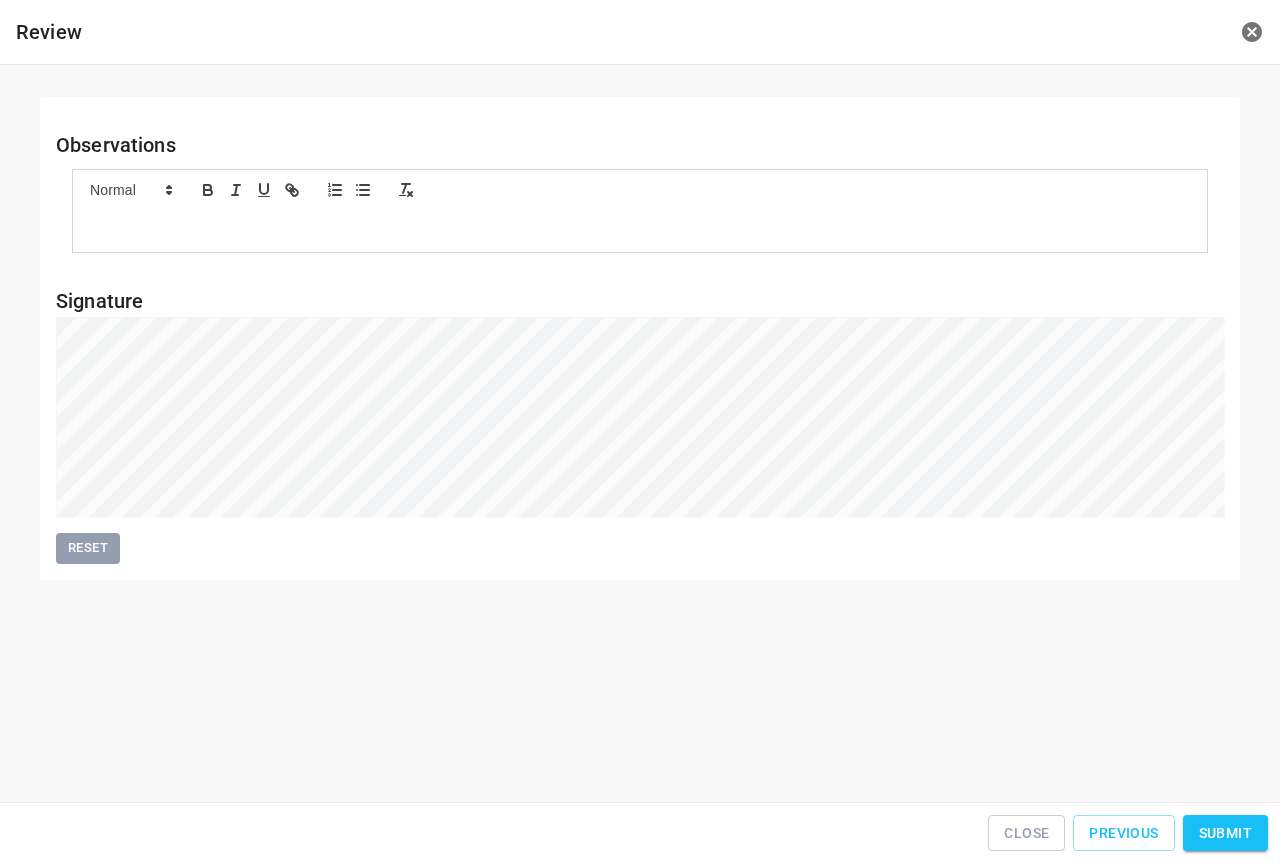 click on "Submit" at bounding box center (1225, 833) 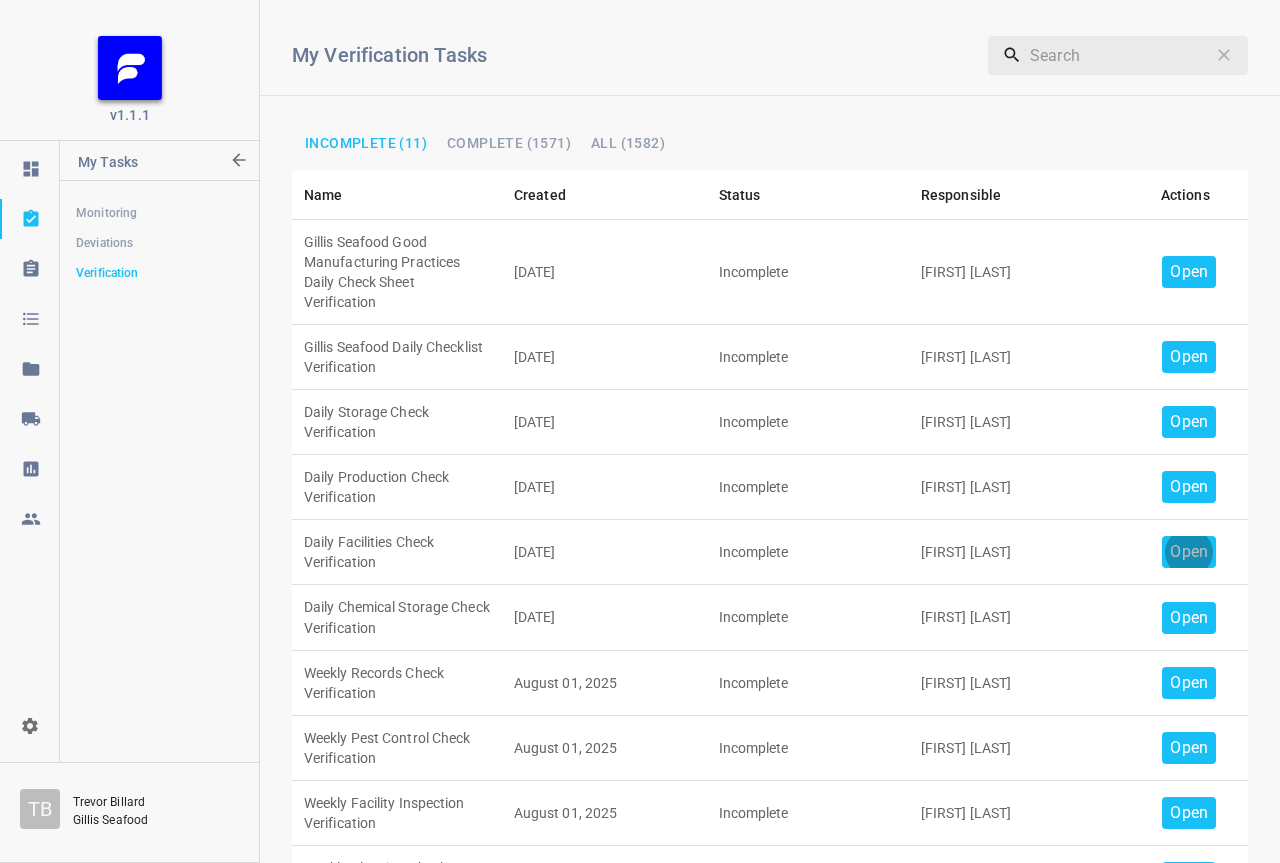 click on "Open" at bounding box center [1189, 552] 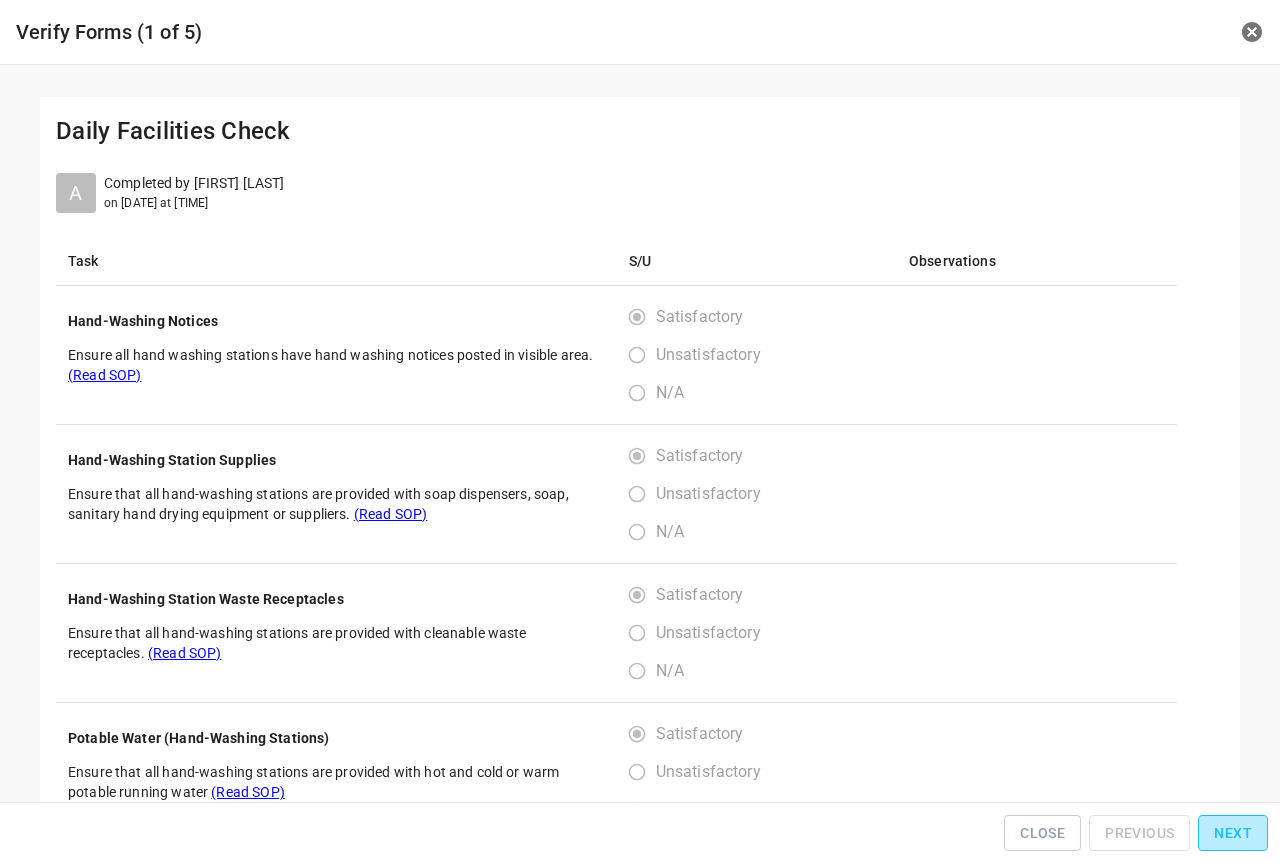 click on "Next" at bounding box center (1233, 833) 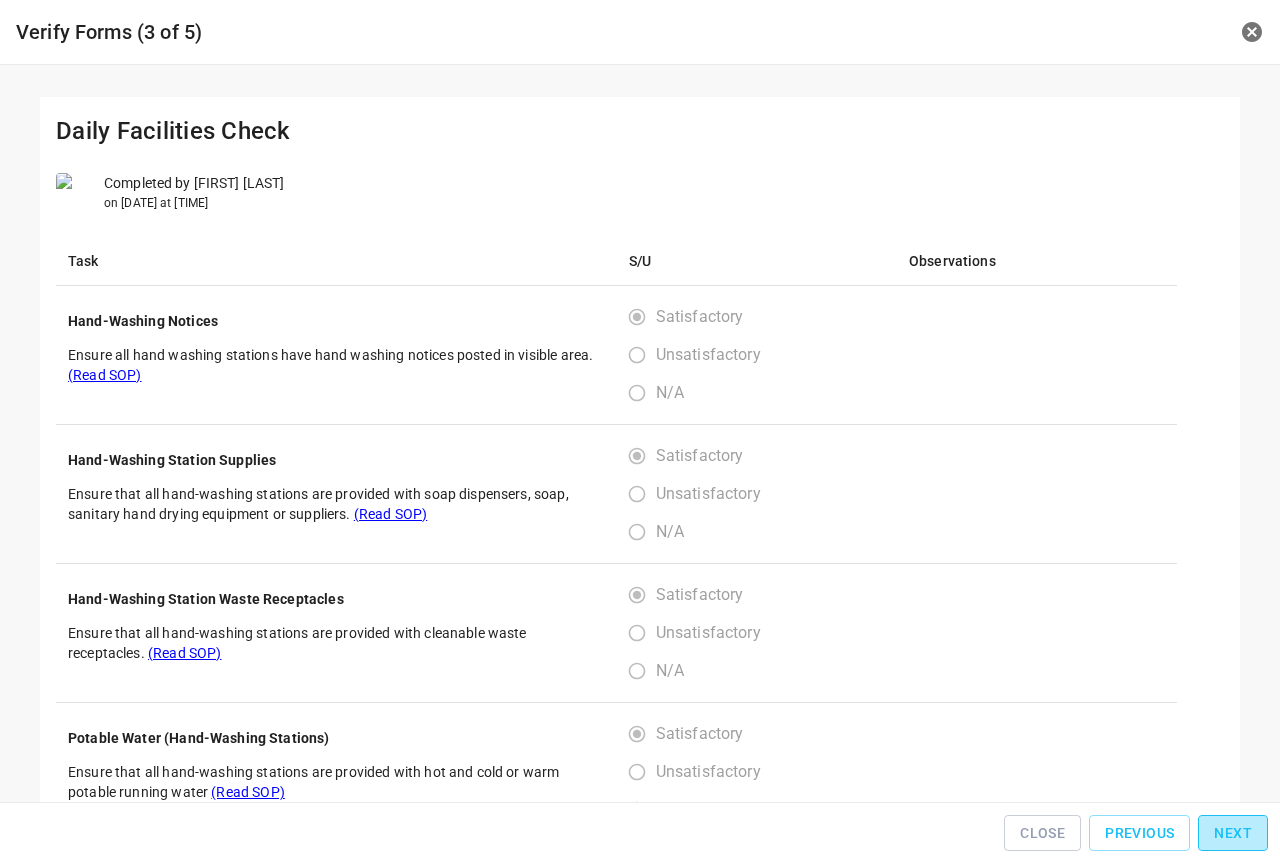 click on "Next" at bounding box center (1233, 833) 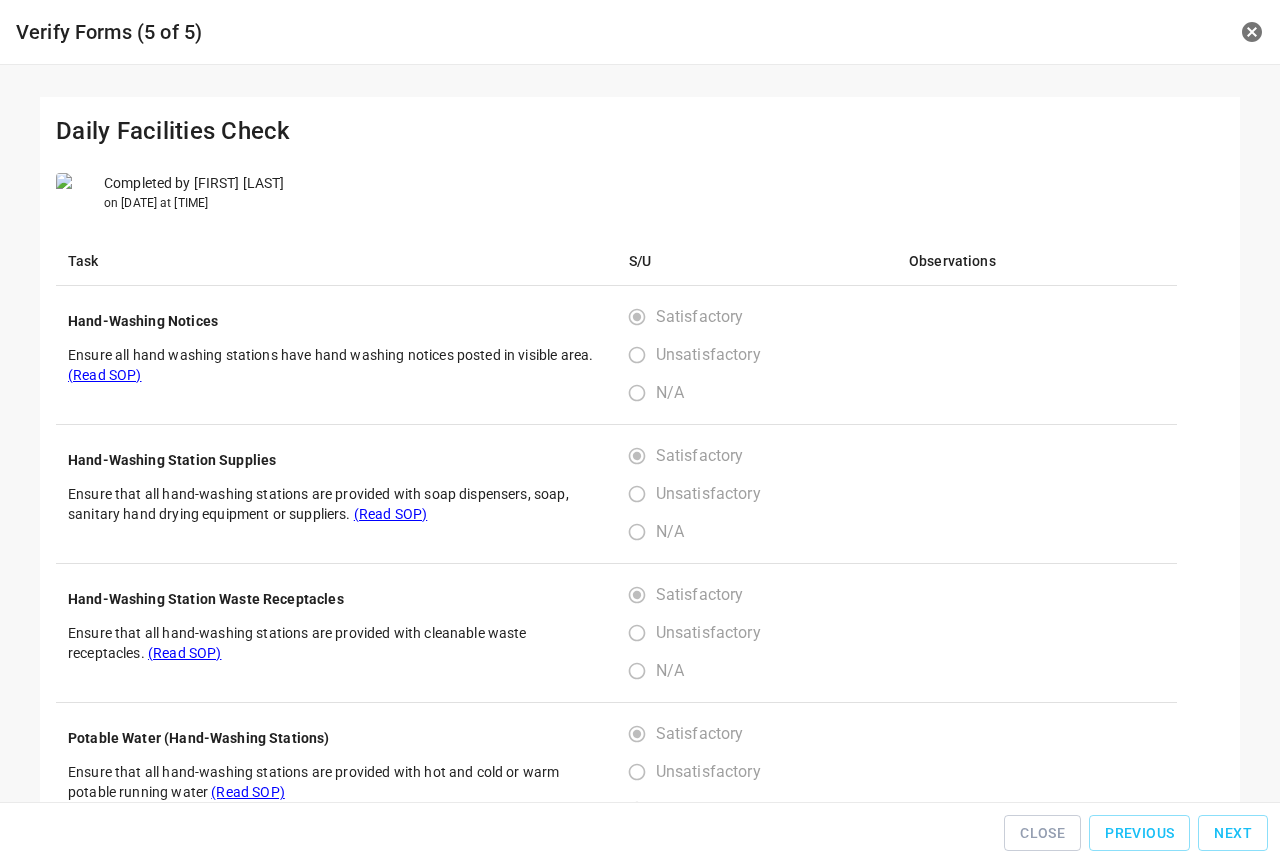 click on "Next" at bounding box center (1233, 833) 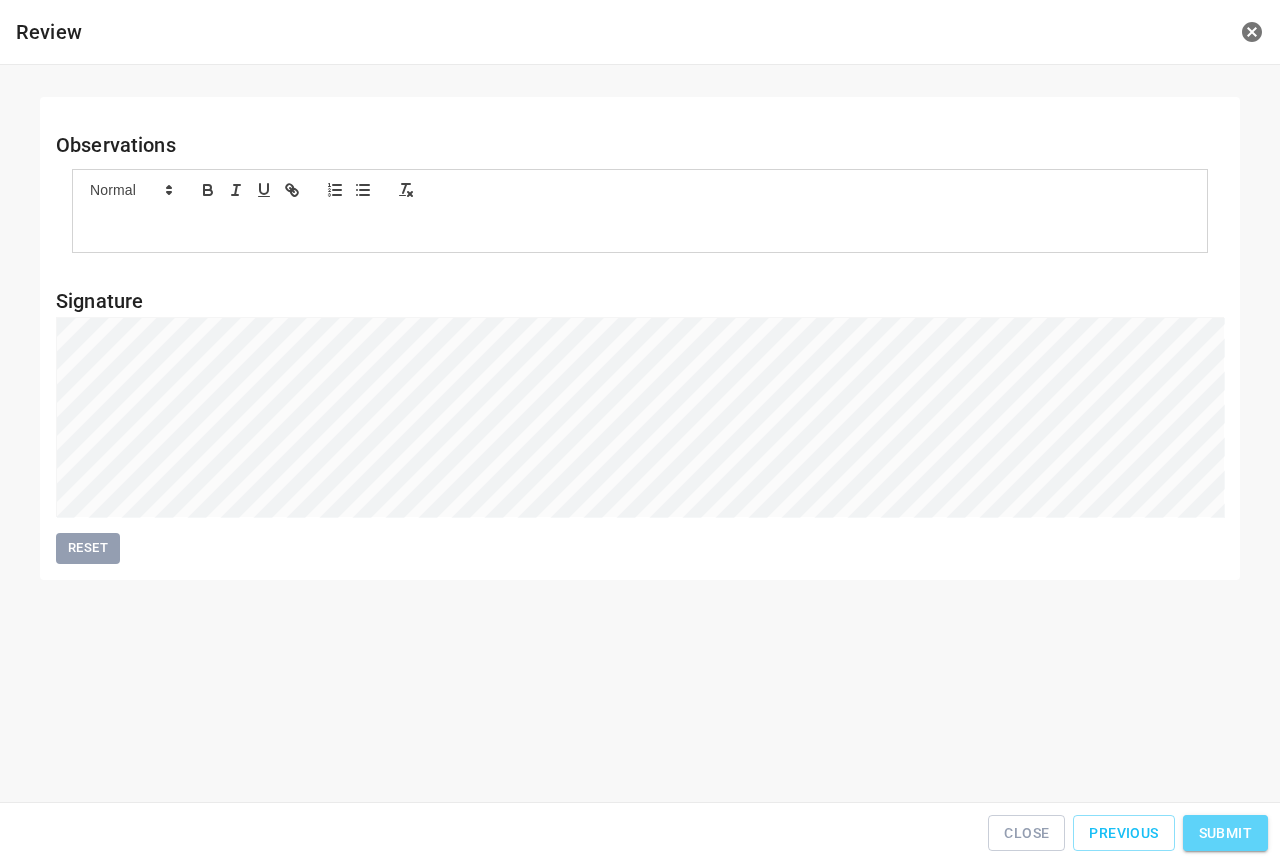 click on "Submit" at bounding box center [1225, 833] 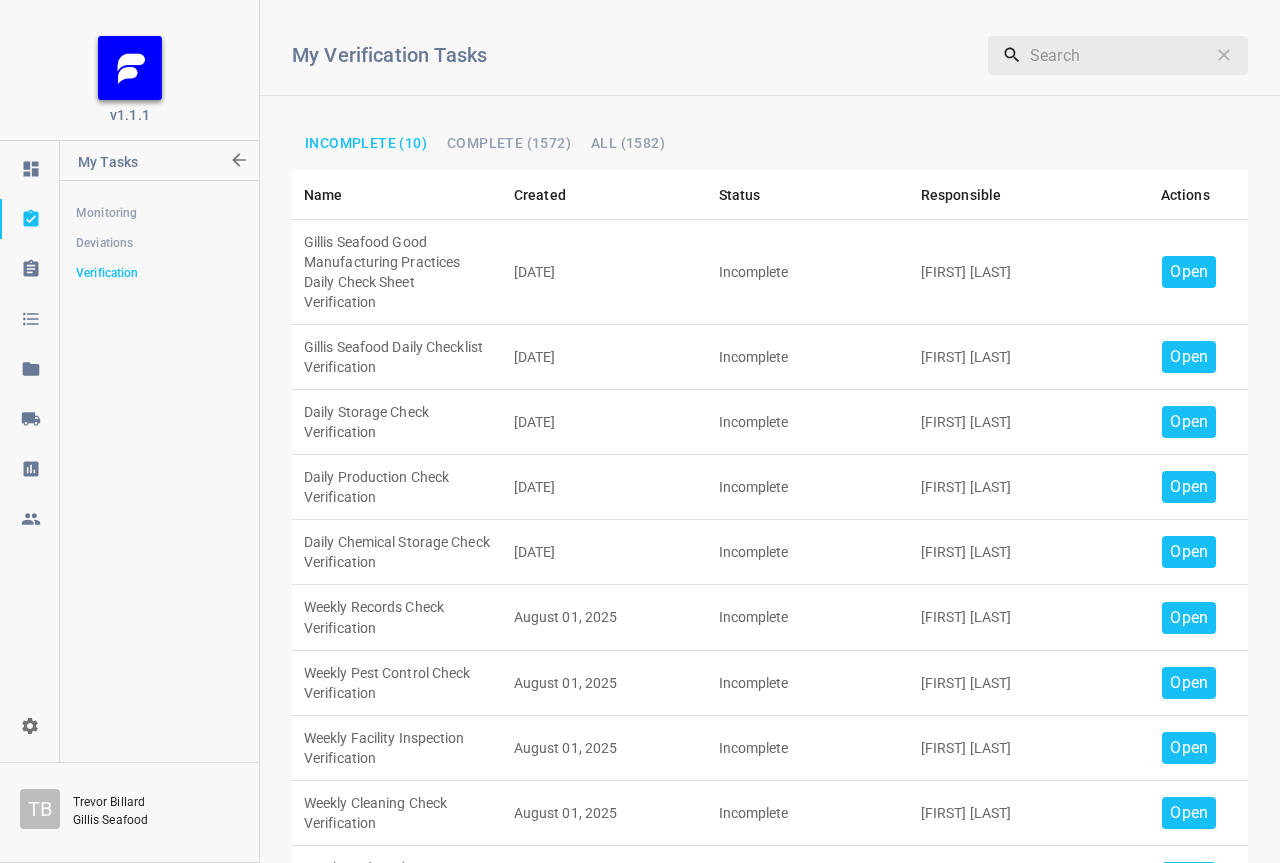 click on "Open" at bounding box center [1189, 272] 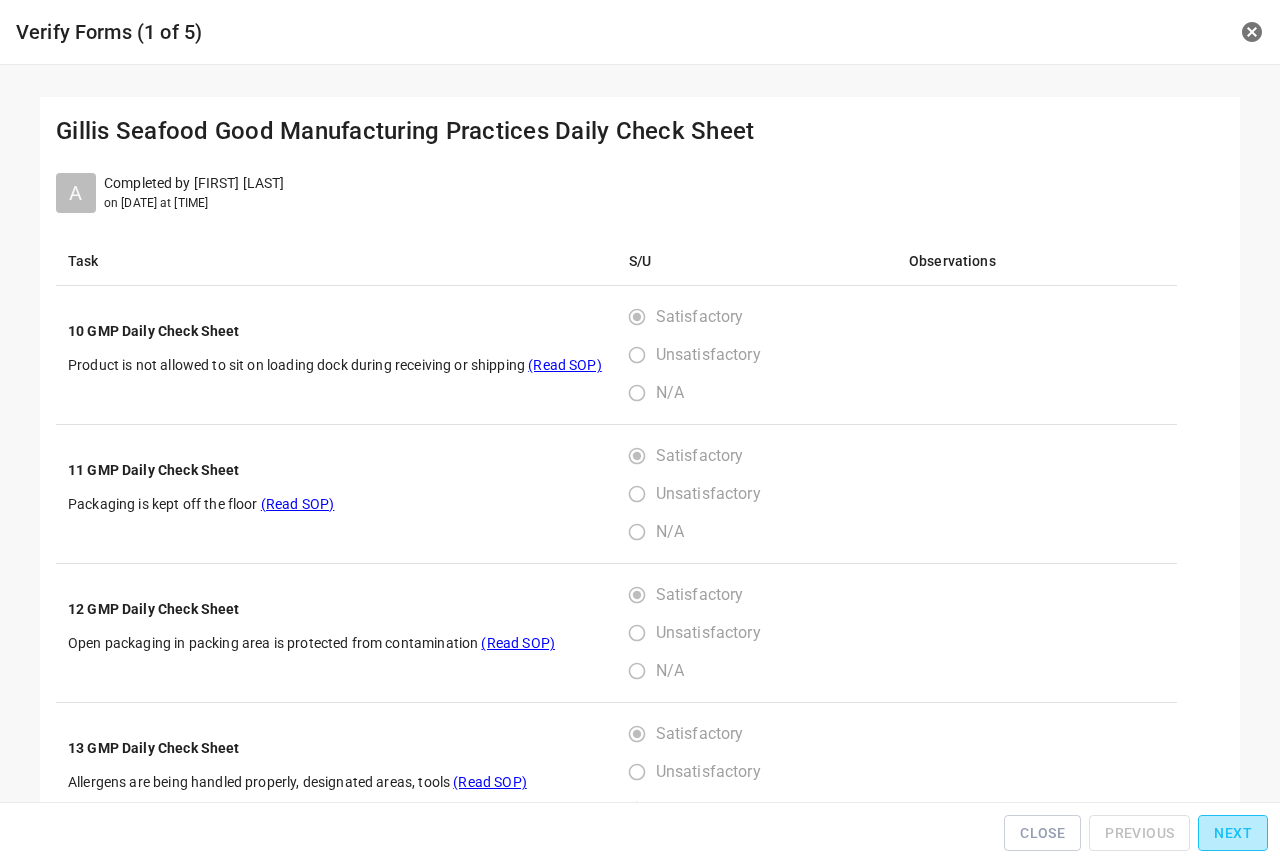 click on "Next" at bounding box center (1233, 833) 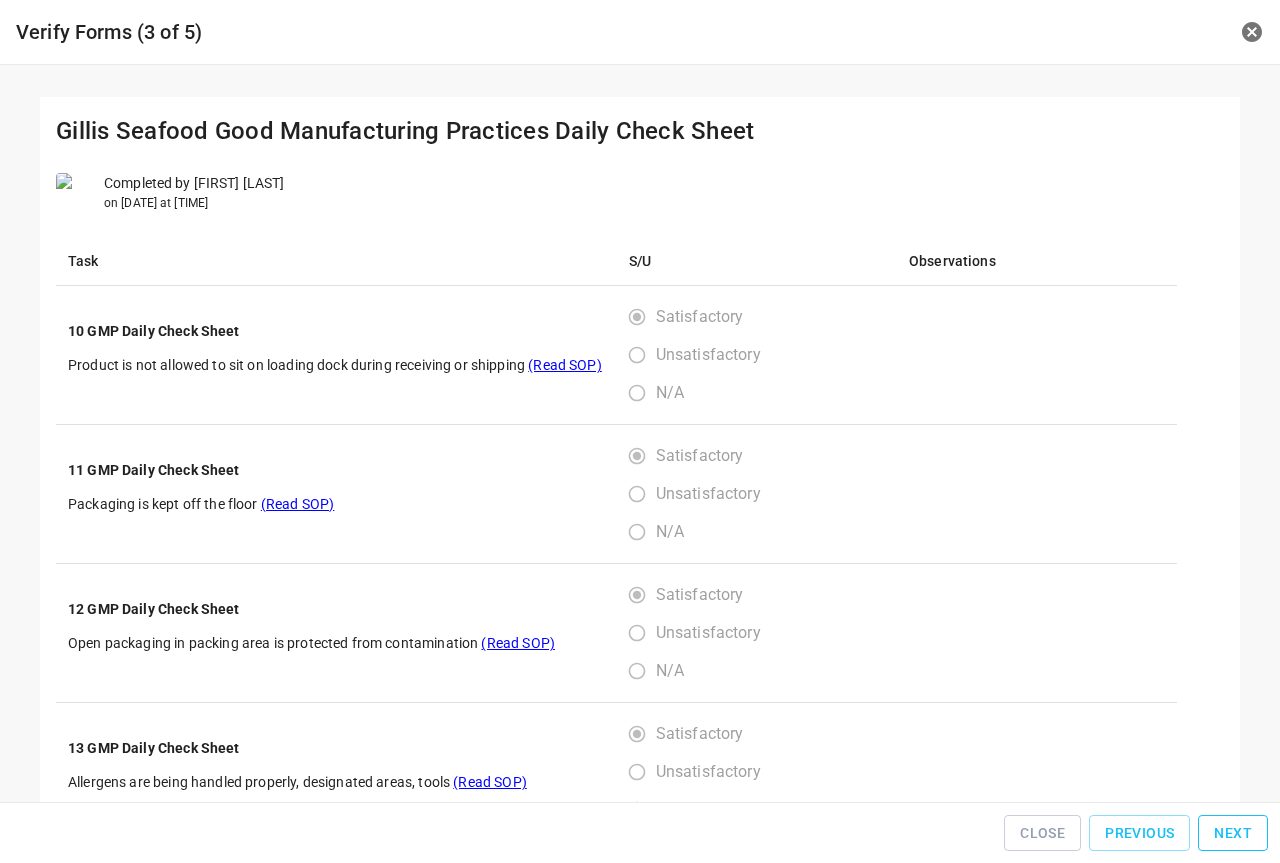 click on "Next" at bounding box center (1233, 833) 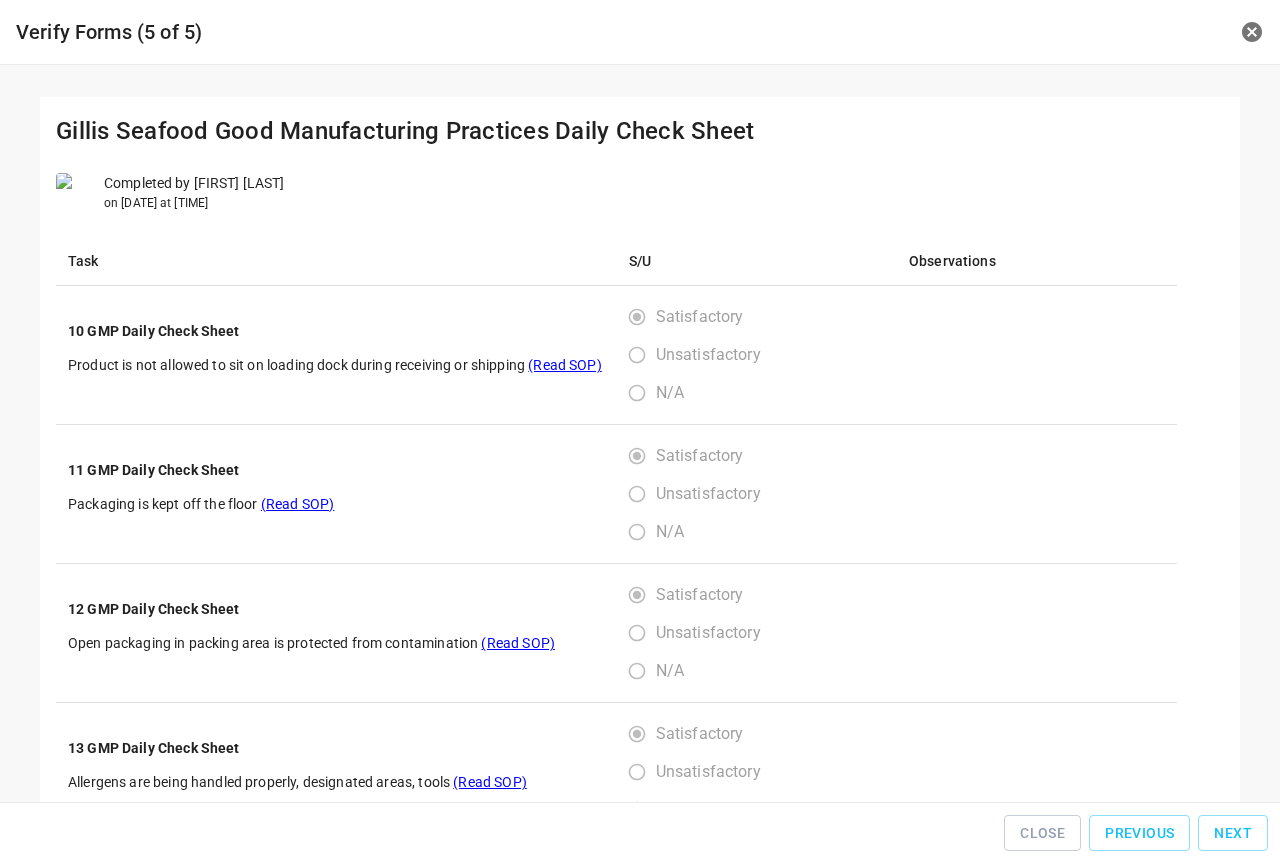 click on "Next" at bounding box center [1233, 833] 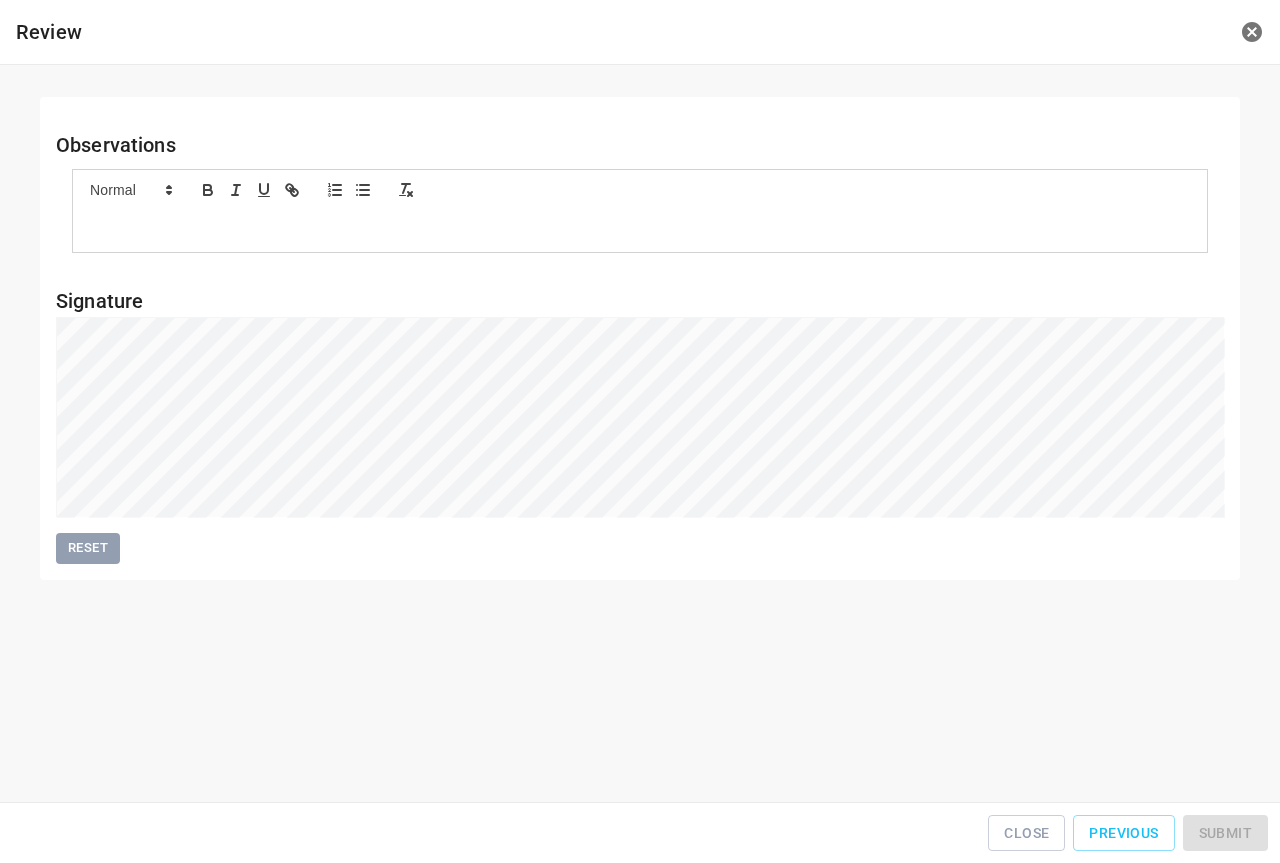 click on "Close Previous Submit" at bounding box center [640, 833] 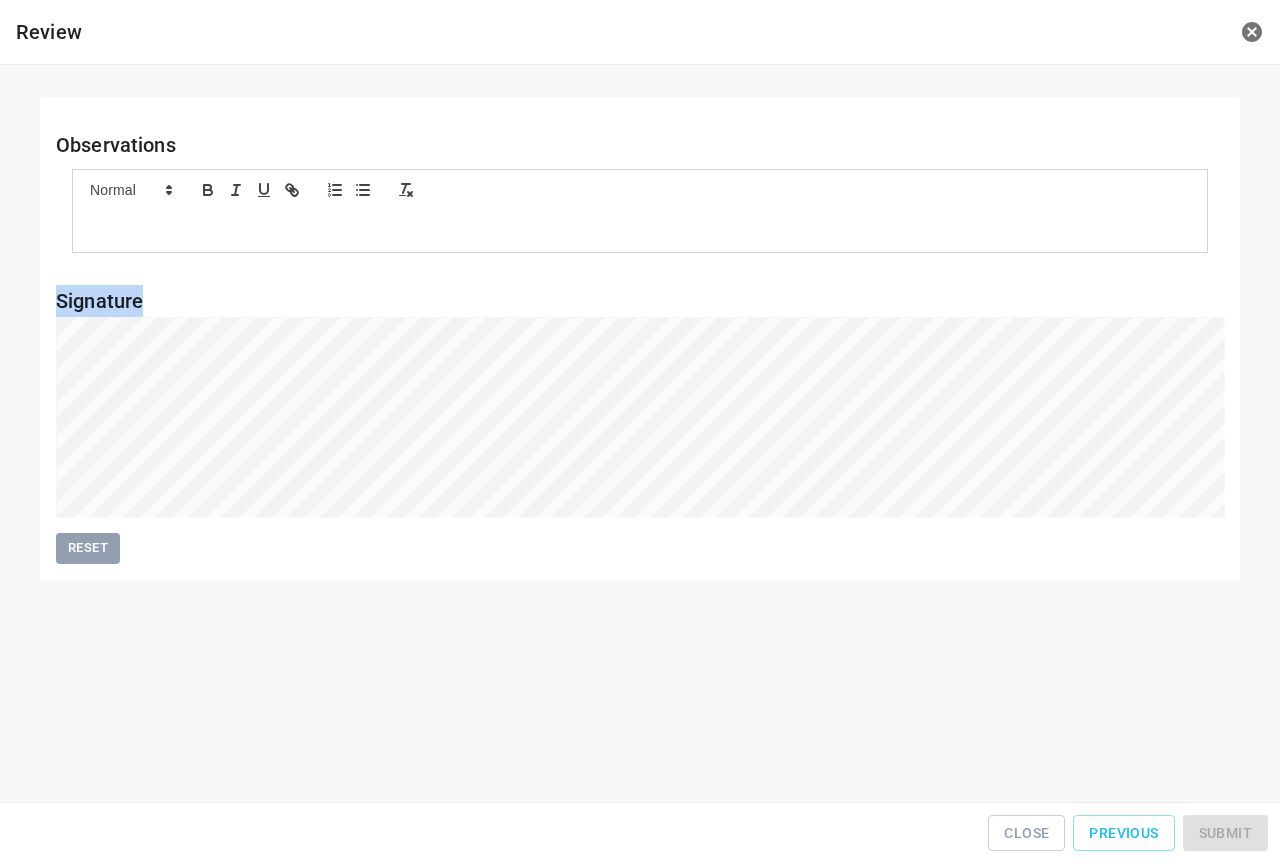 click on "Close Previous Submit" at bounding box center (640, 833) 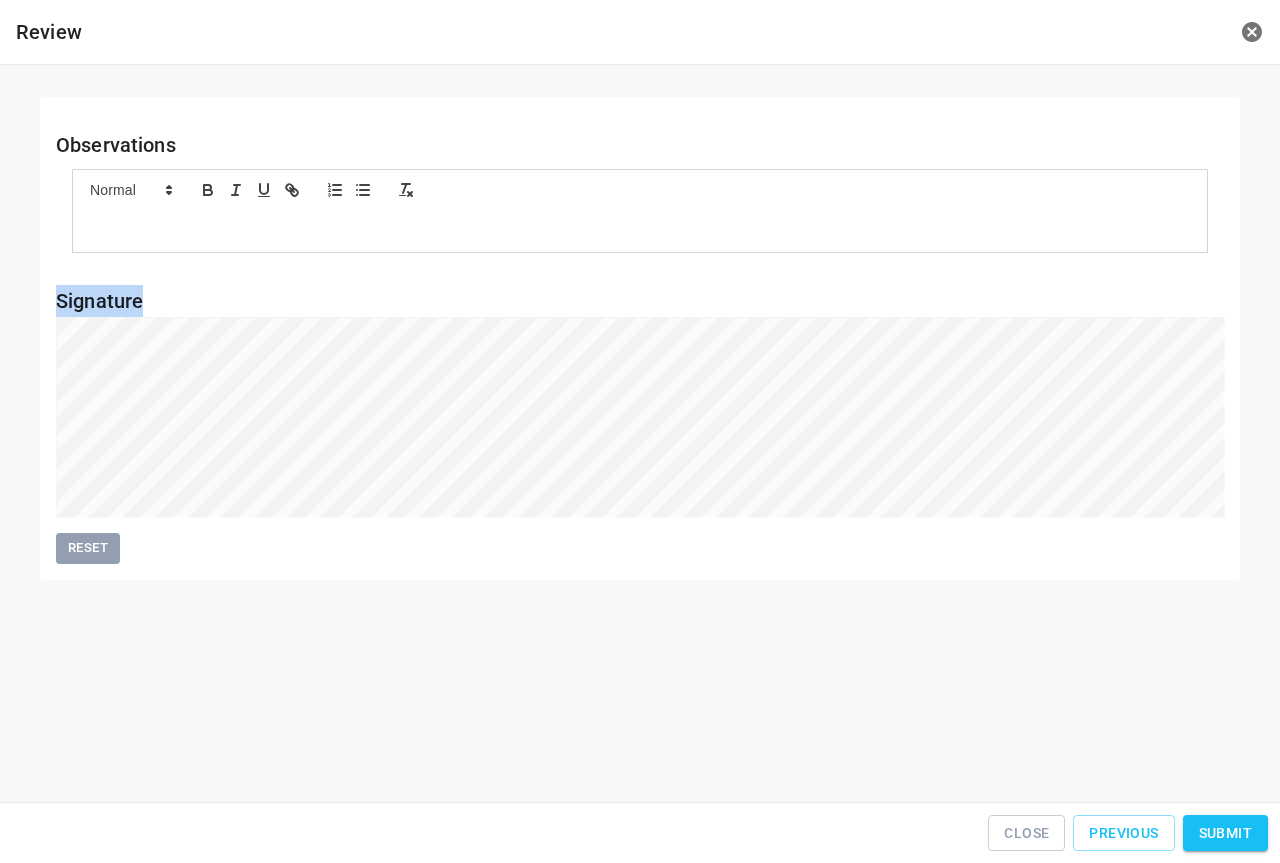 click on "Submit" at bounding box center (1225, 833) 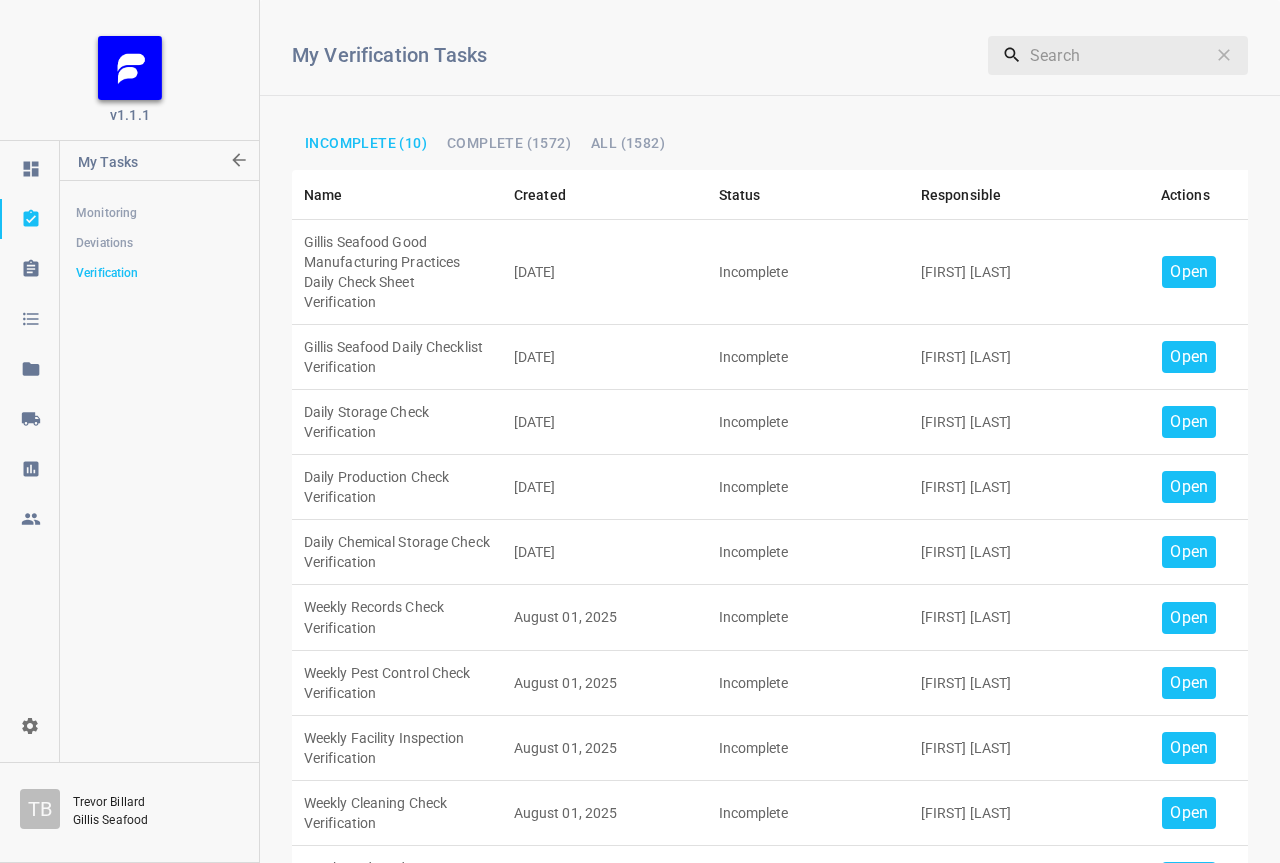 click on "Open" at bounding box center [1189, 422] 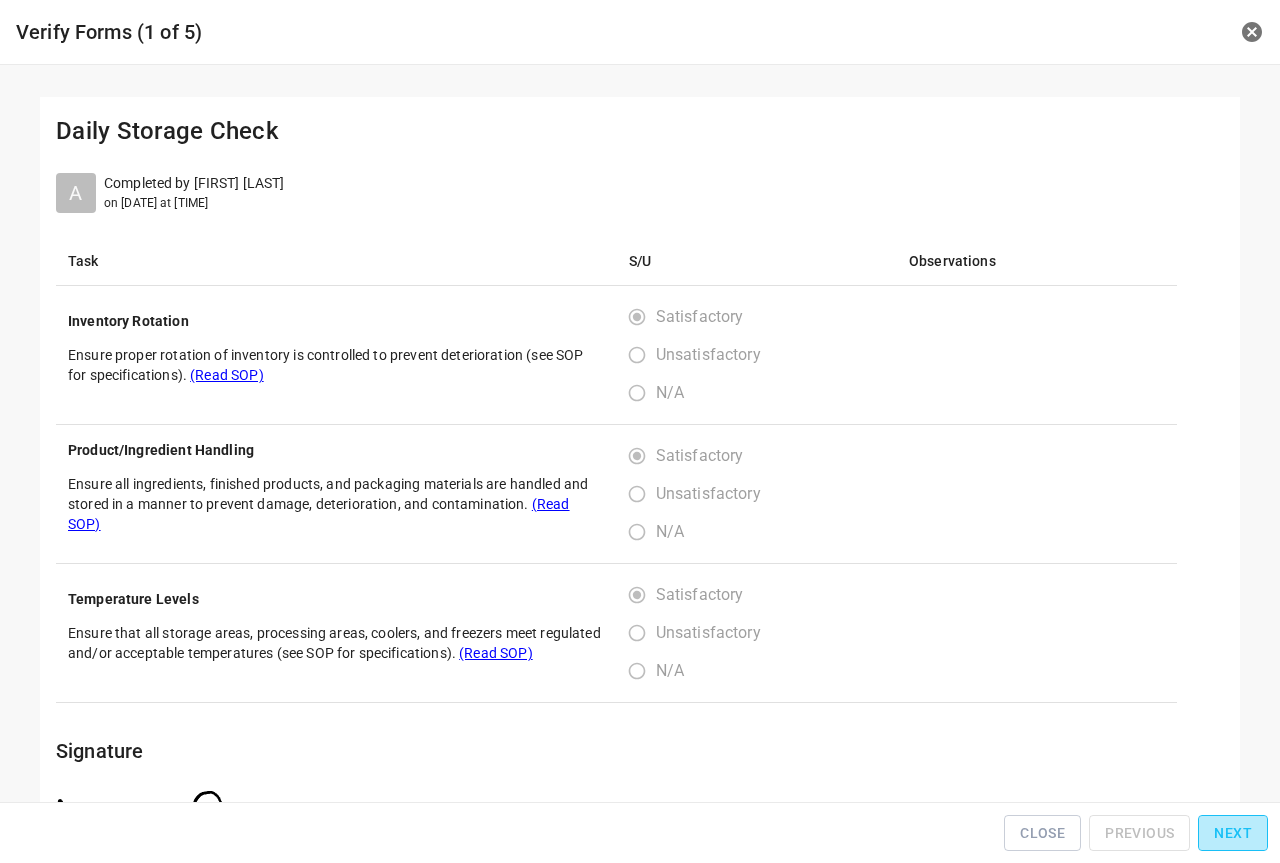 click on "Next" at bounding box center [1233, 833] 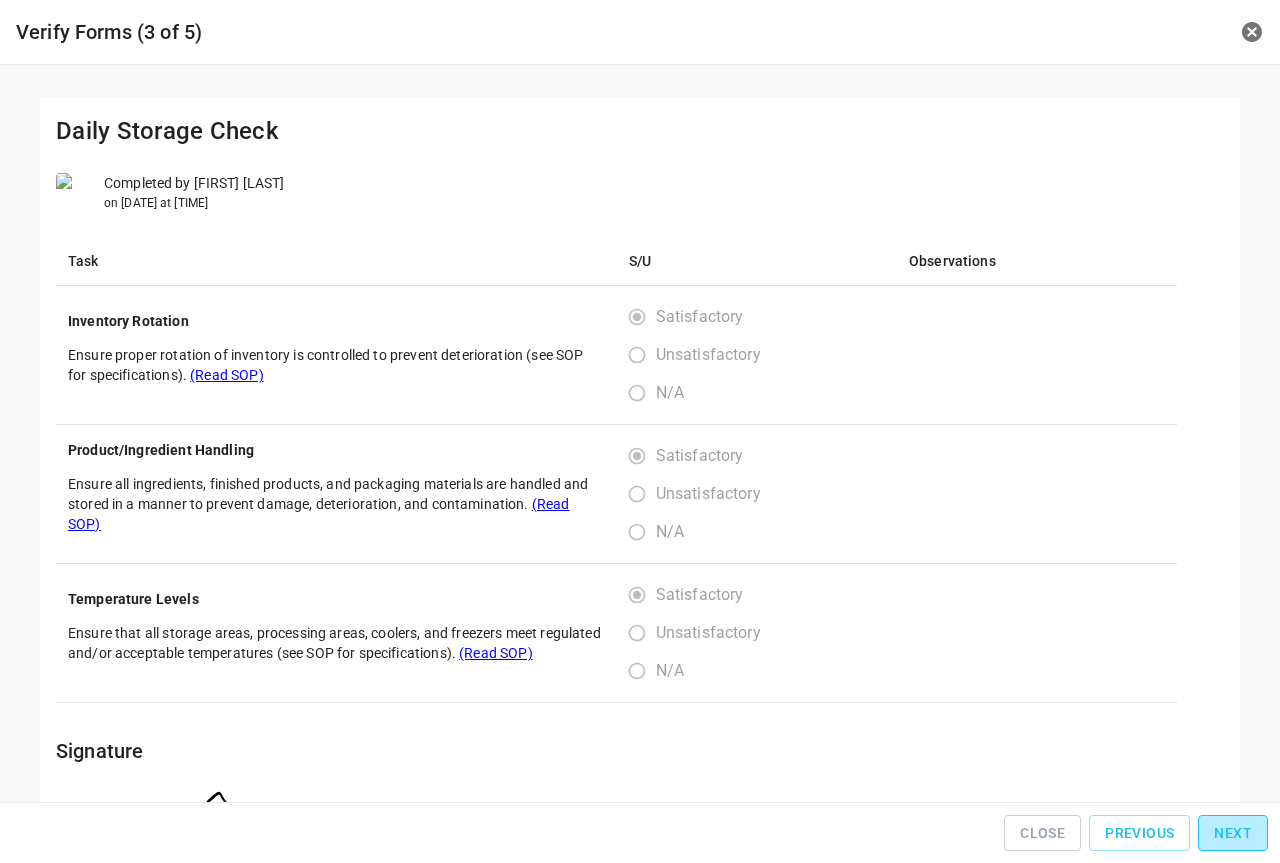 click on "Next" at bounding box center [1233, 833] 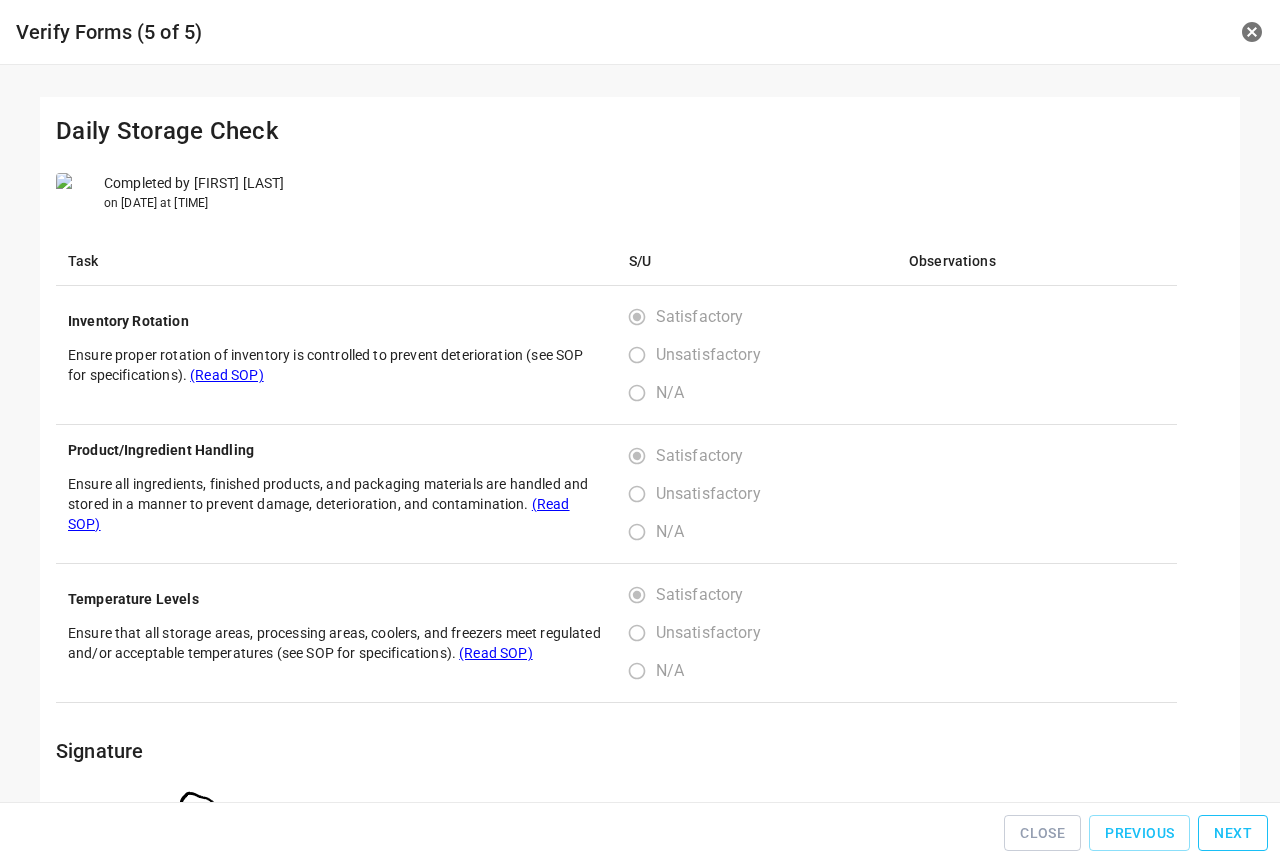 click on "Next" at bounding box center [1233, 833] 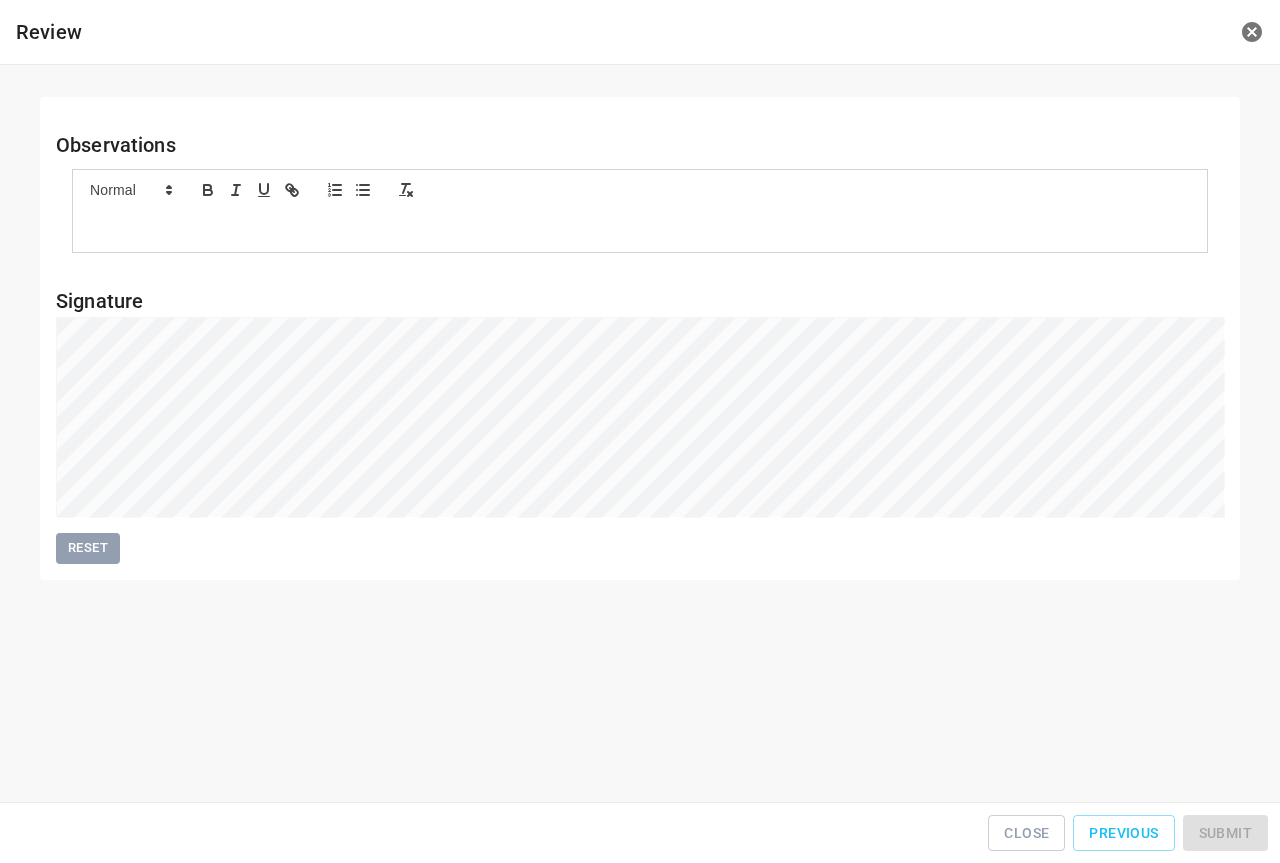 click on "Close Previous Submit" at bounding box center [640, 833] 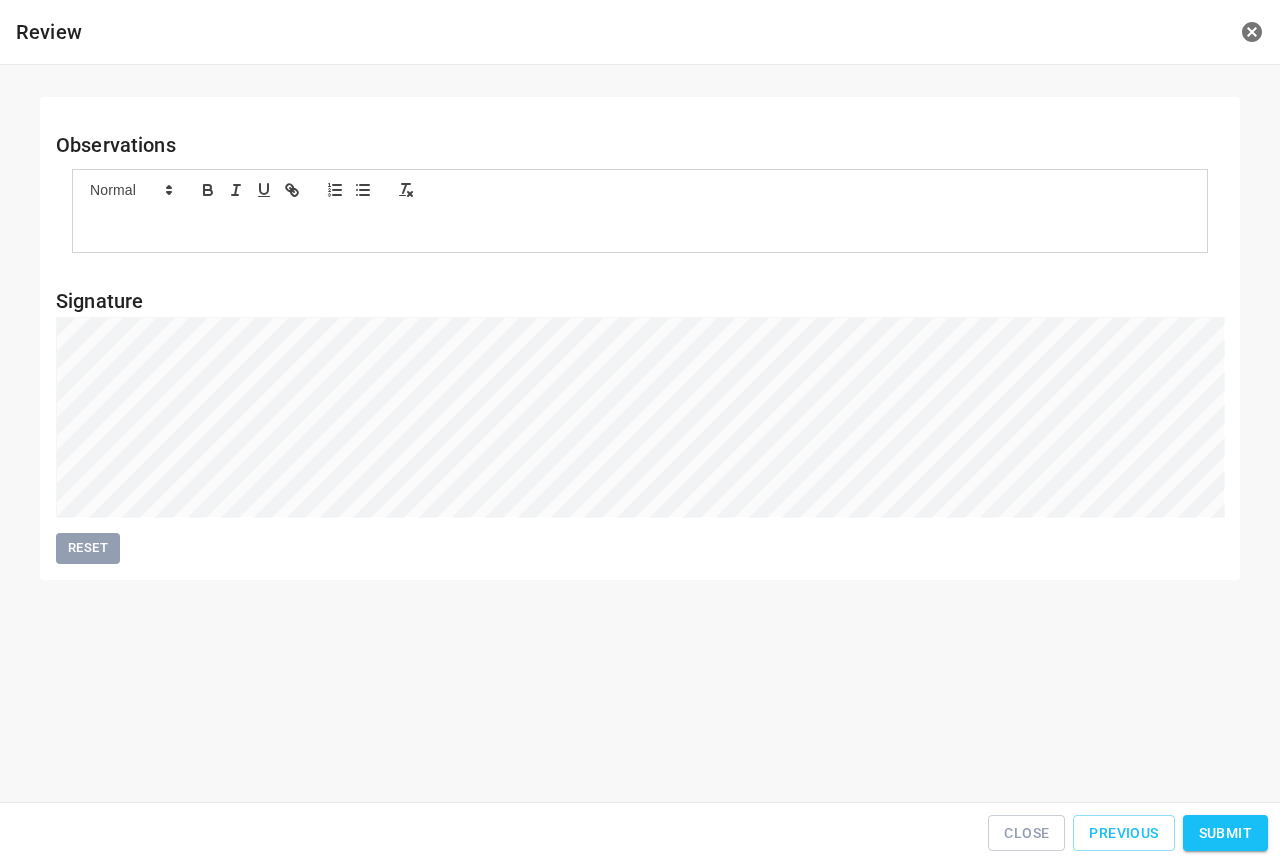 click on "Submit" at bounding box center (1225, 833) 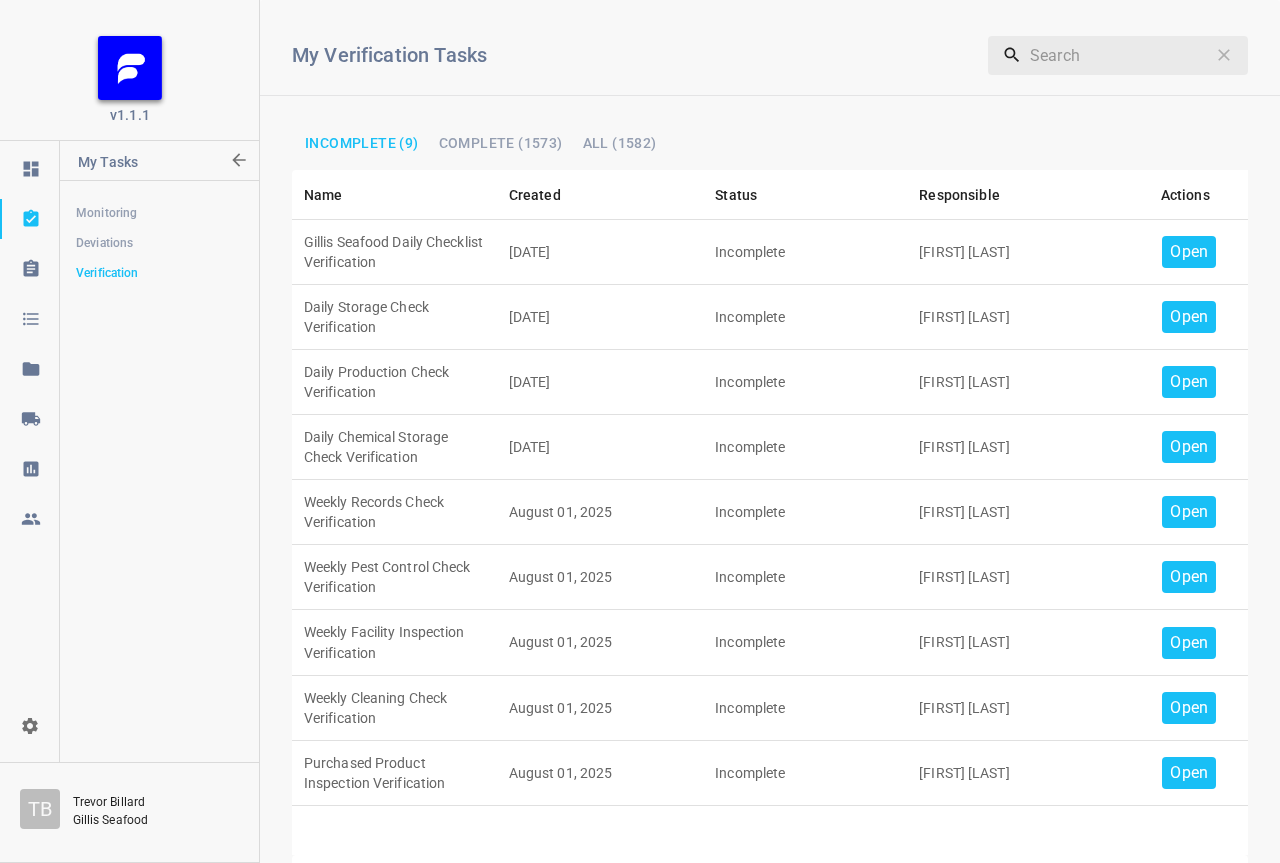 click on "Open" at bounding box center [1189, 708] 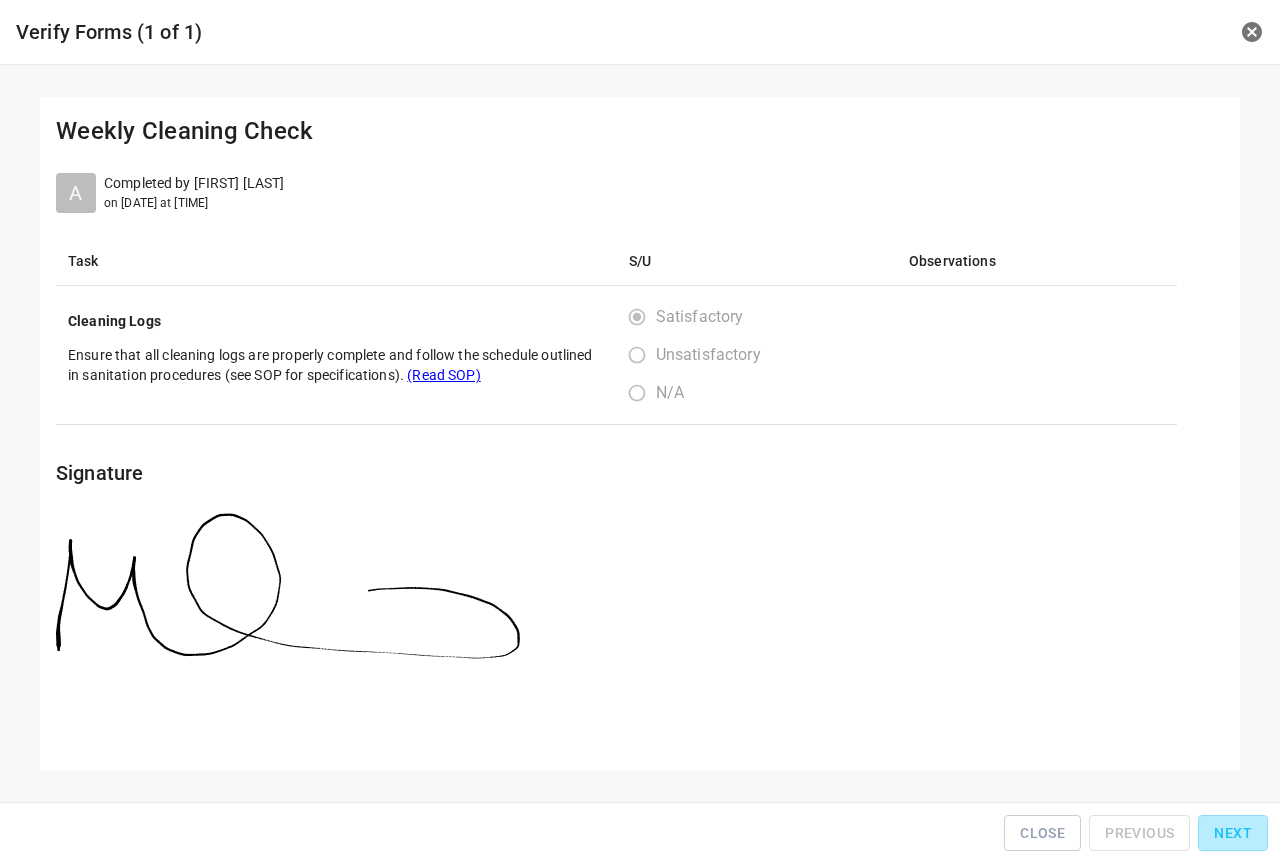 click on "Next" at bounding box center [1233, 833] 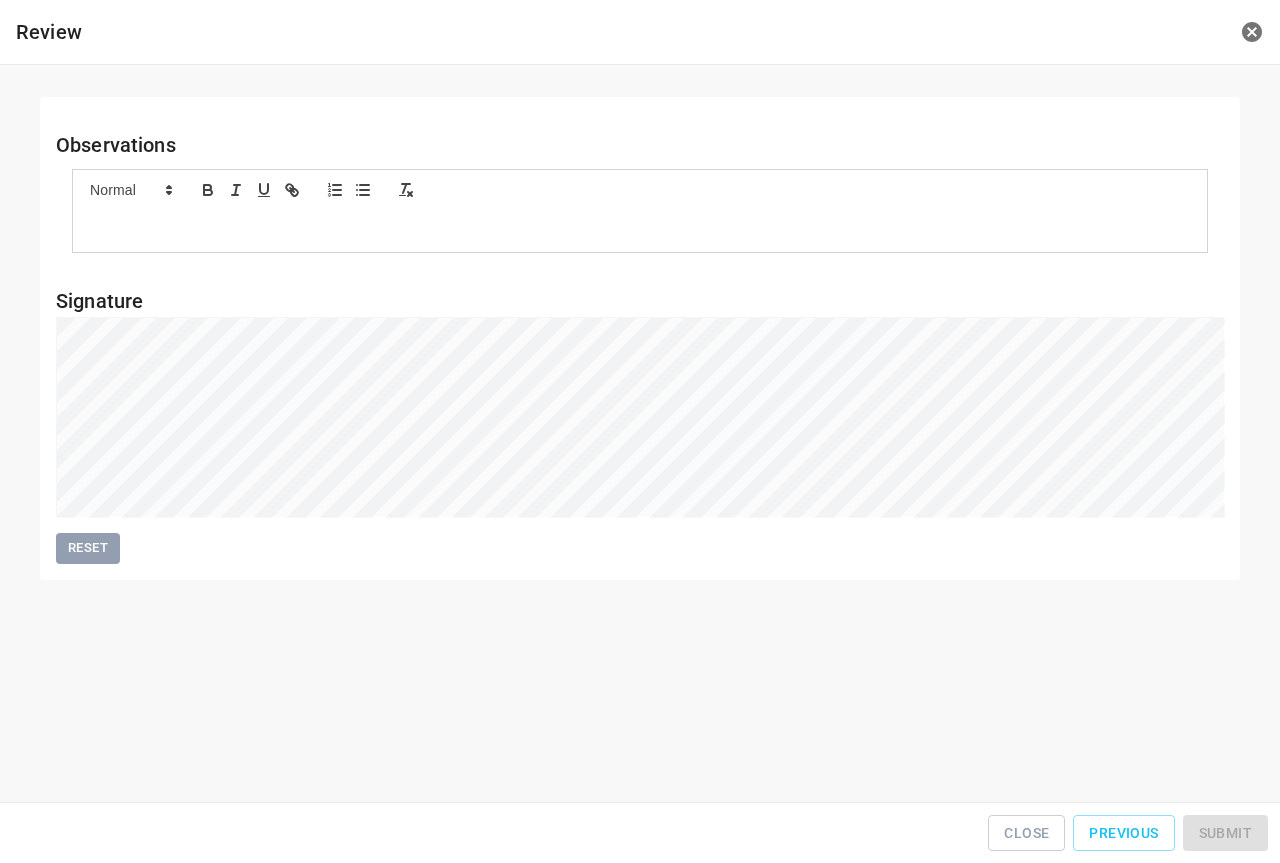 click on "Close Previous Submit" at bounding box center (640, 833) 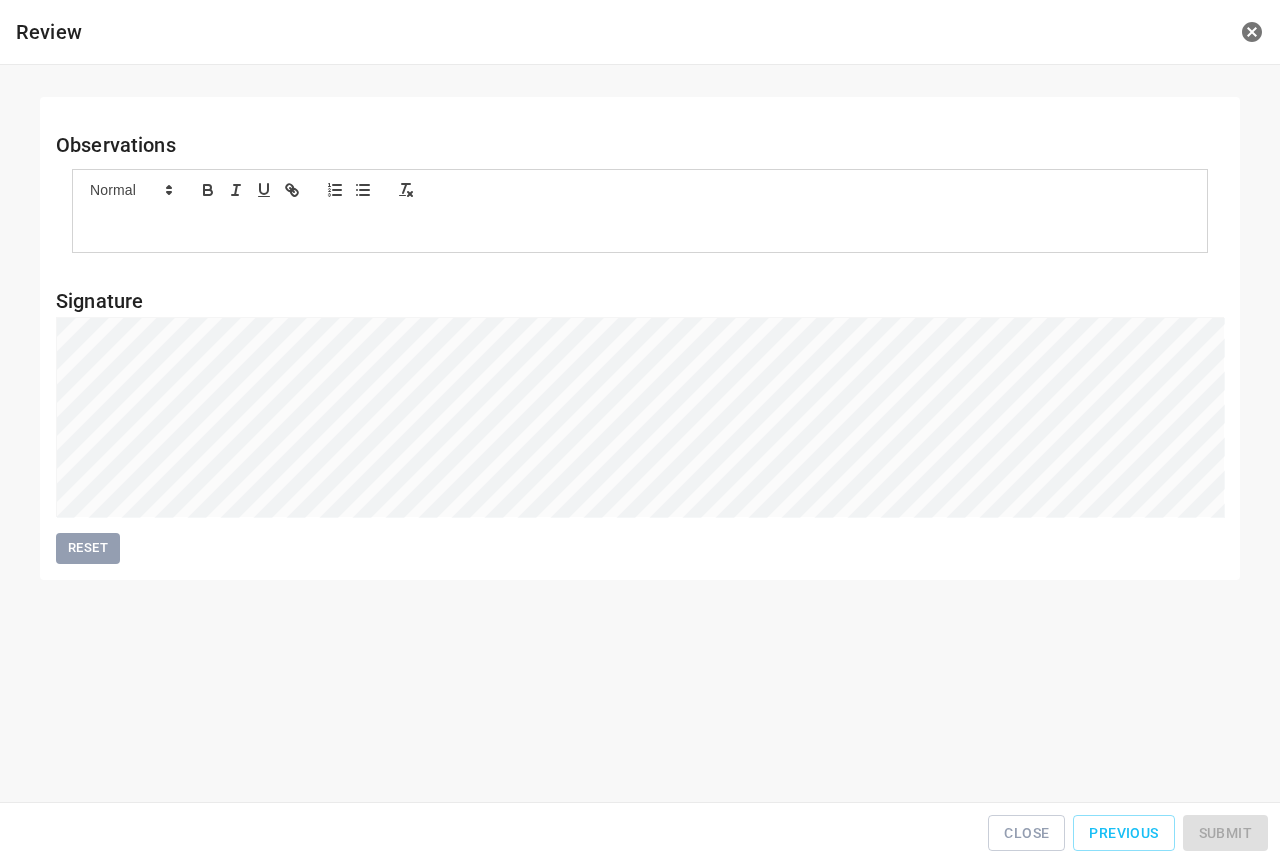 click on "Close Previous Submit" at bounding box center [640, 833] 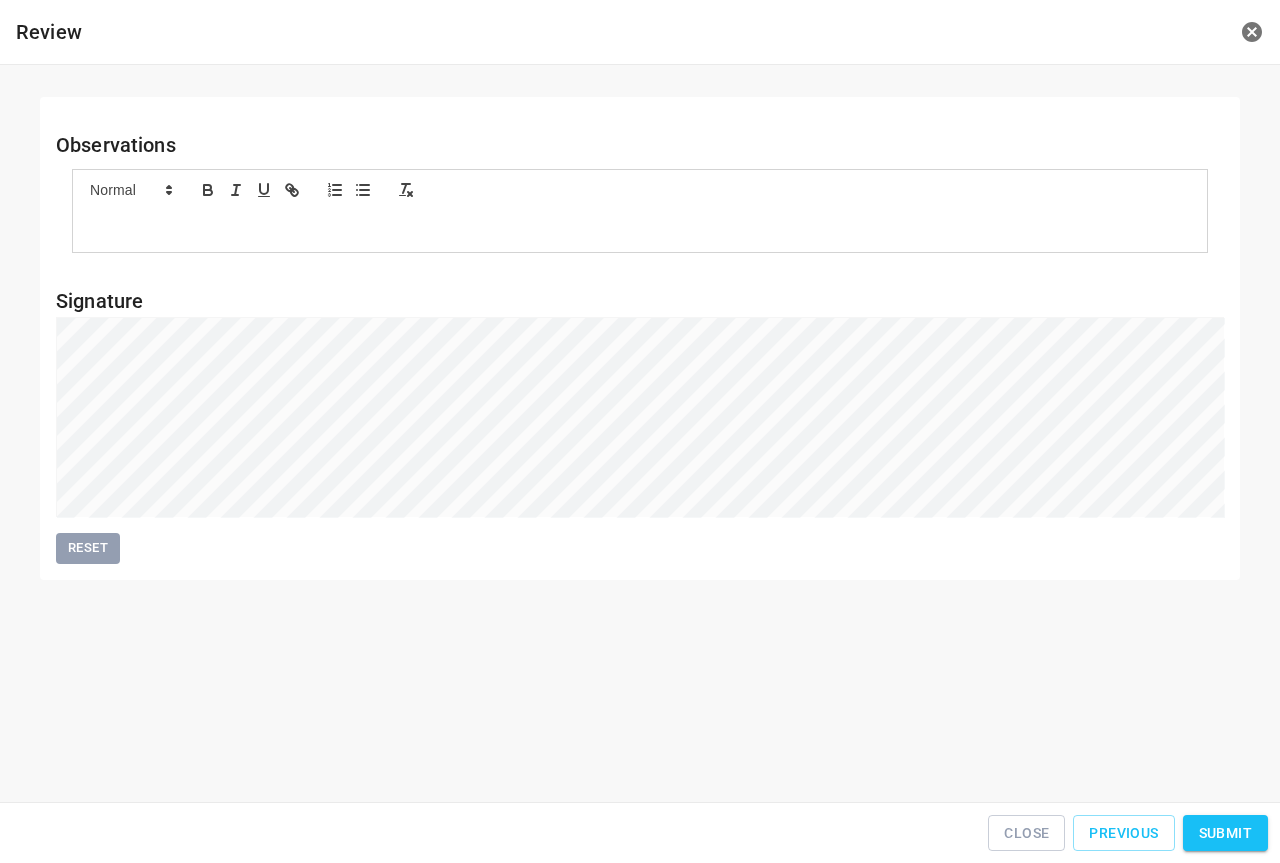 click on "Submit" at bounding box center (1225, 833) 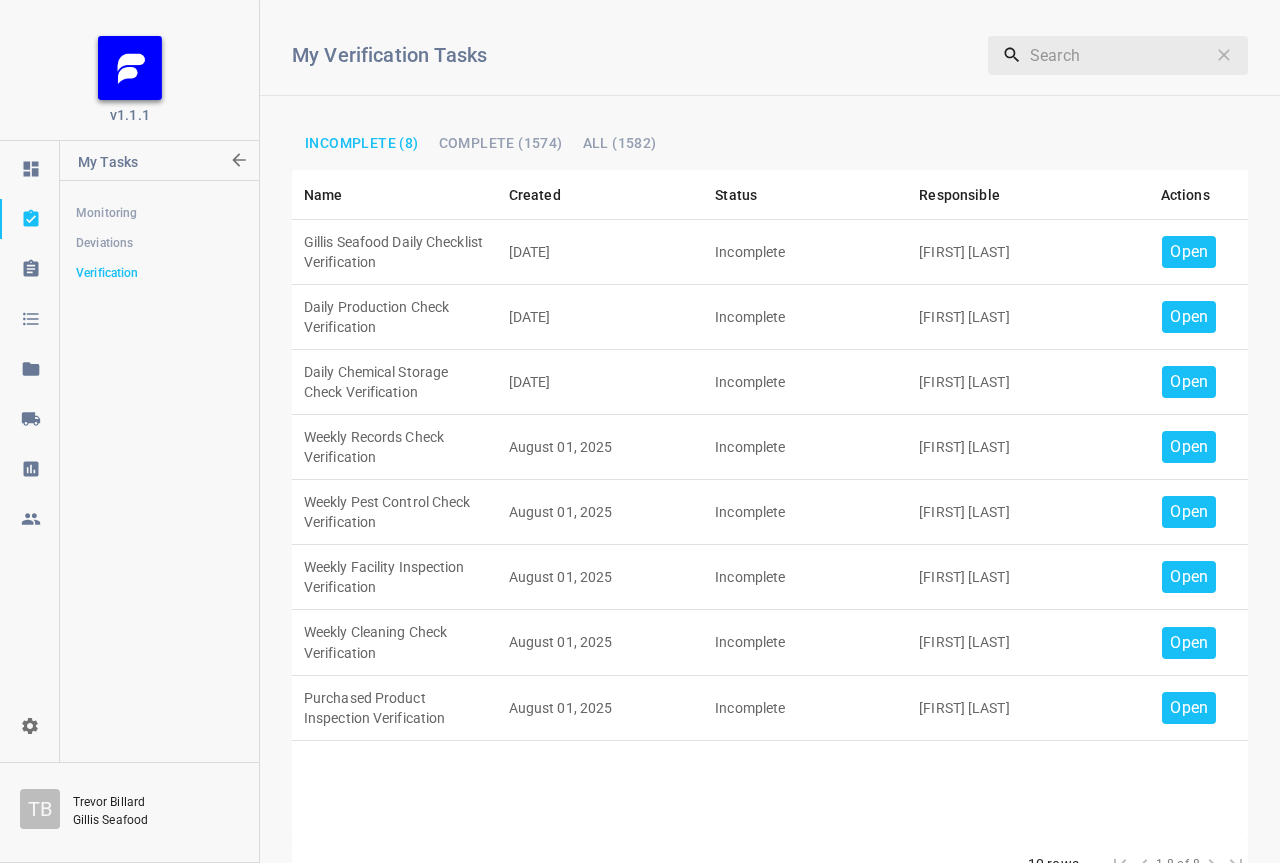 click on "Open" at bounding box center (1189, 252) 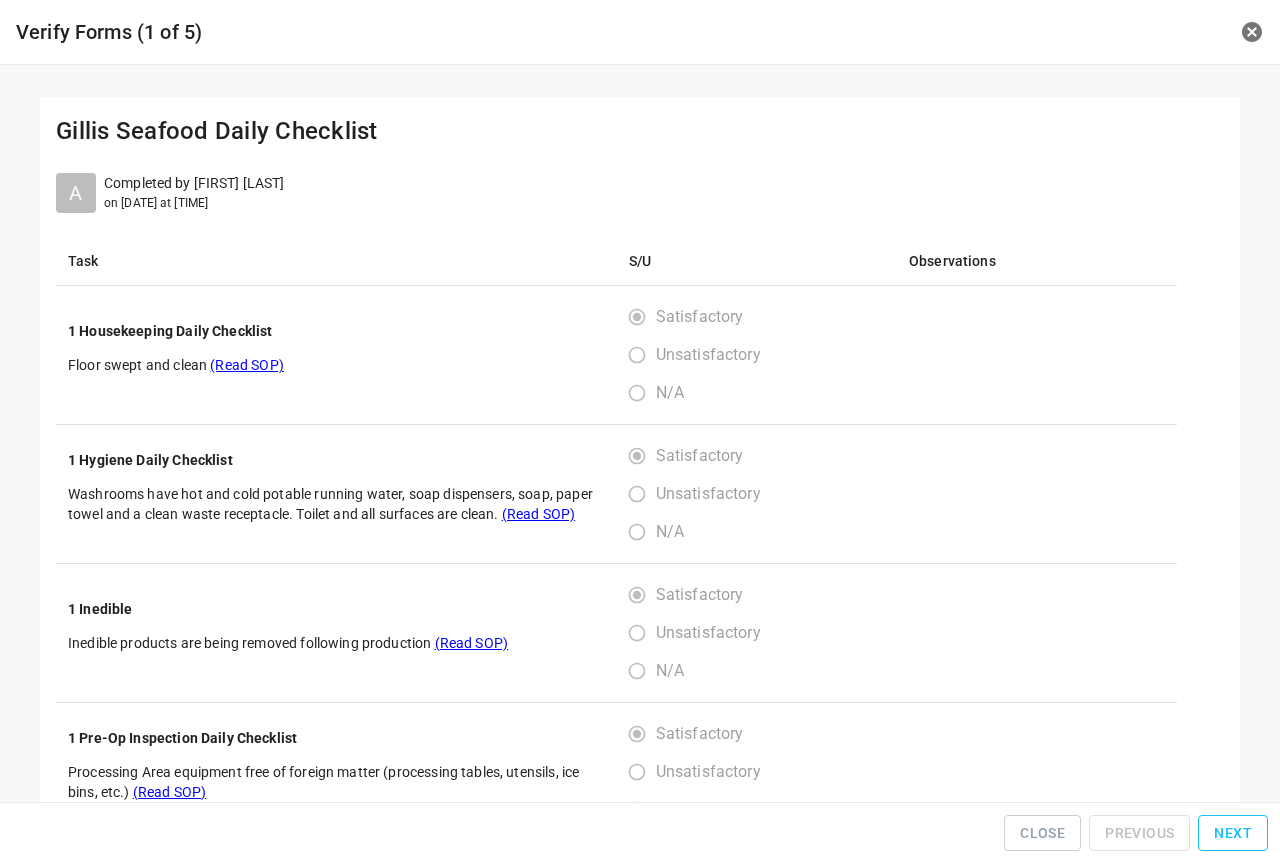 click on "Next" at bounding box center (1233, 833) 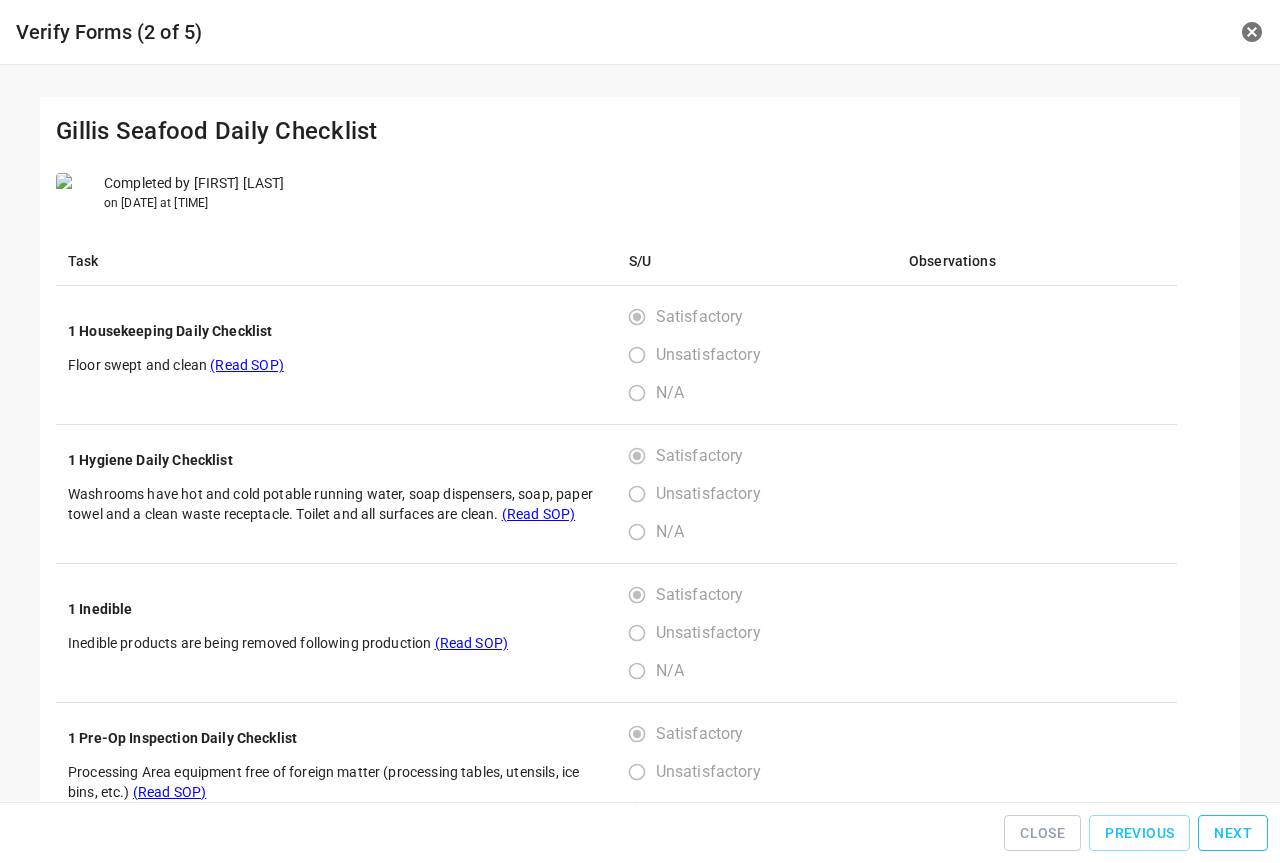 click on "Next" at bounding box center (1233, 833) 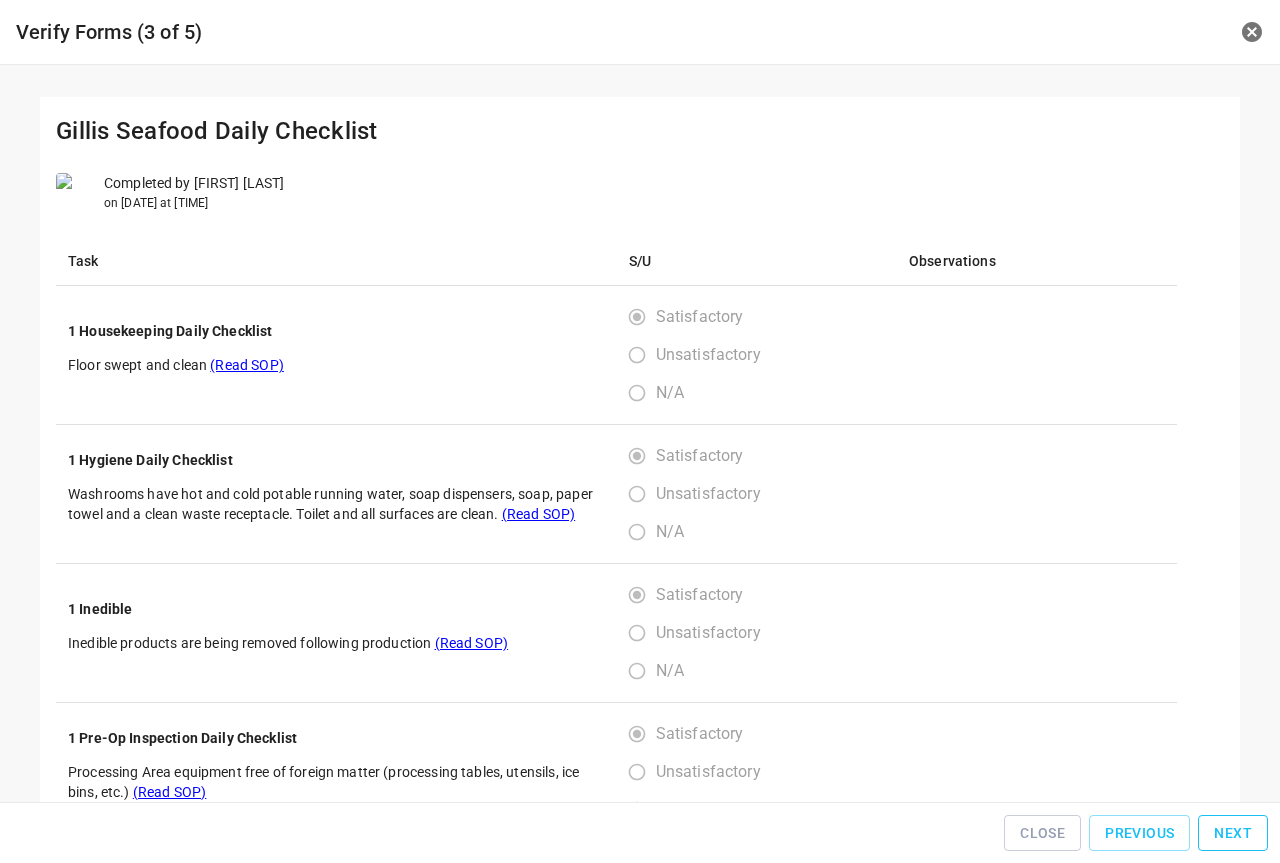 click on "Next" at bounding box center [1233, 833] 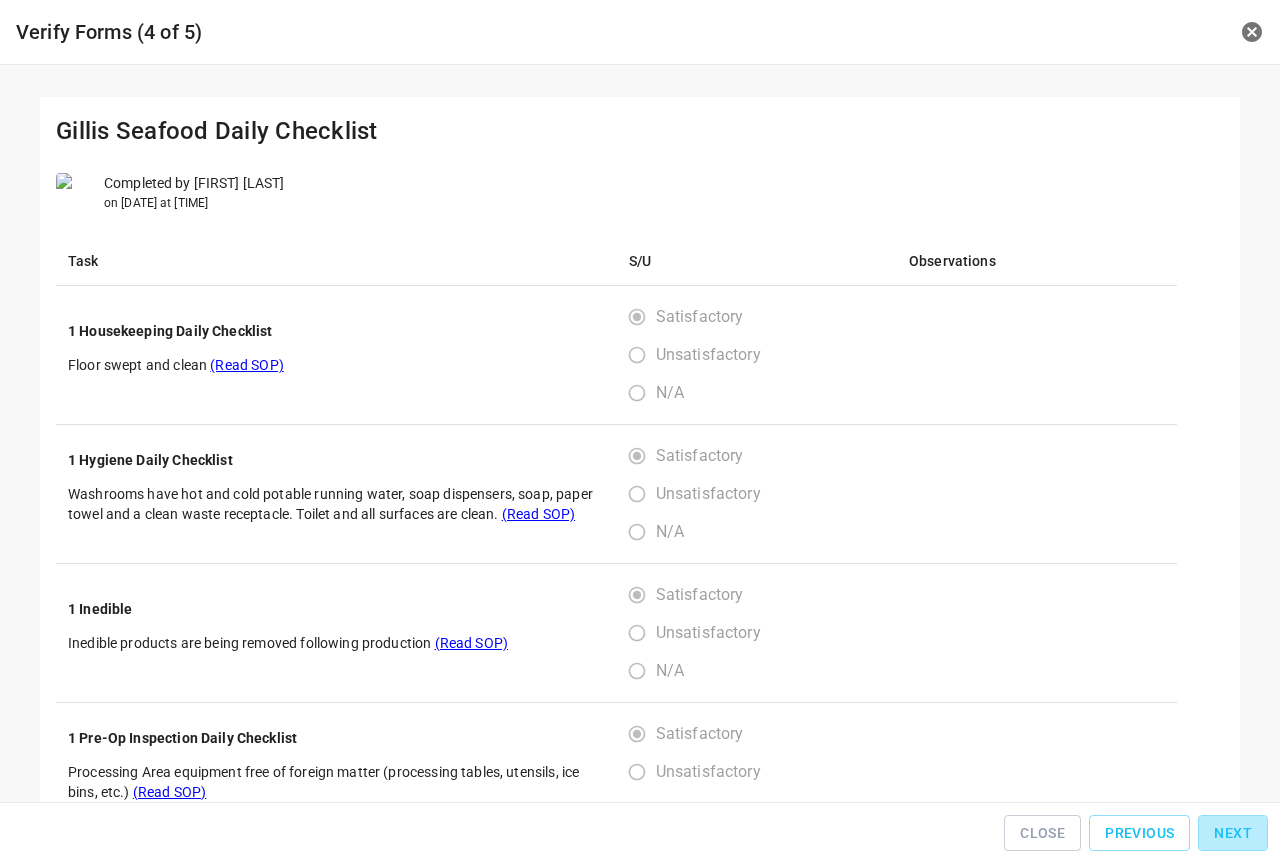click on "Next" at bounding box center (1233, 833) 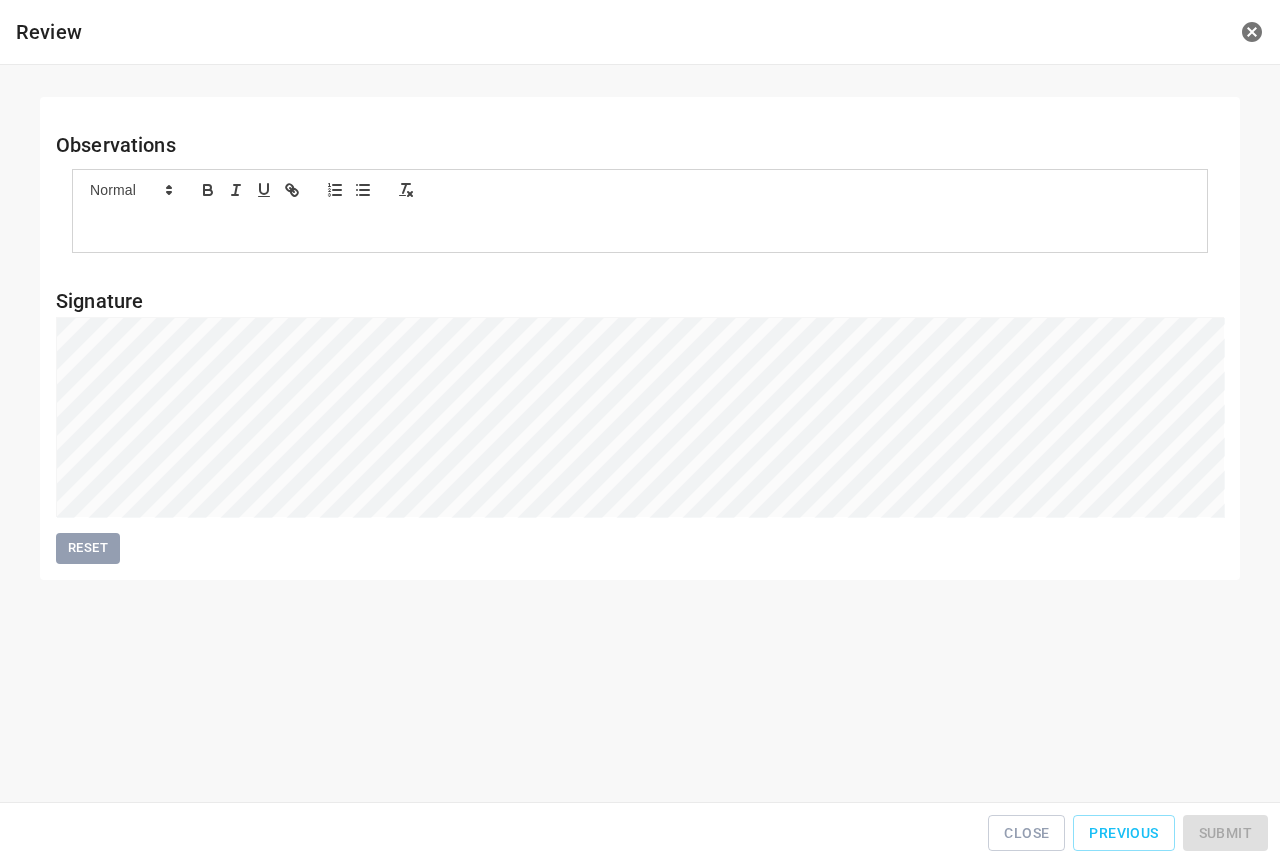 click on "Close Previous Submit" at bounding box center [640, 833] 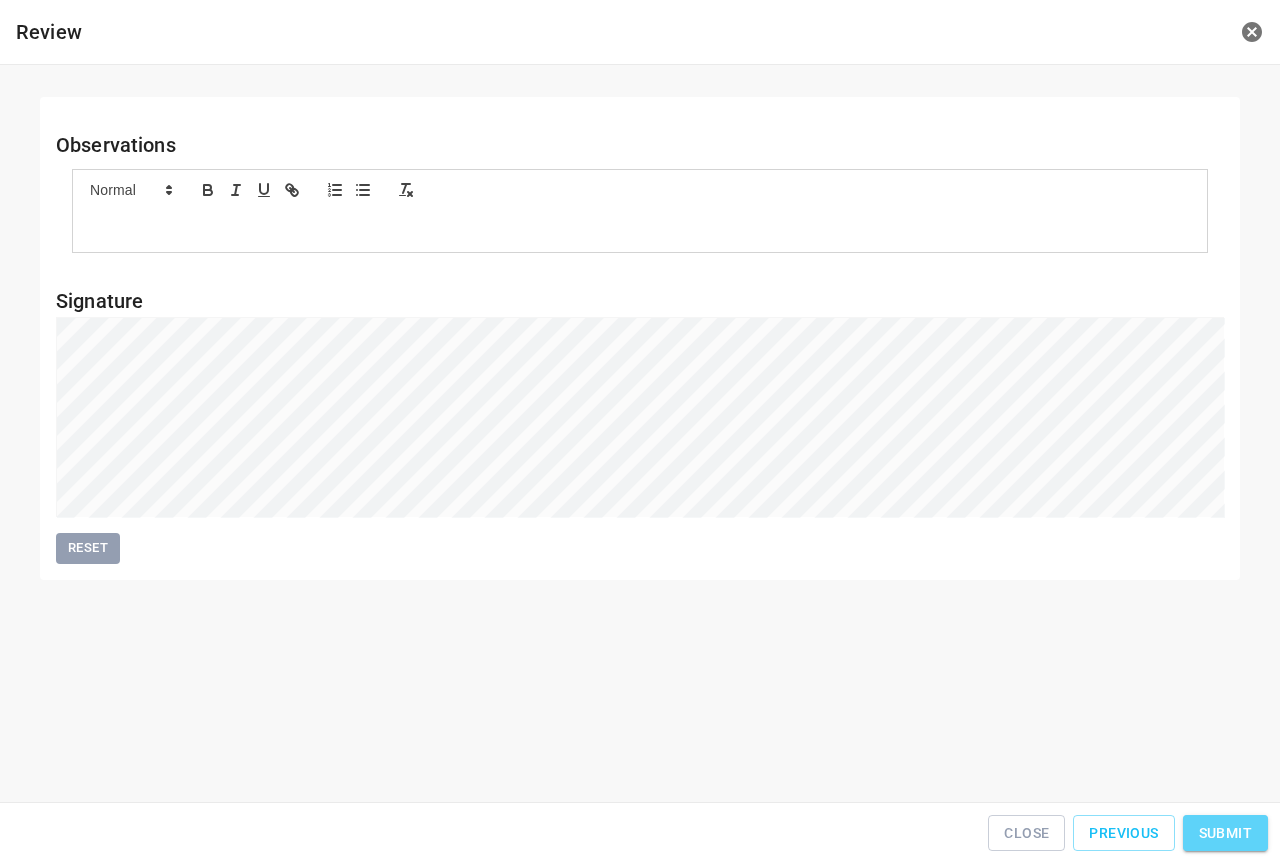 click on "Submit" at bounding box center (1225, 833) 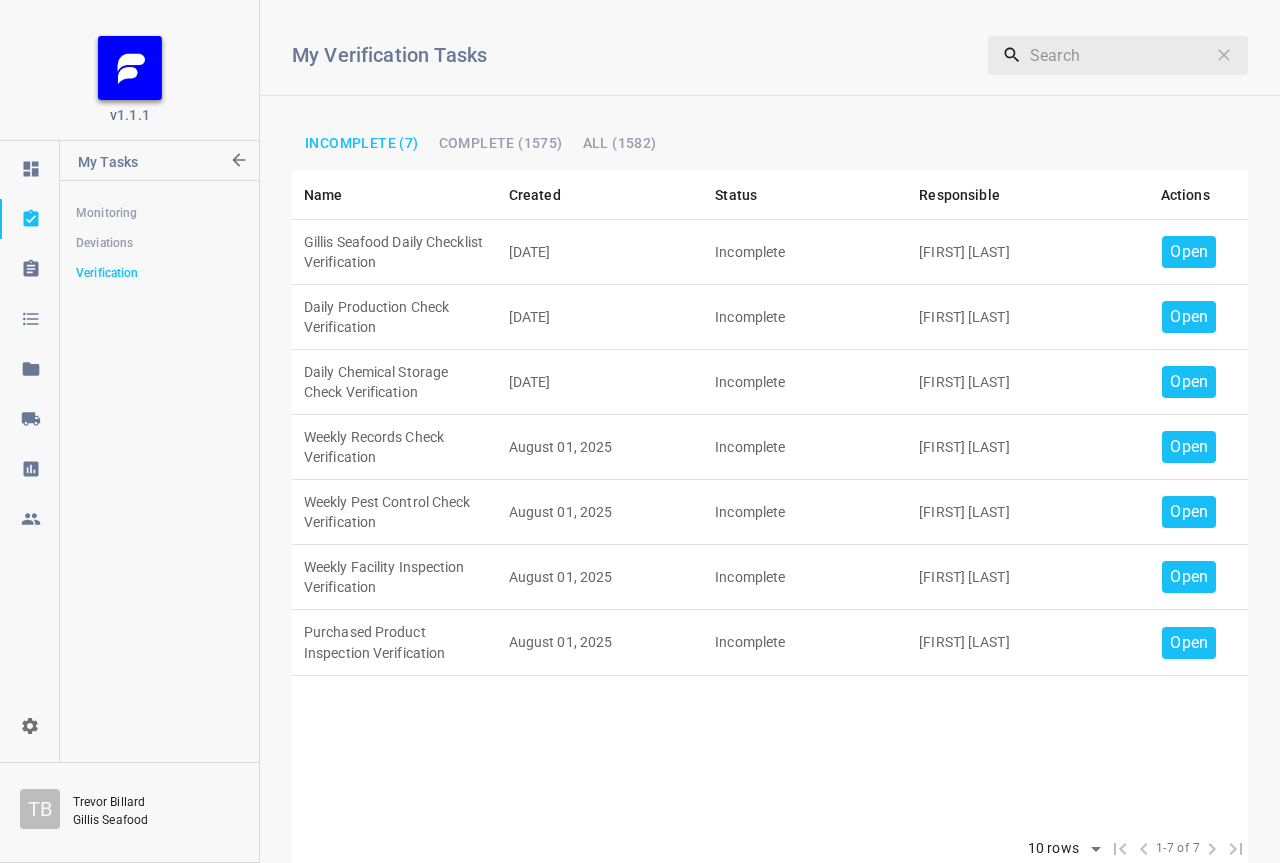 click on "Open" at bounding box center (1189, 382) 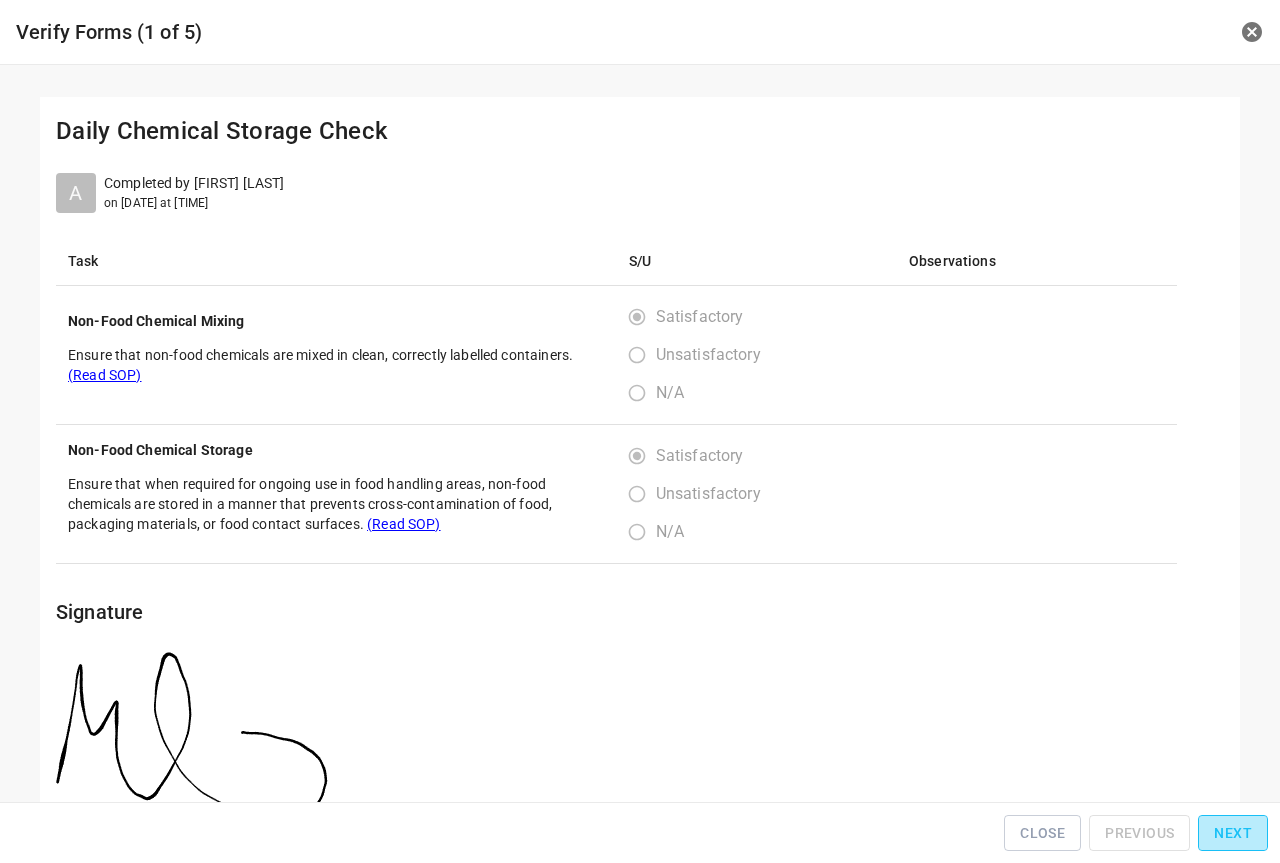 click on "Next" at bounding box center [1233, 833] 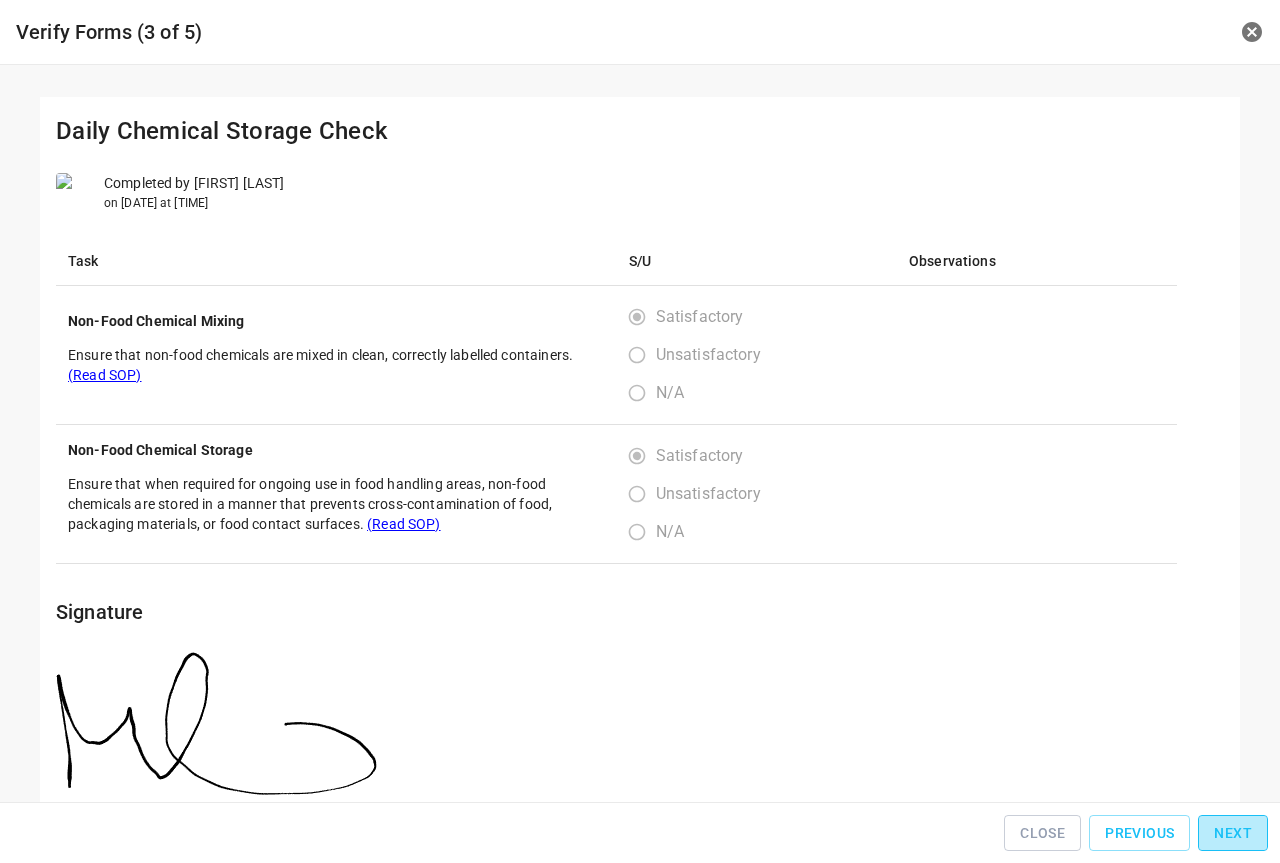 click on "Next" at bounding box center [1233, 833] 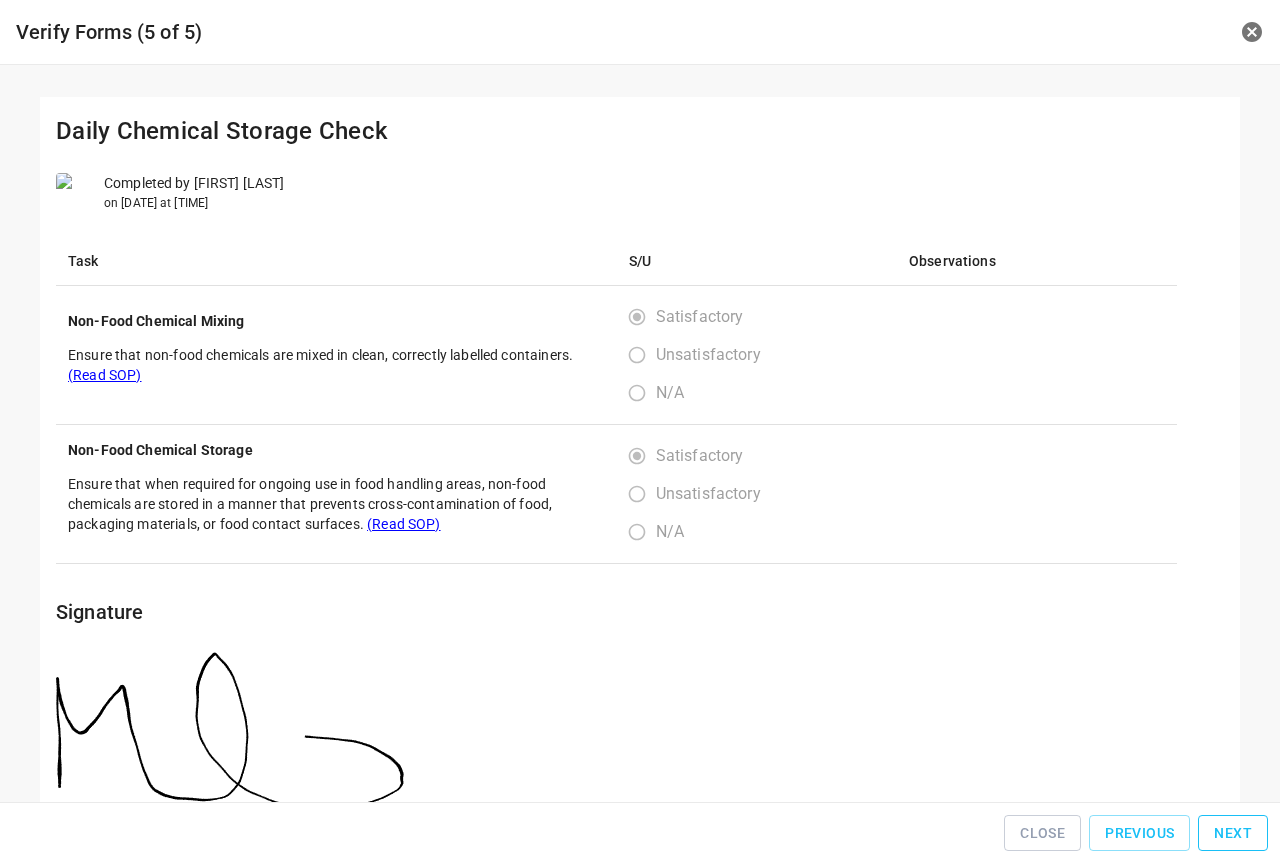 click on "Next" at bounding box center (1233, 833) 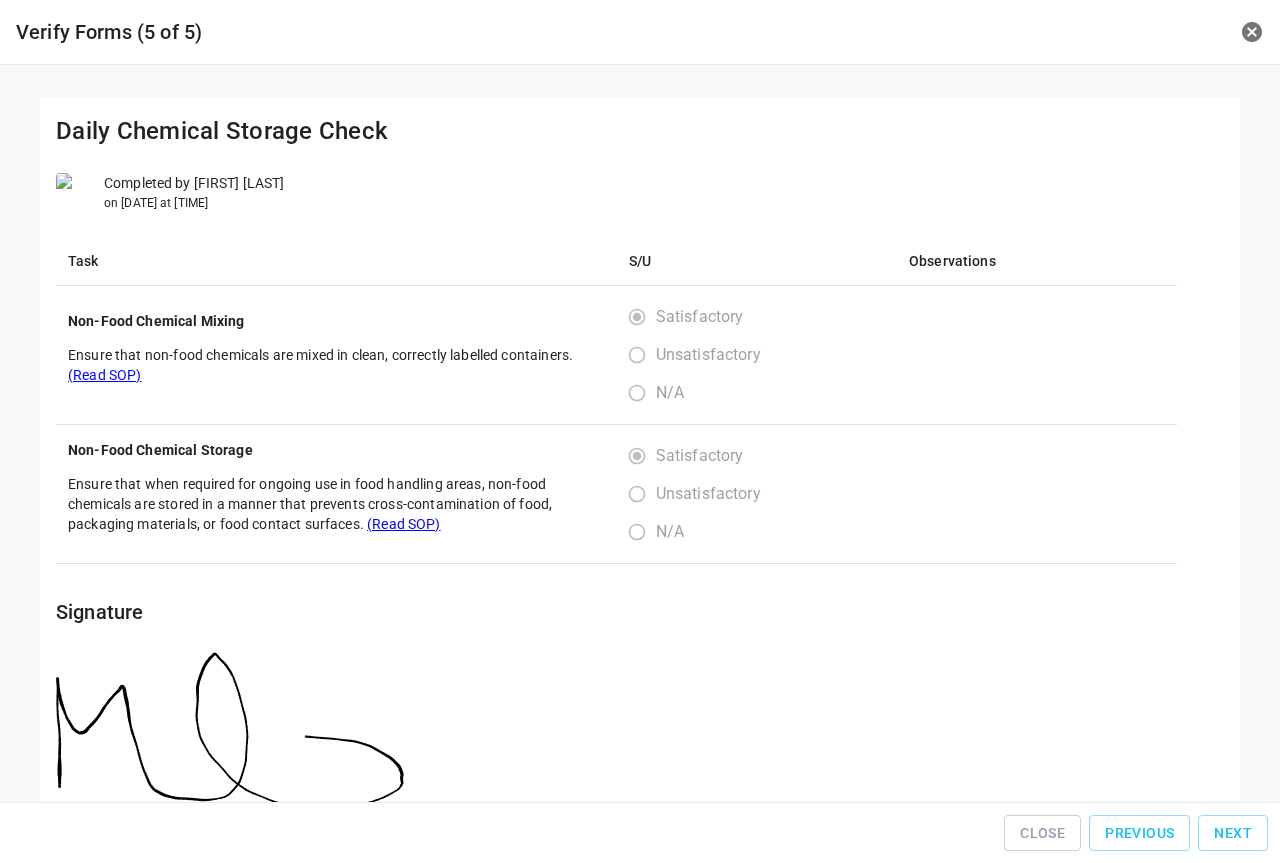 click on "Close Previous Next" at bounding box center (640, 833) 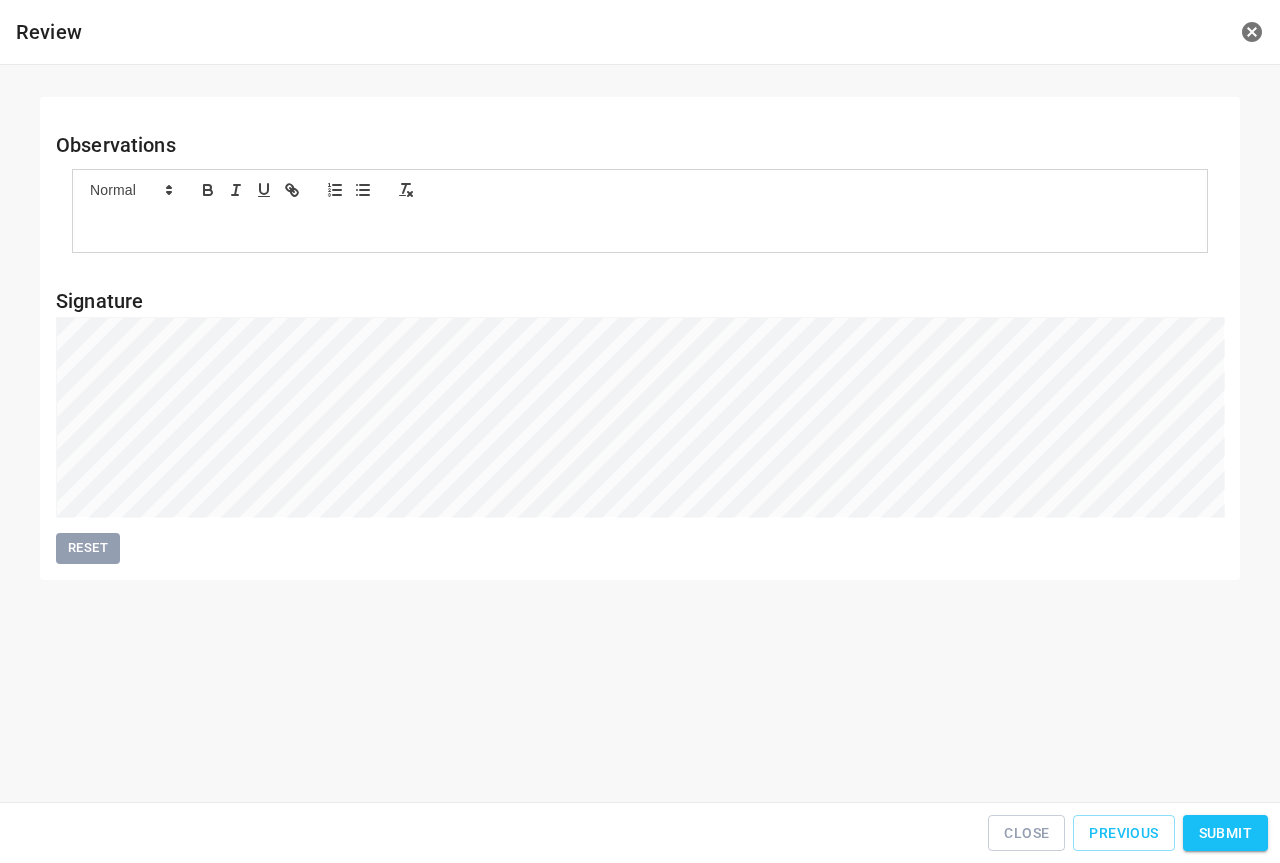 click on "Submit" at bounding box center [1225, 833] 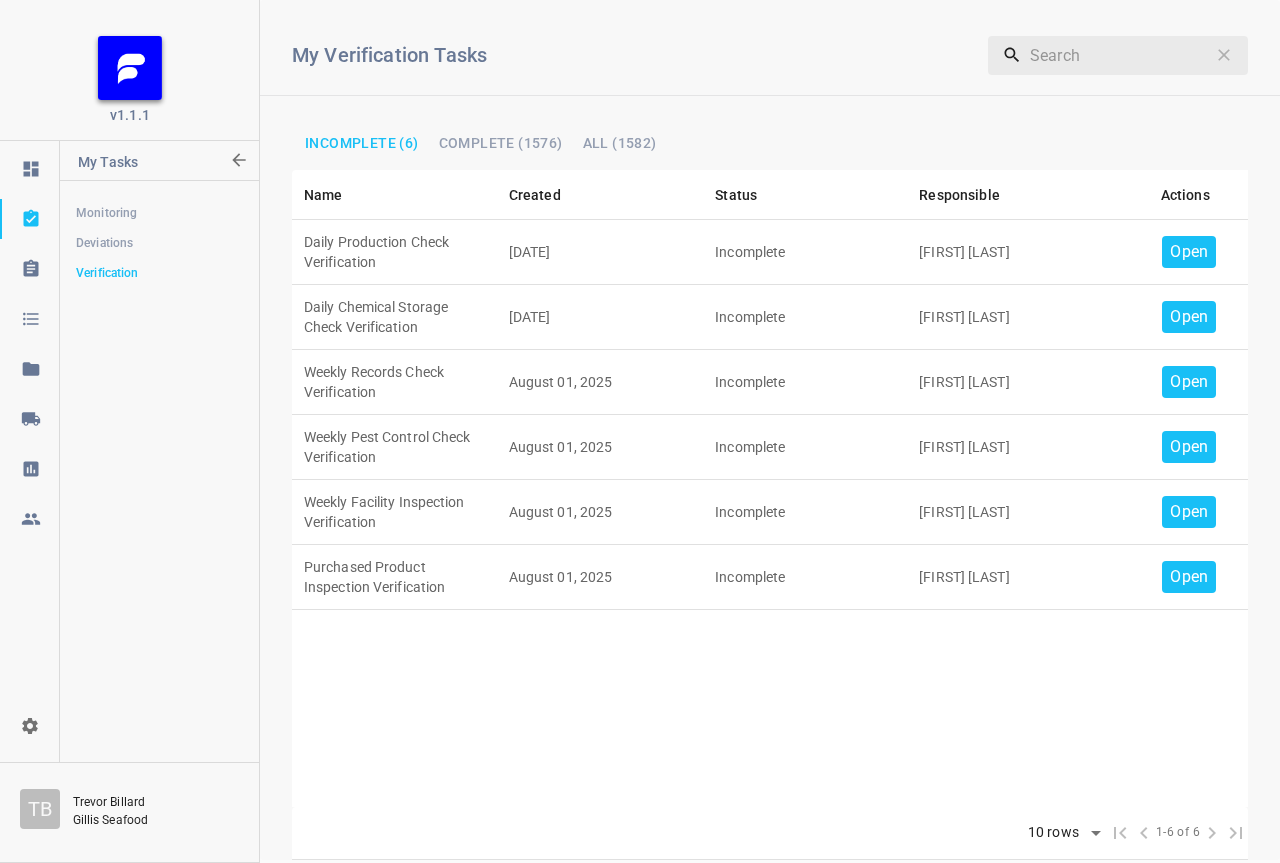 click on "Open" at bounding box center (1189, 512) 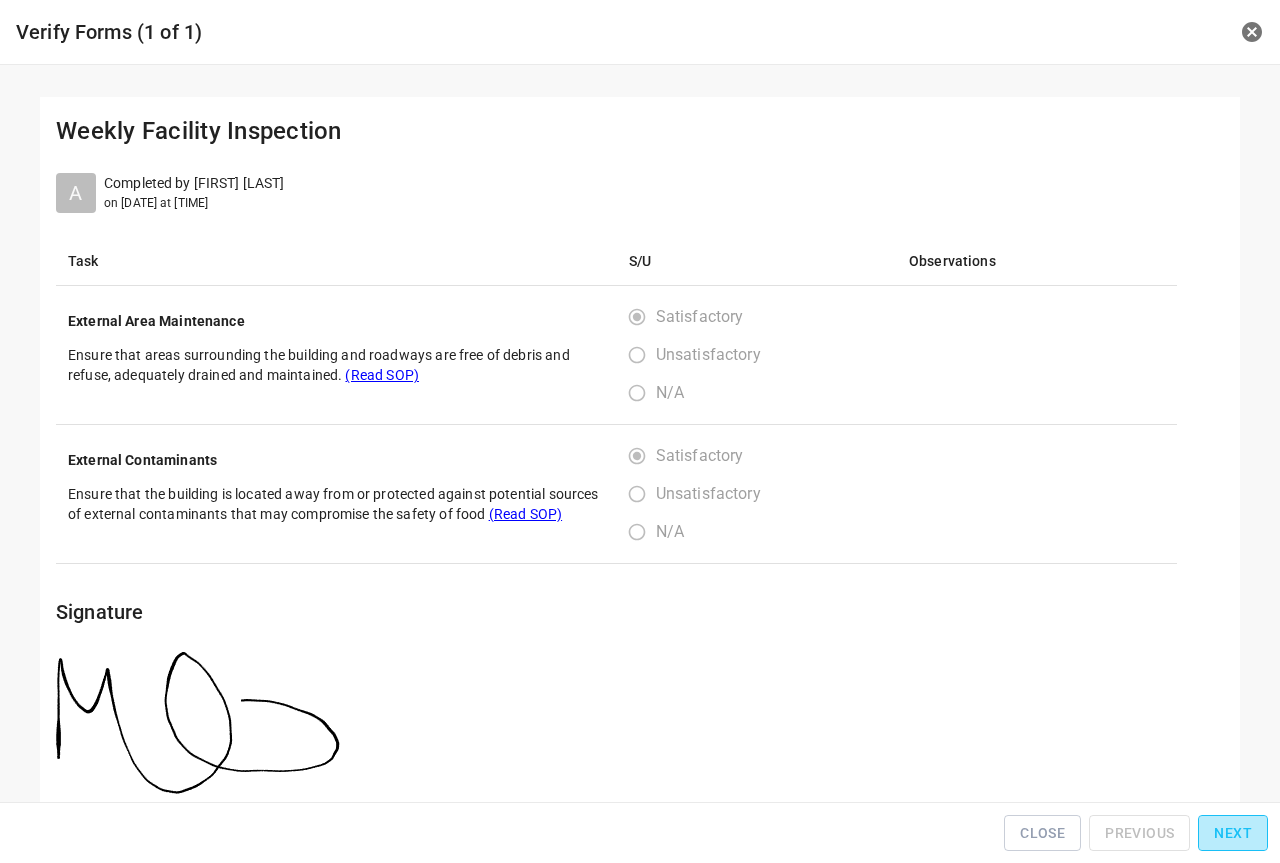 click on "Next" at bounding box center [1233, 833] 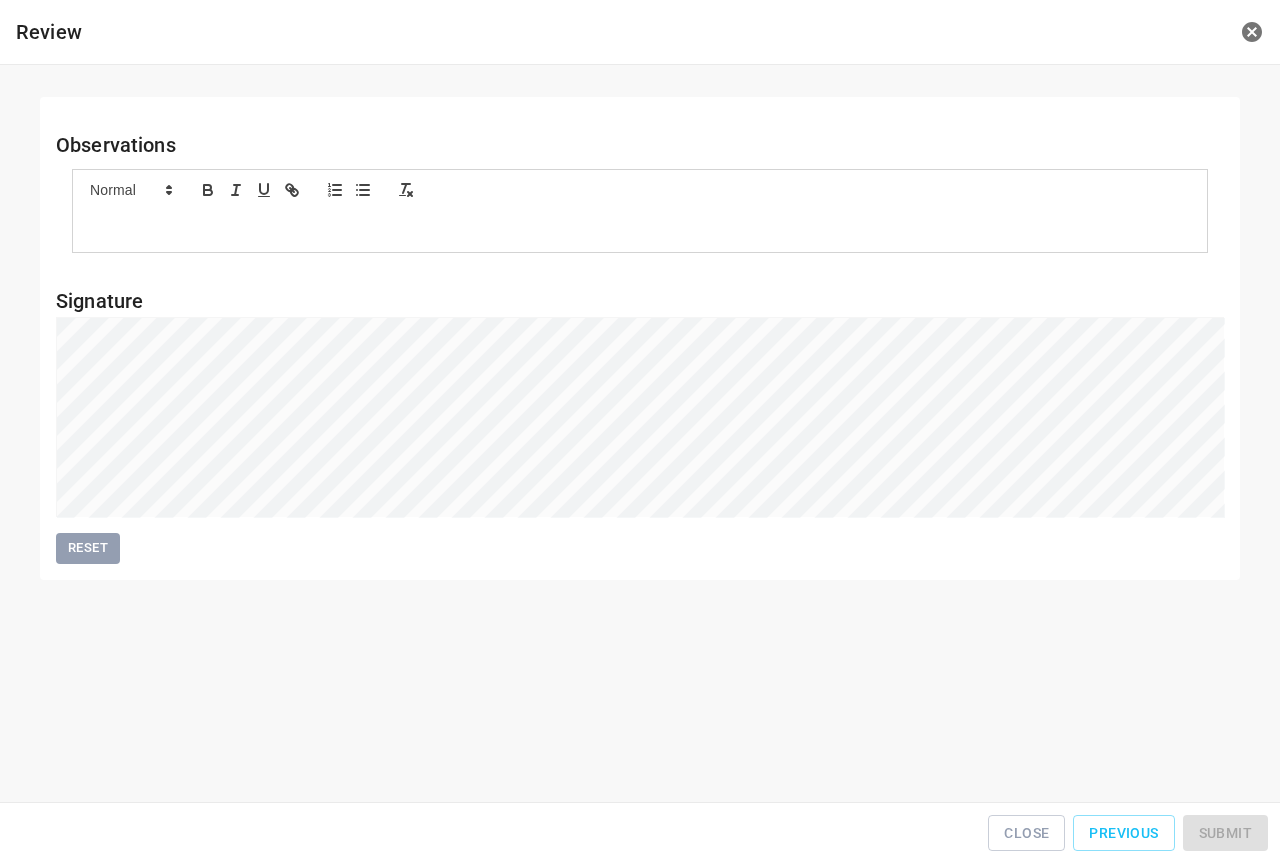 click on "Close Previous Submit" at bounding box center (640, 833) 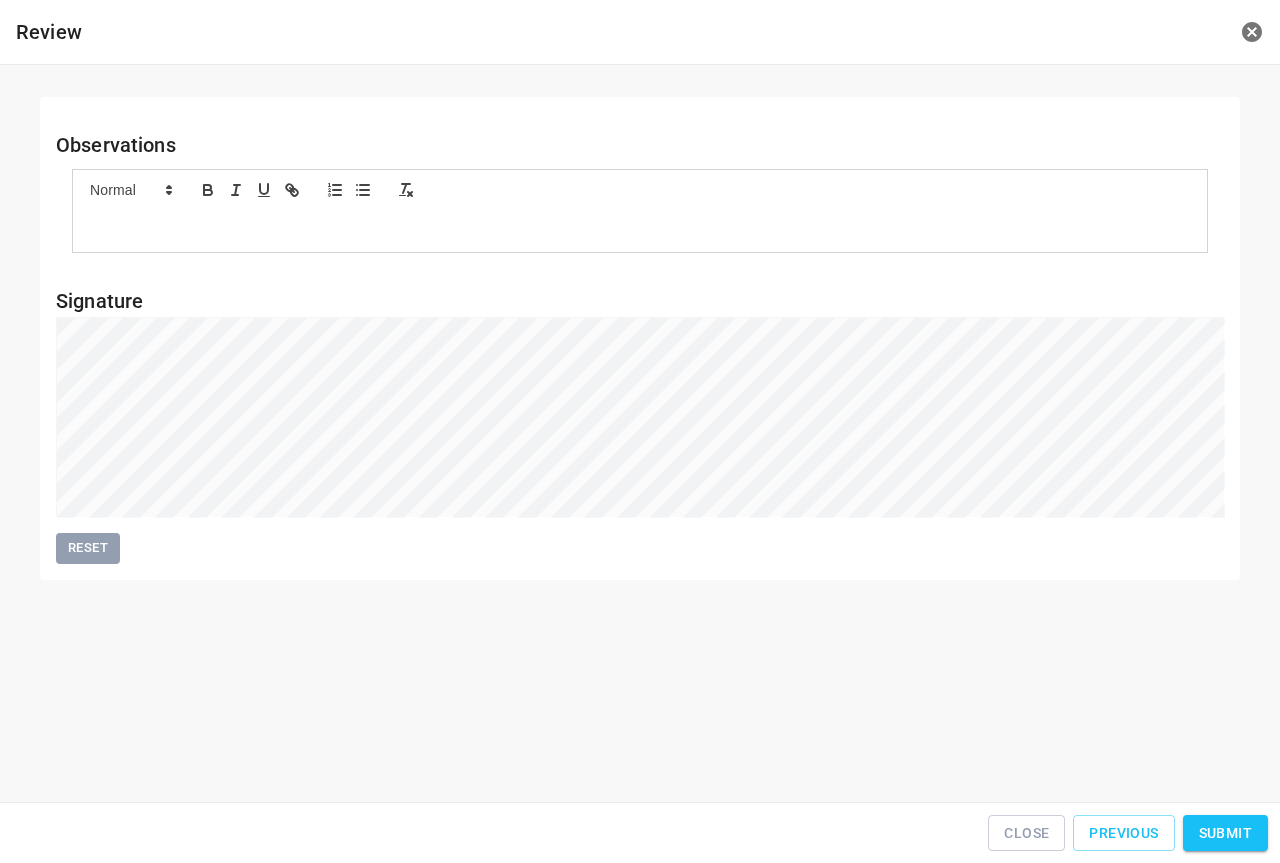 click on "Submit" at bounding box center (1225, 833) 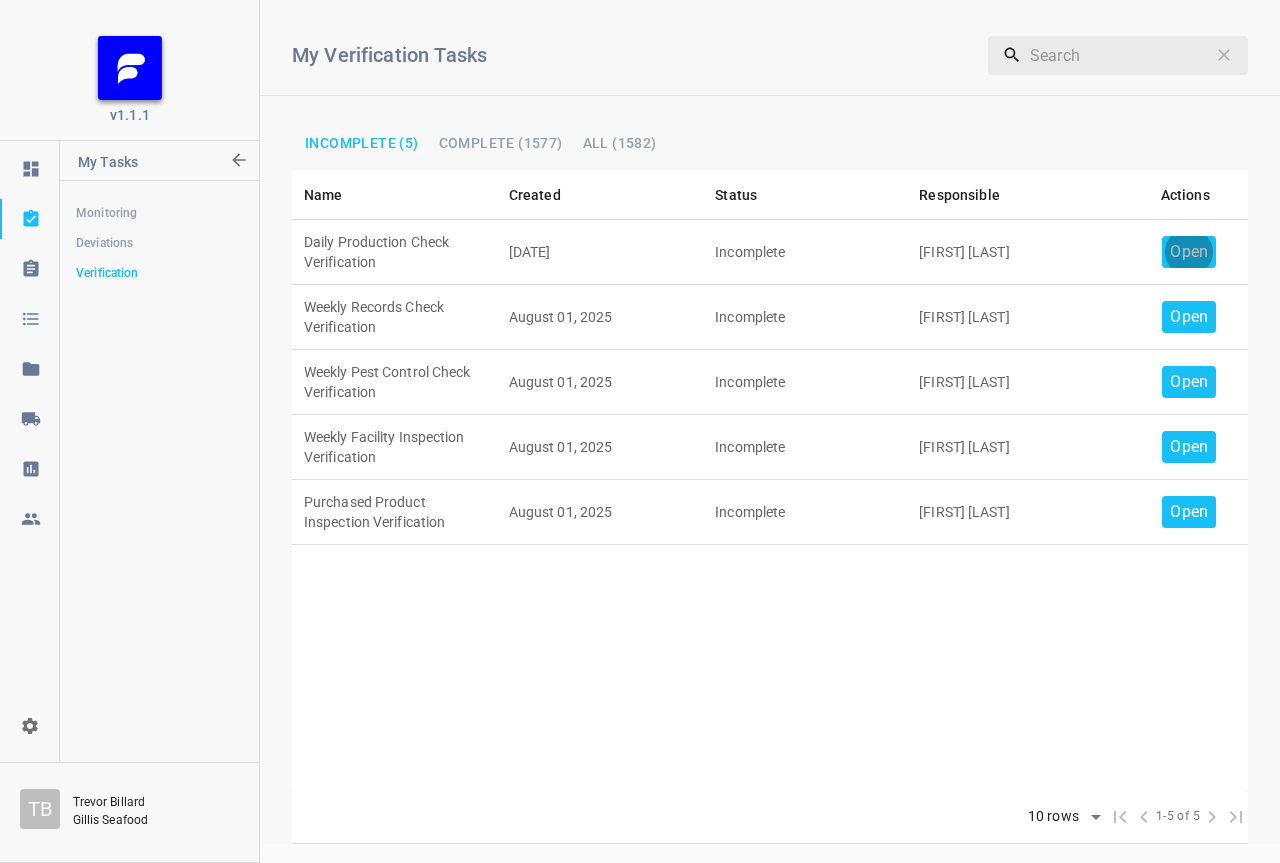 click on "Open" at bounding box center [1189, 252] 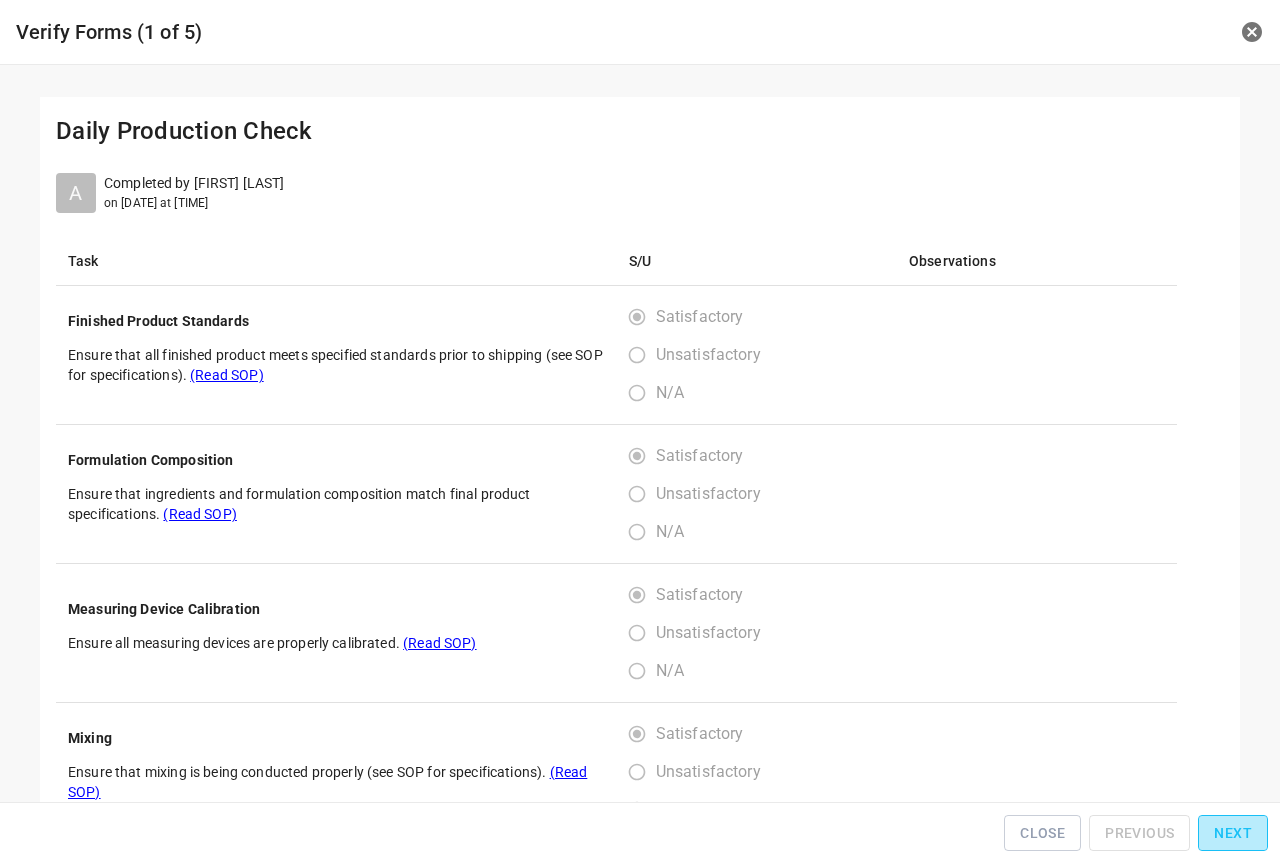 click on "Next" at bounding box center [1233, 833] 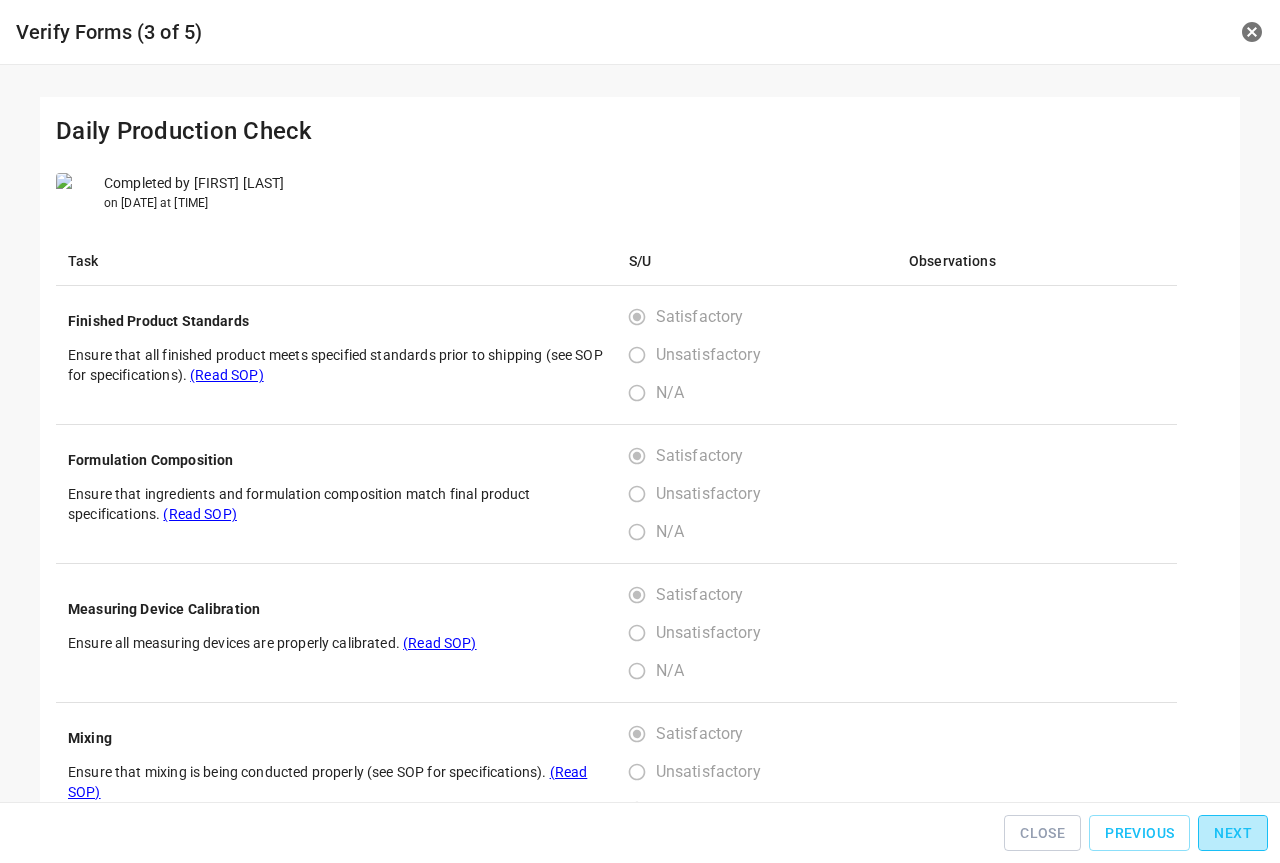 click on "Next" at bounding box center [1233, 833] 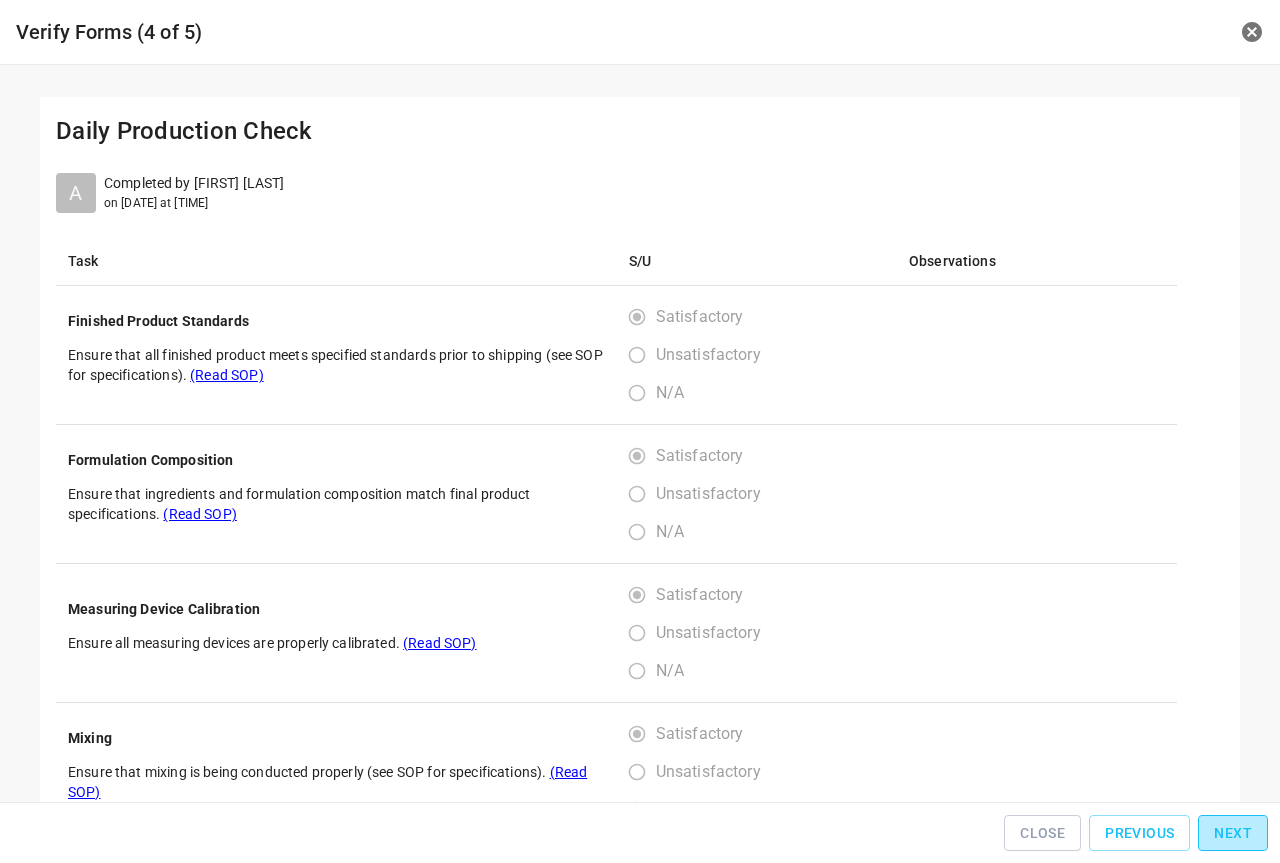 click on "Next" at bounding box center (1233, 833) 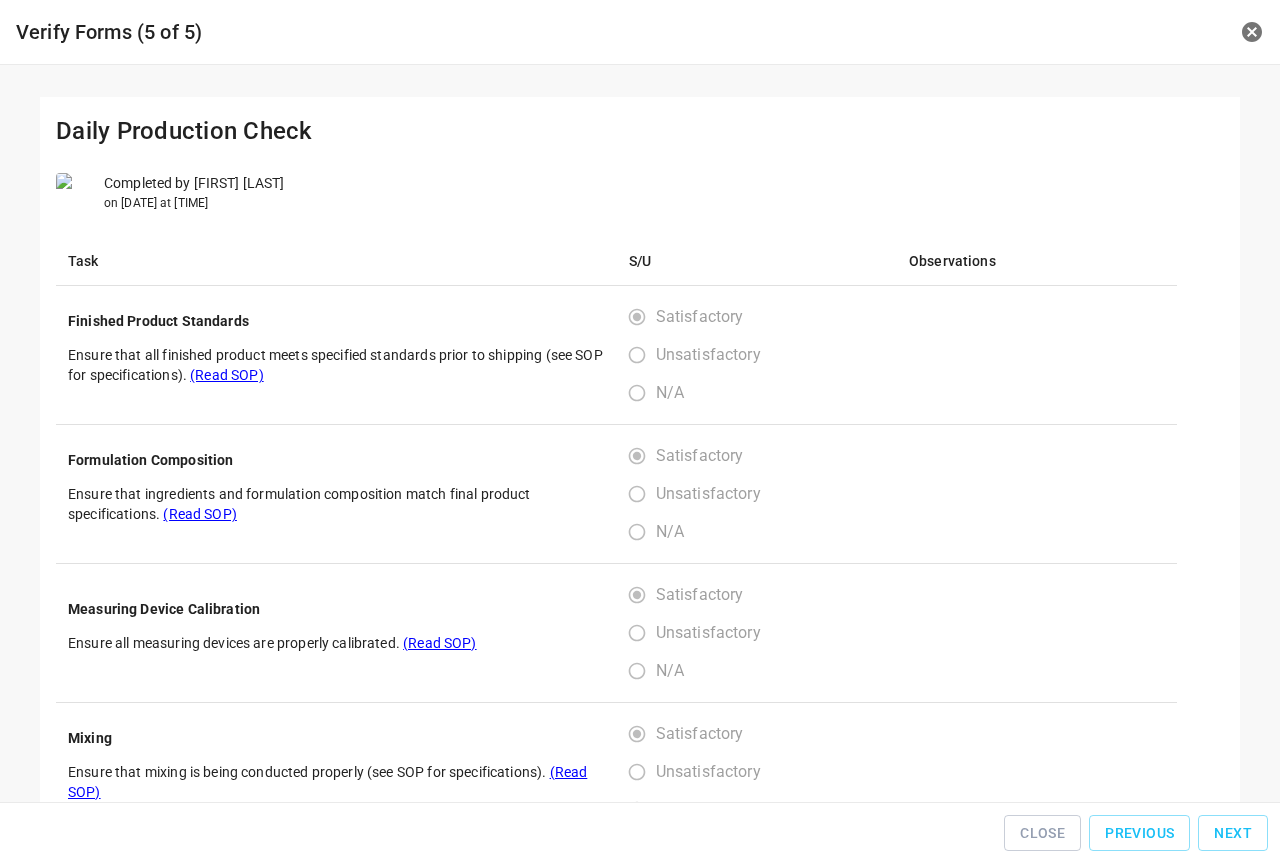 click on "Next" at bounding box center [1233, 833] 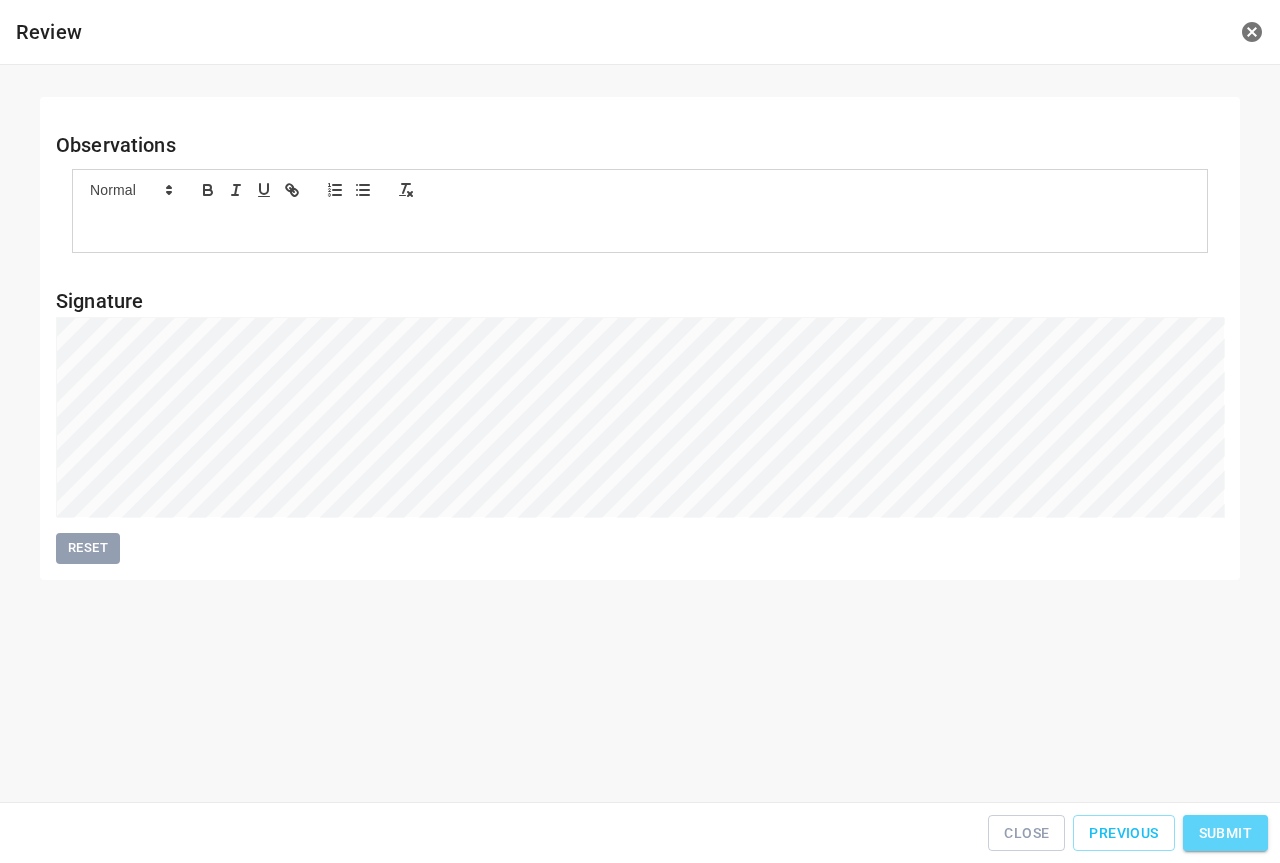click on "Submit" at bounding box center (1225, 833) 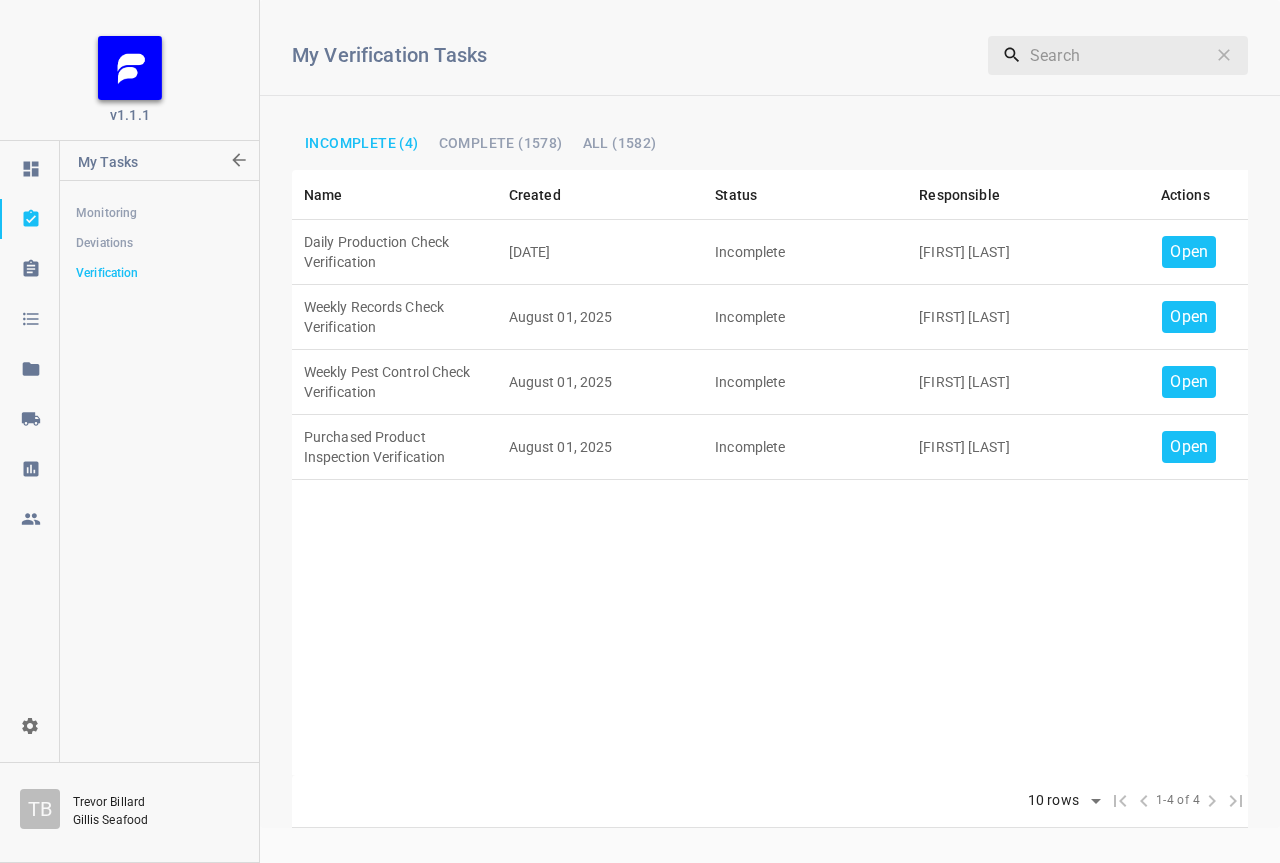 click on "Open" at bounding box center (1189, 447) 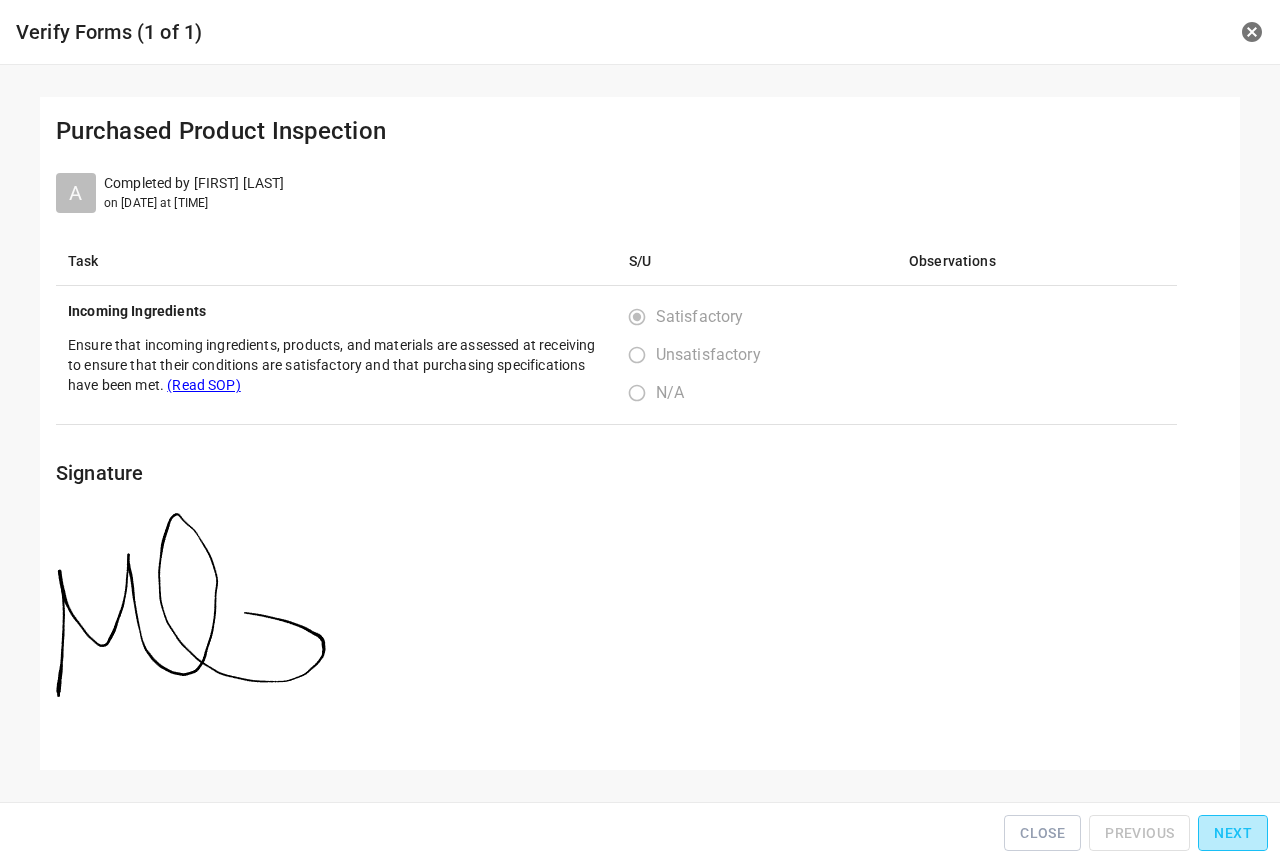 click on "Next" at bounding box center (1233, 833) 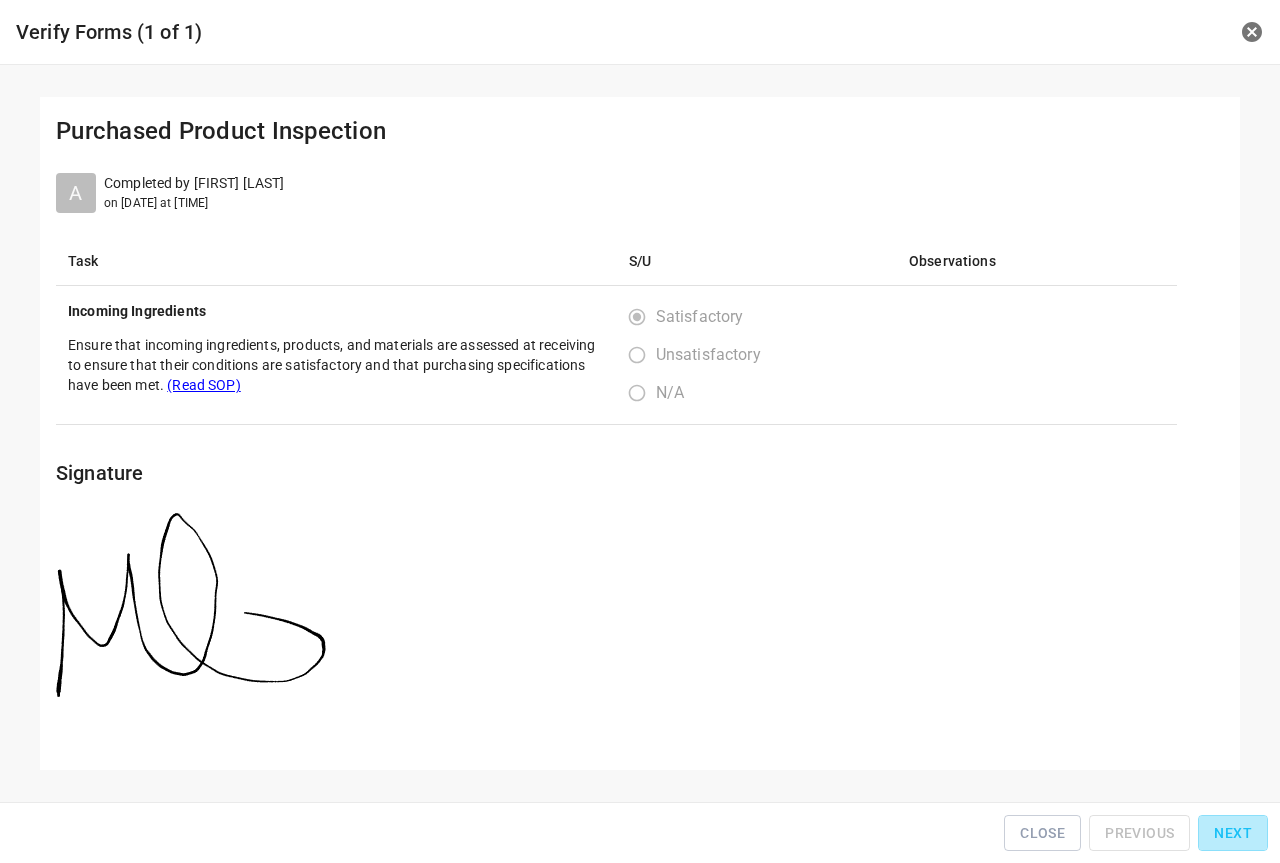 click on "Close Previous Next" at bounding box center [640, 833] 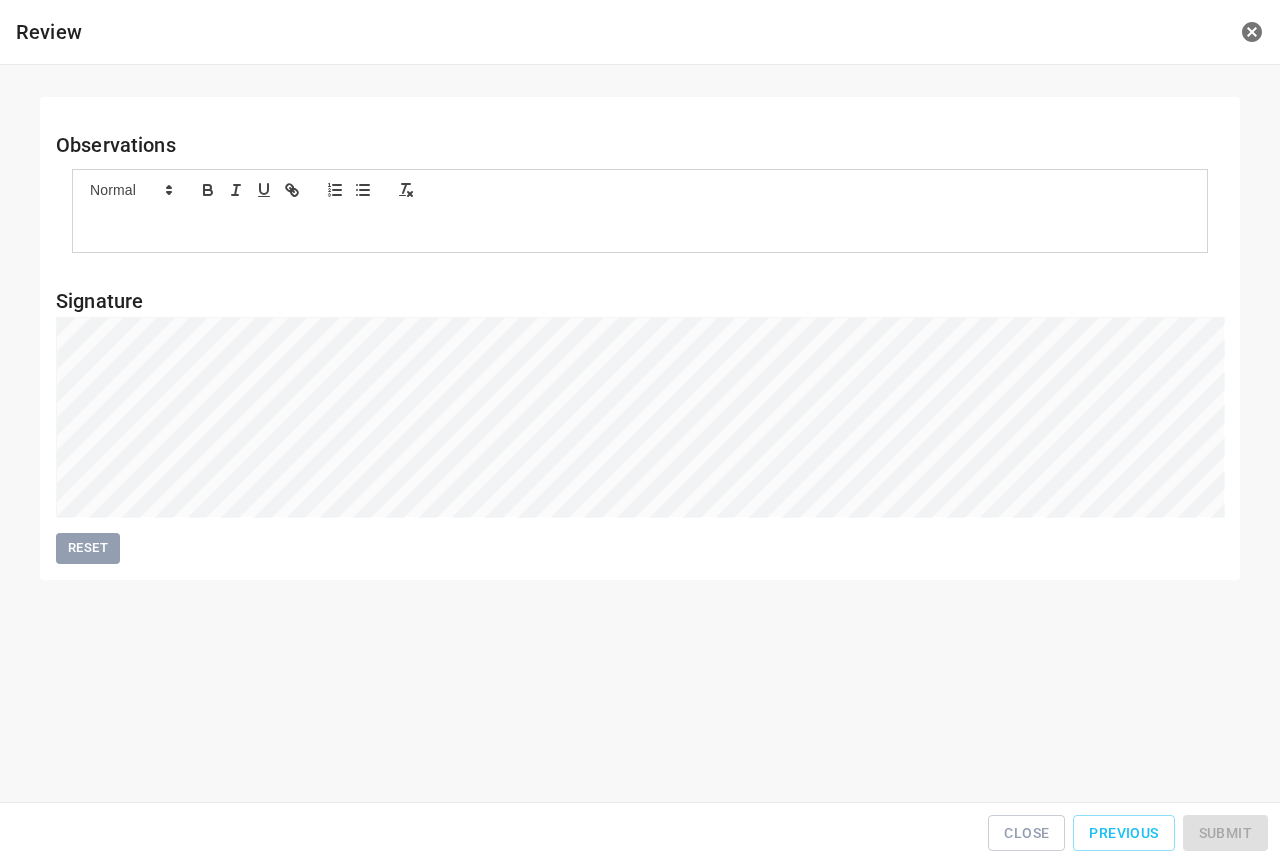 click on "Close Previous Submit" at bounding box center (640, 833) 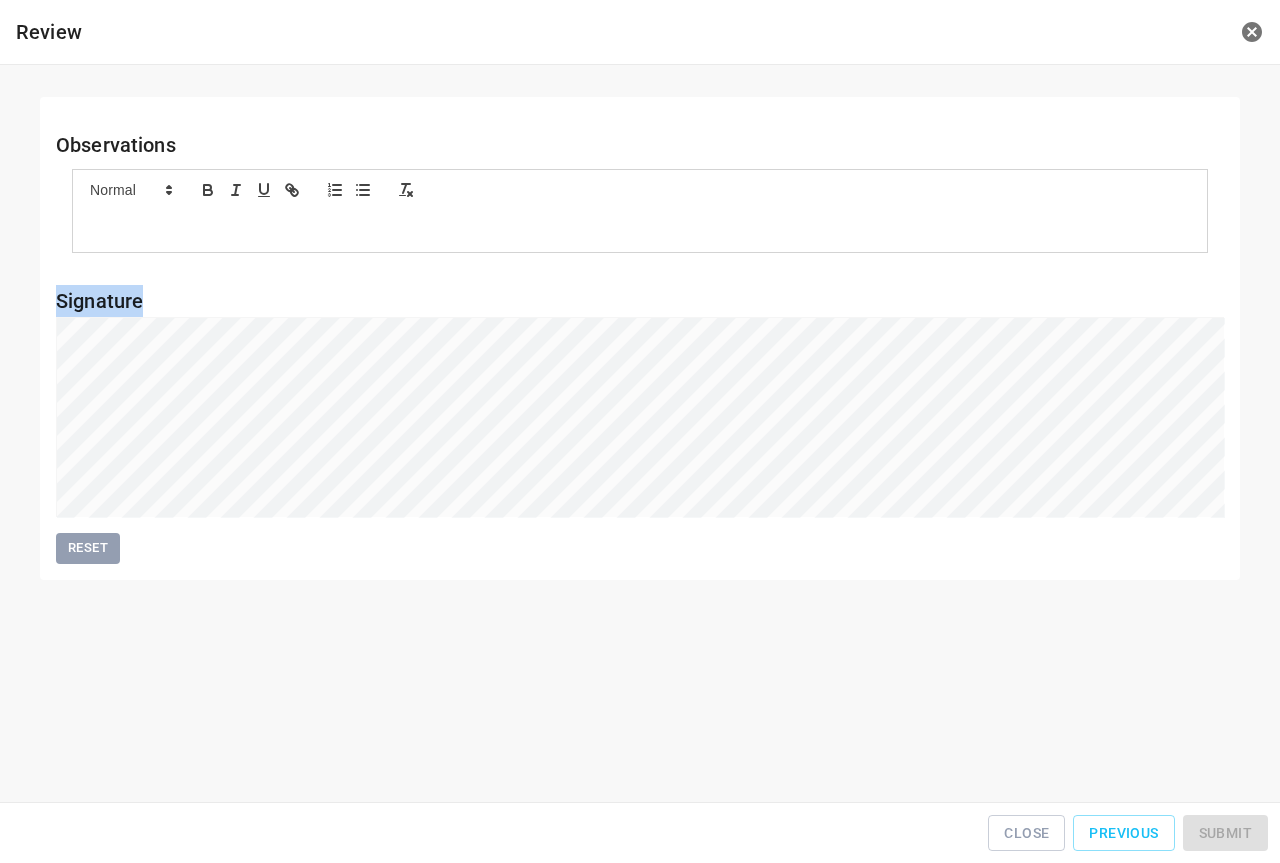 click on "Close Previous Submit" at bounding box center (640, 833) 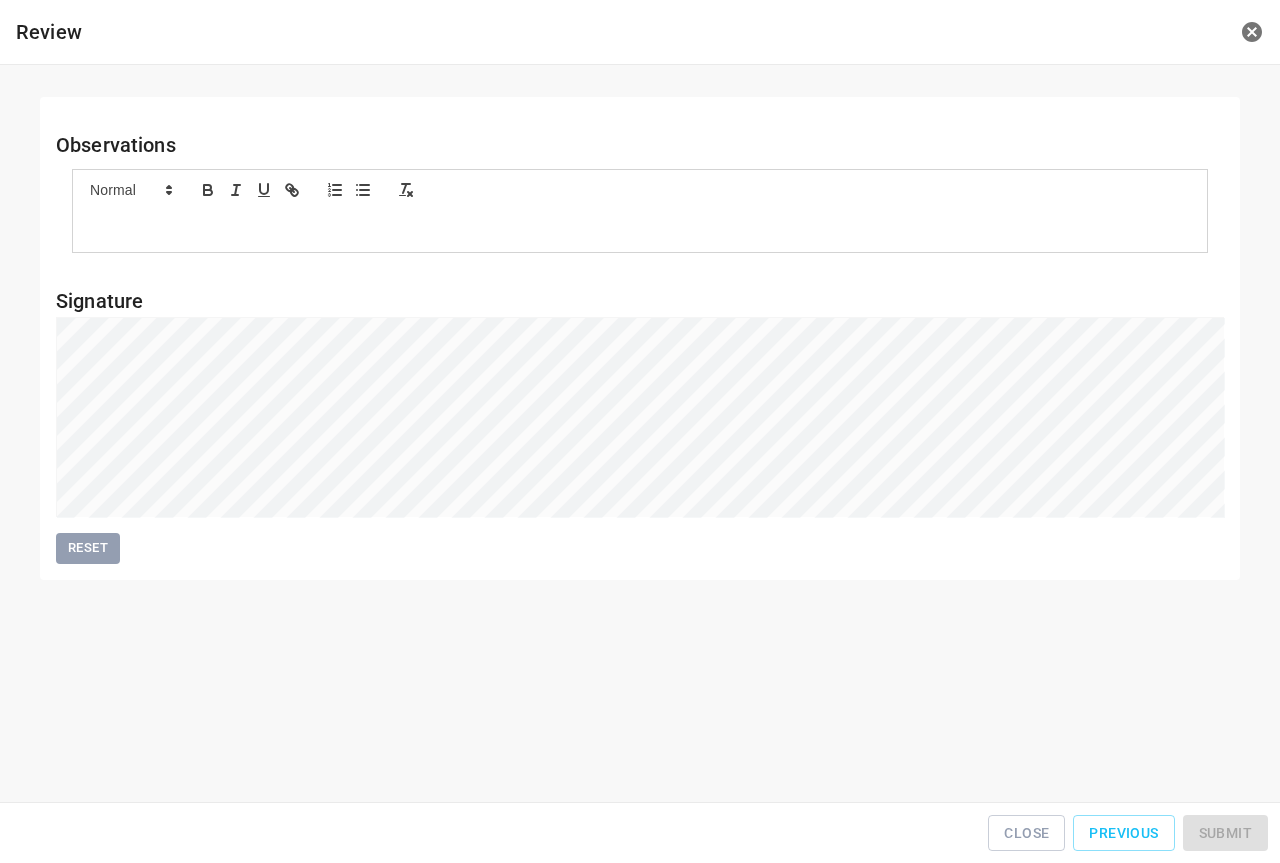 click on "Close Previous Submit" at bounding box center (640, 833) 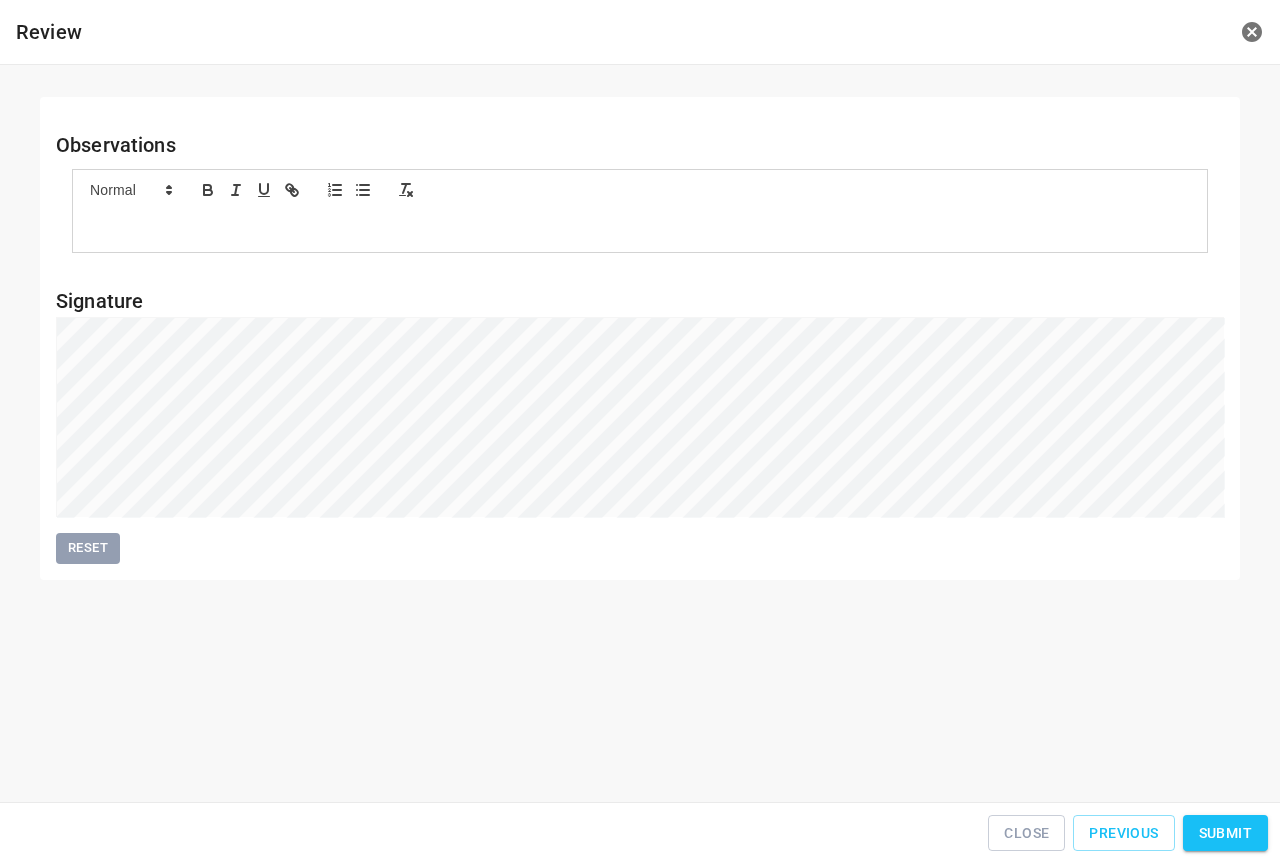click on "Submit" at bounding box center (1225, 833) 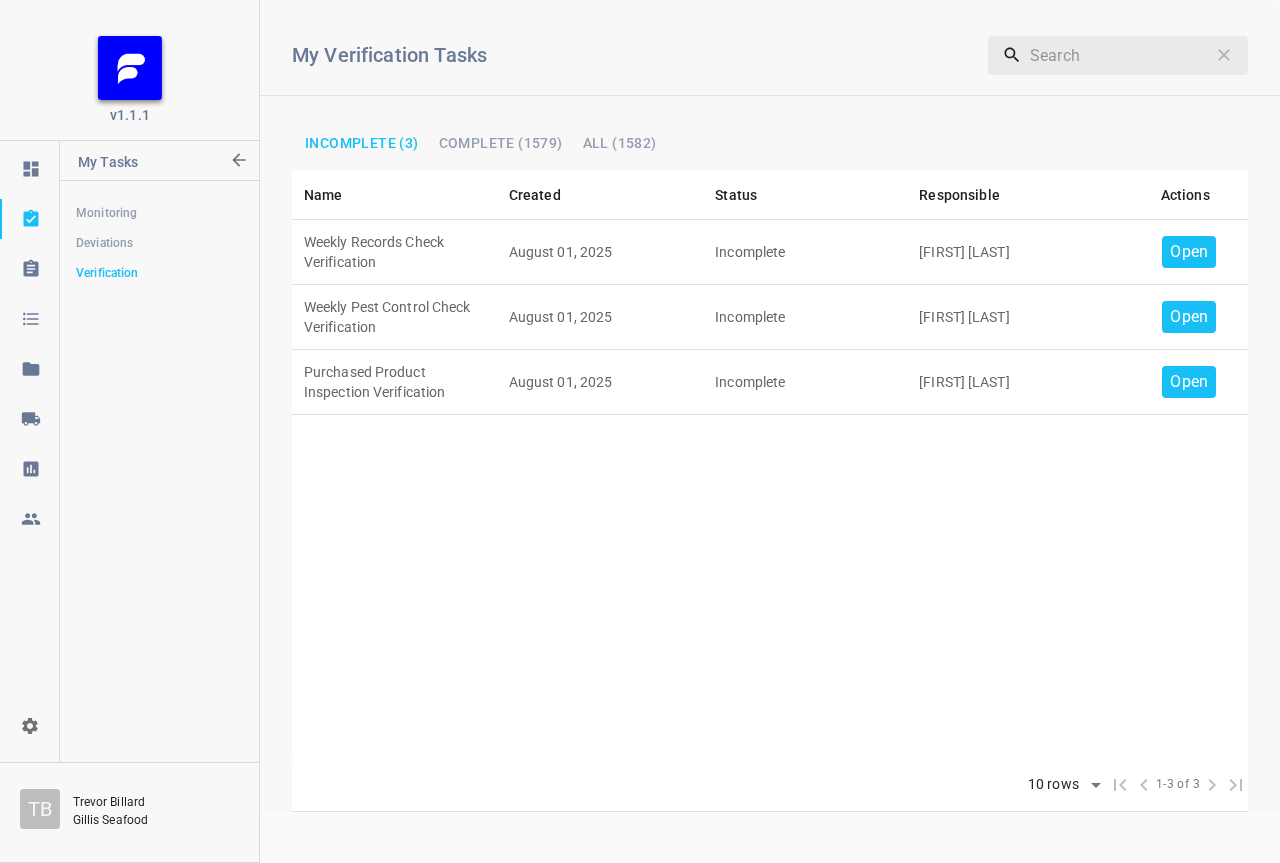 click on "Open" at bounding box center (1189, 252) 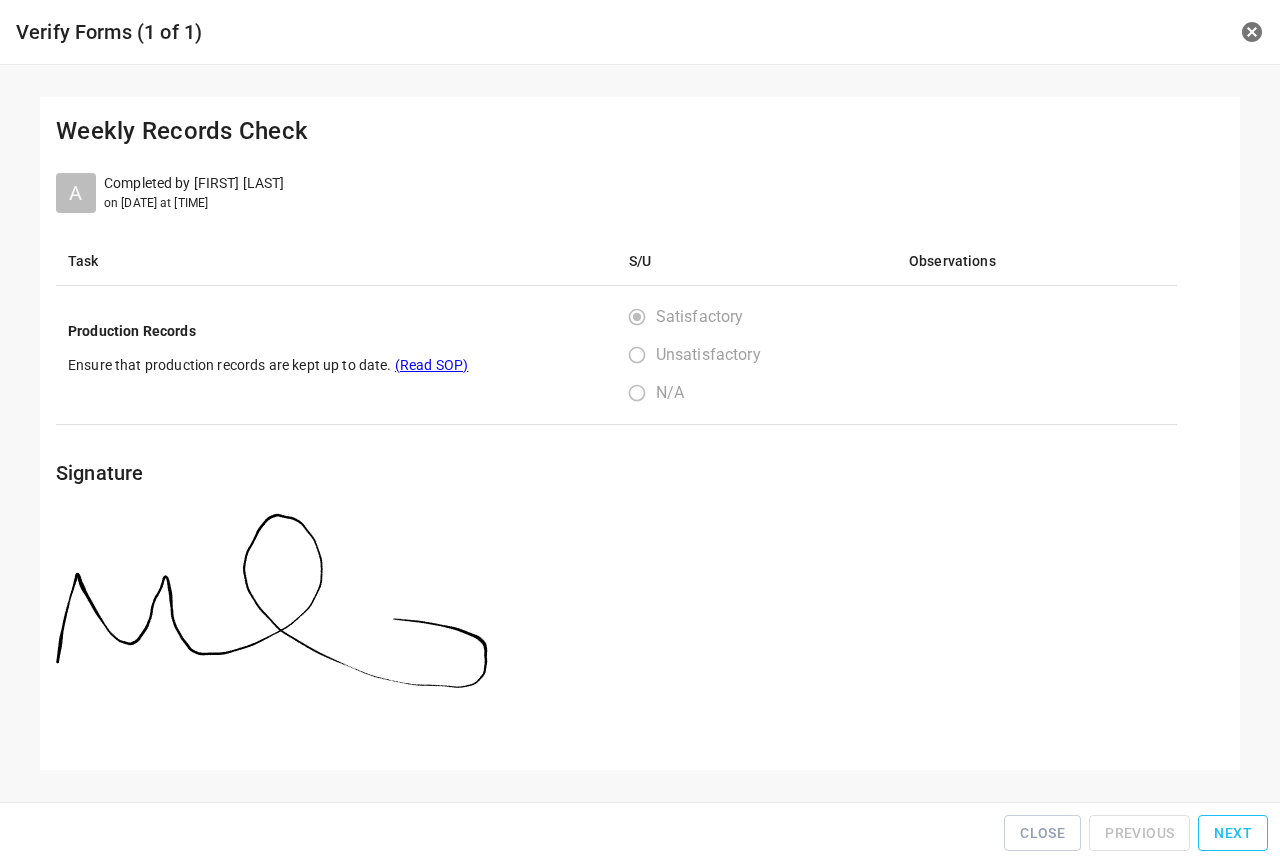 click on "Next" at bounding box center [1233, 833] 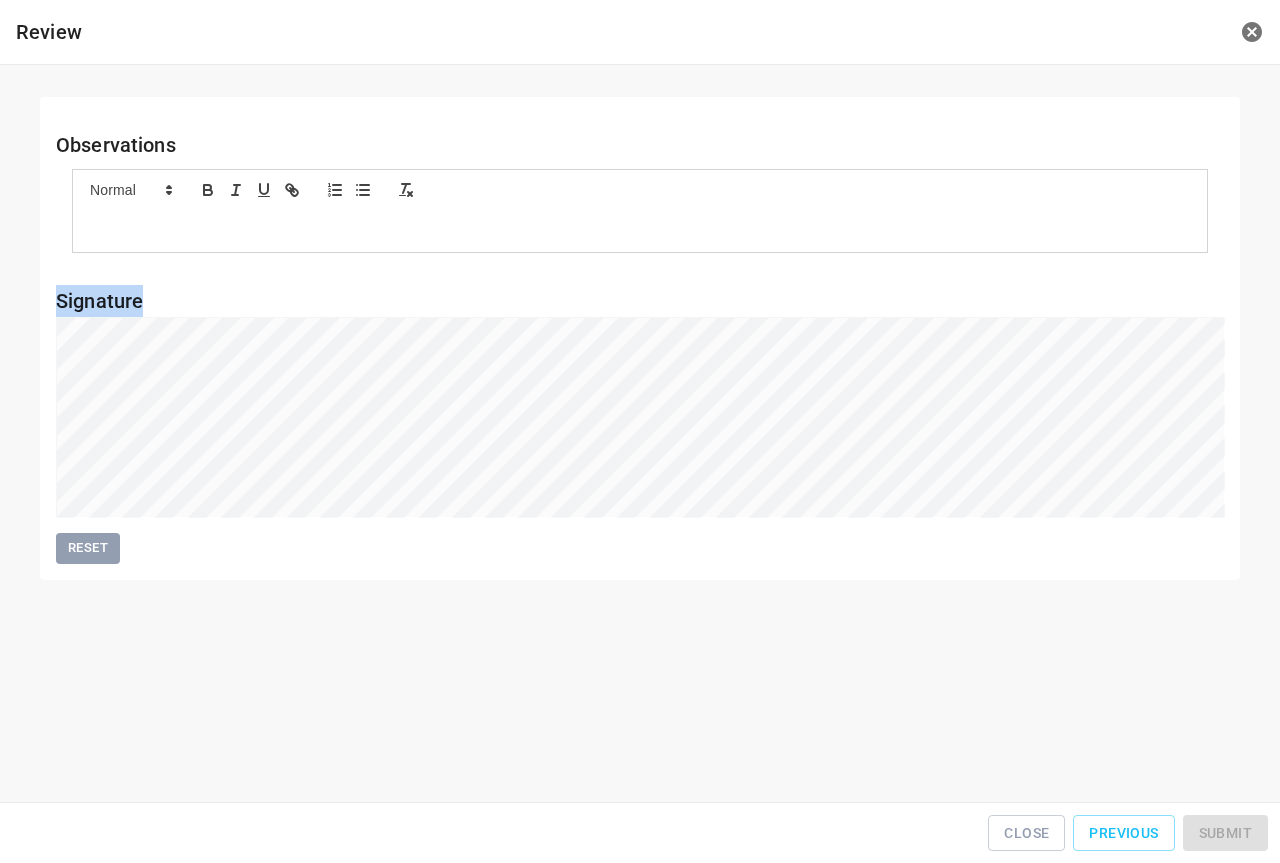 click on "Close Previous Submit" at bounding box center (640, 833) 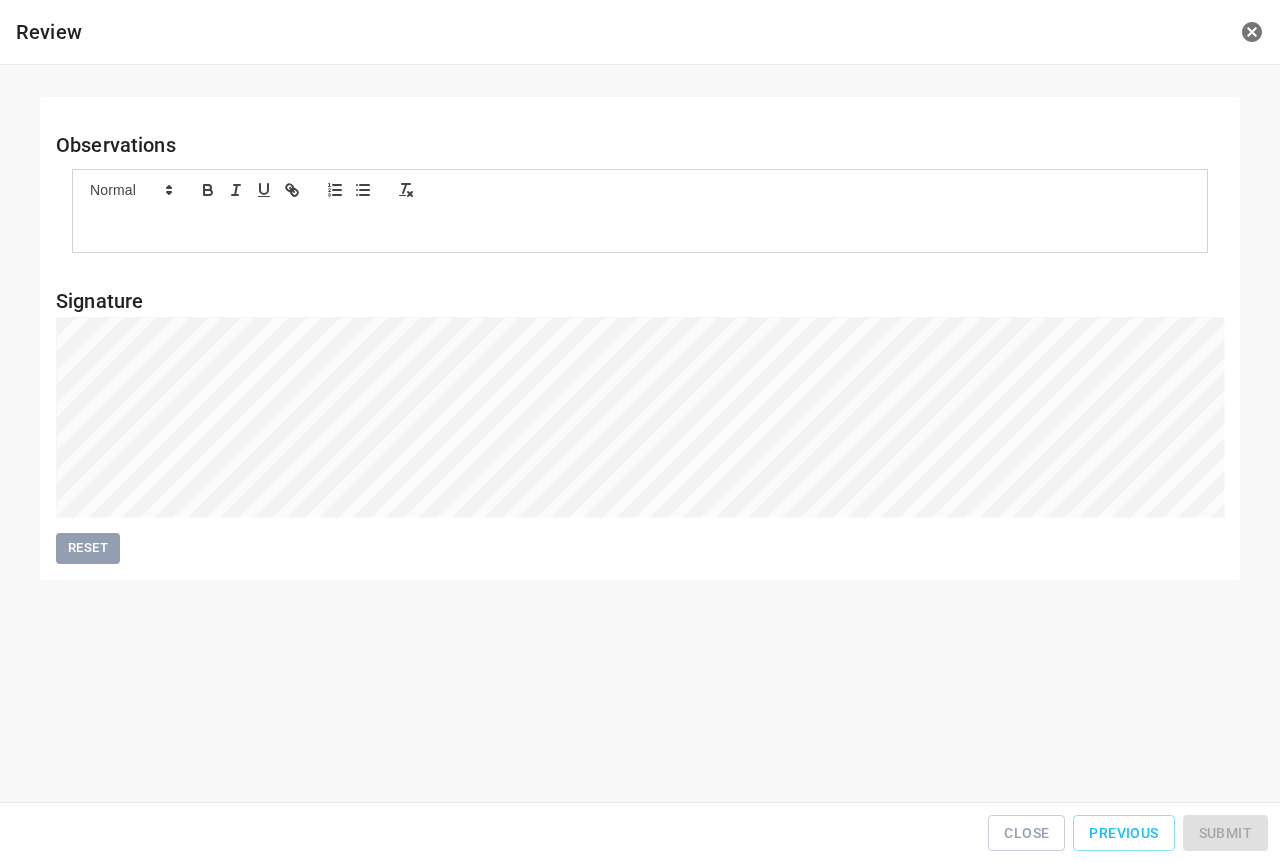 drag, startPoint x: 1243, startPoint y: 832, endPoint x: 1205, endPoint y: 802, distance: 48.414875 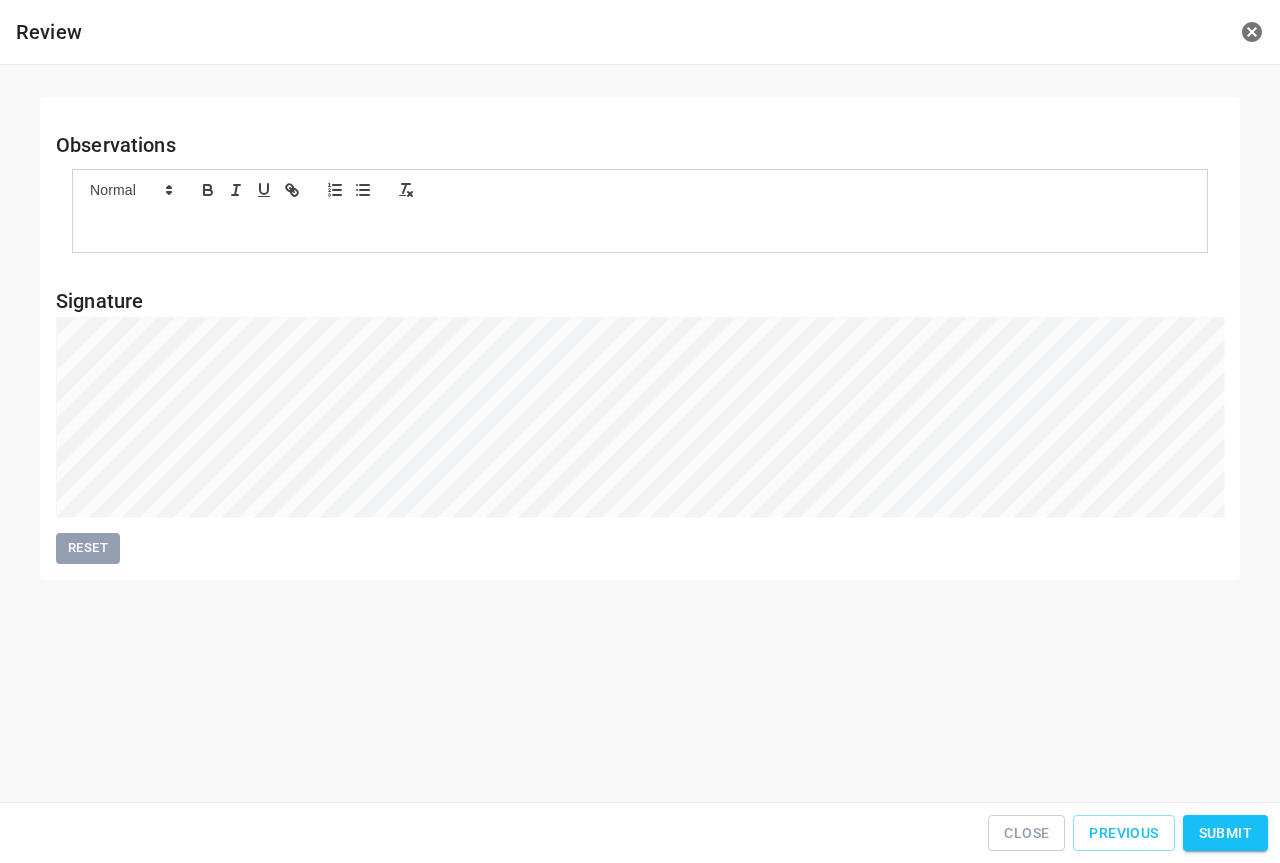 click on "Submit" at bounding box center (1225, 833) 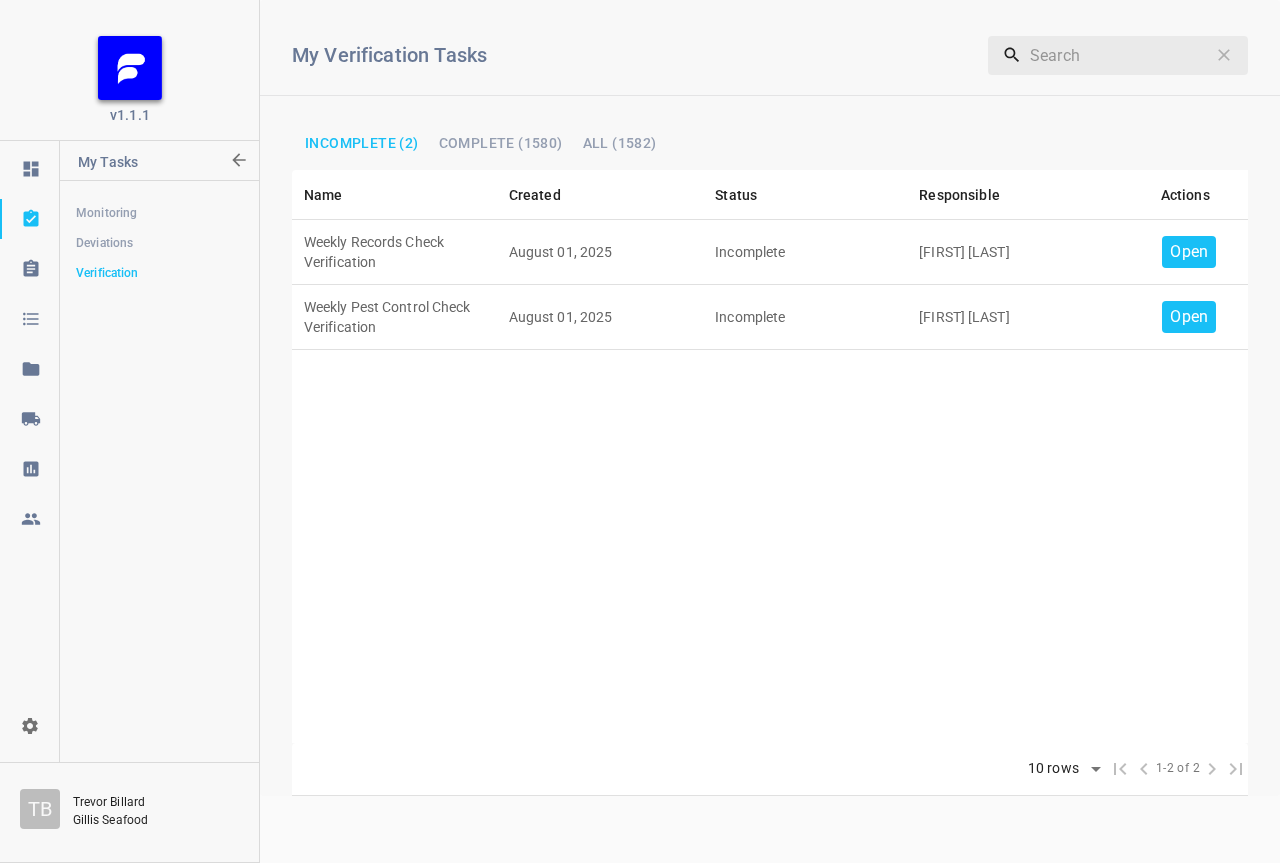 click on "Open" at bounding box center [1189, 317] 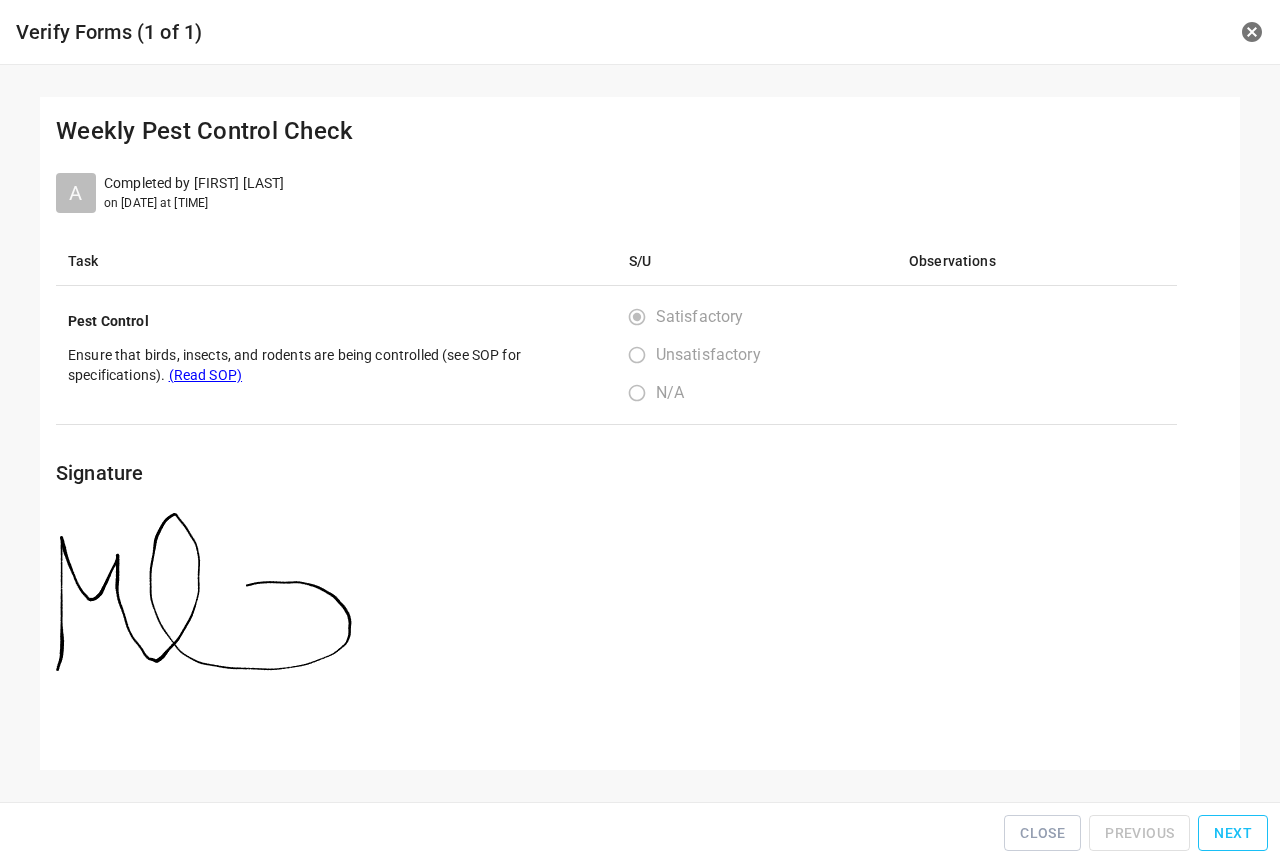 click on "Next" at bounding box center (1233, 833) 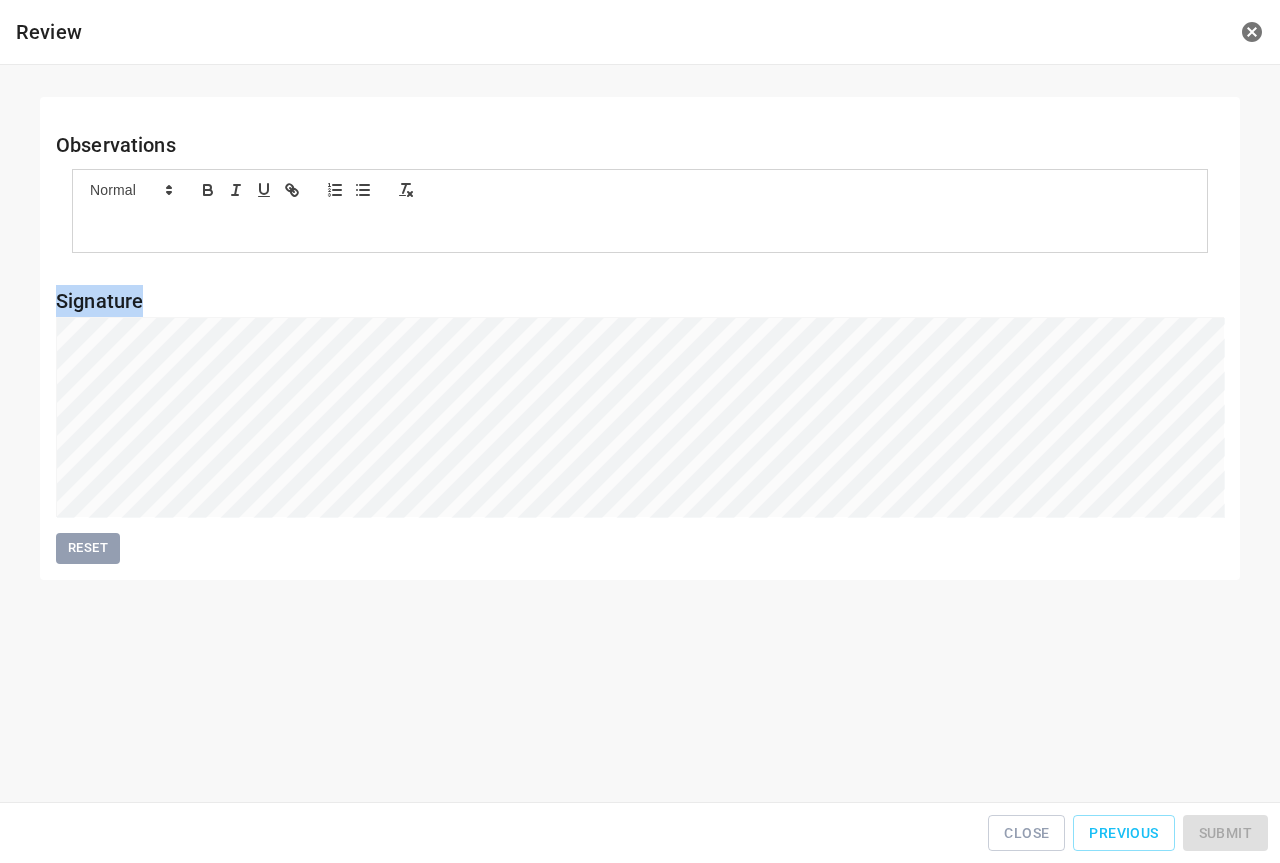 click on "Close Previous Submit" at bounding box center (640, 833) 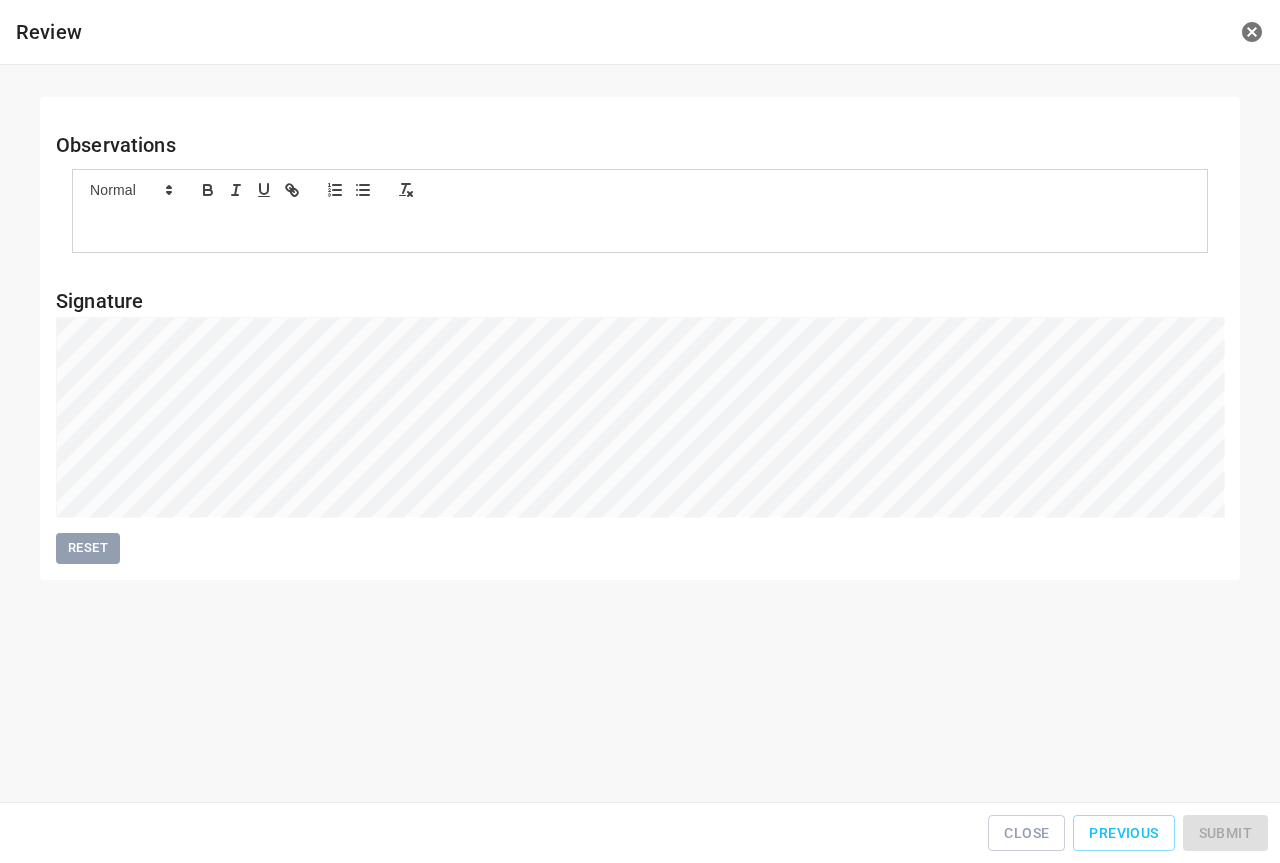 click on "Close Previous Submit" at bounding box center [640, 833] 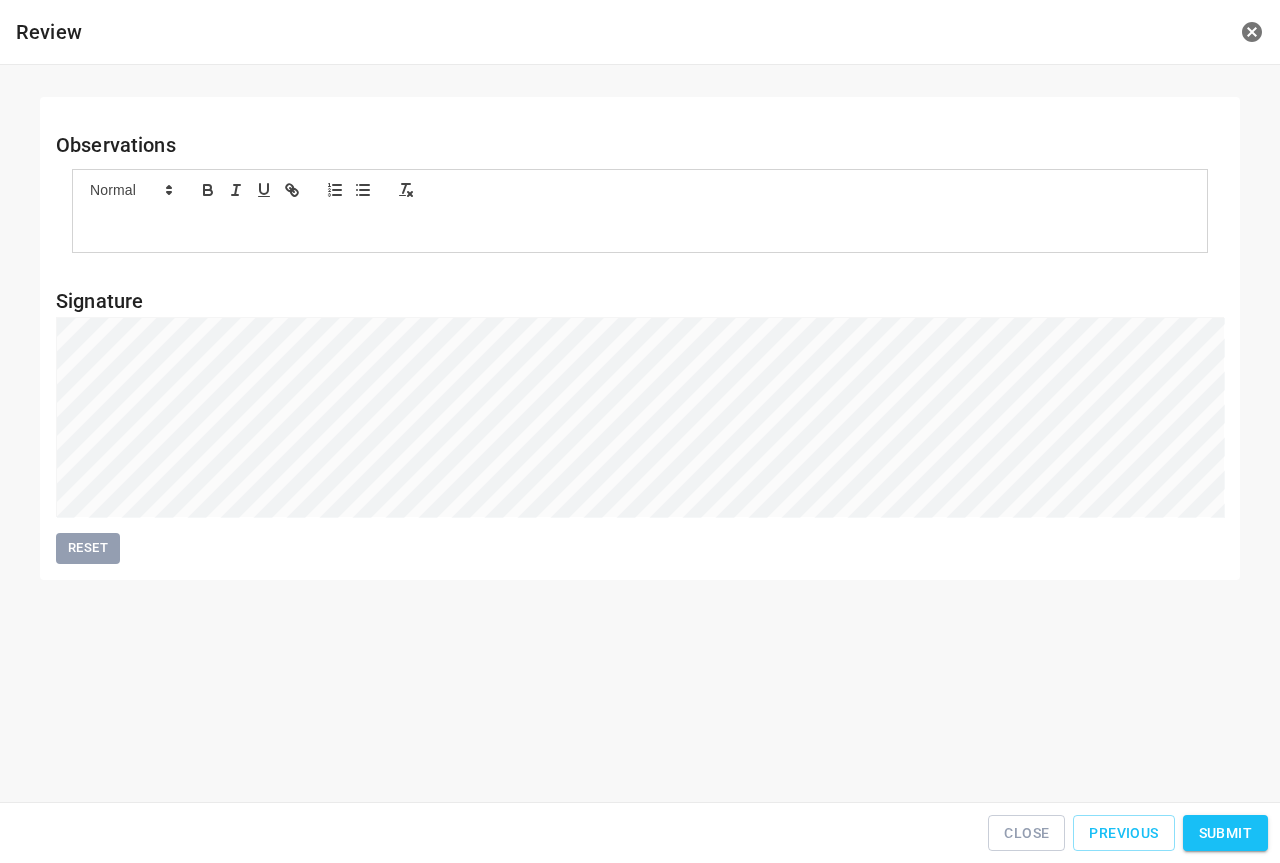 click on "Submit" at bounding box center (1225, 833) 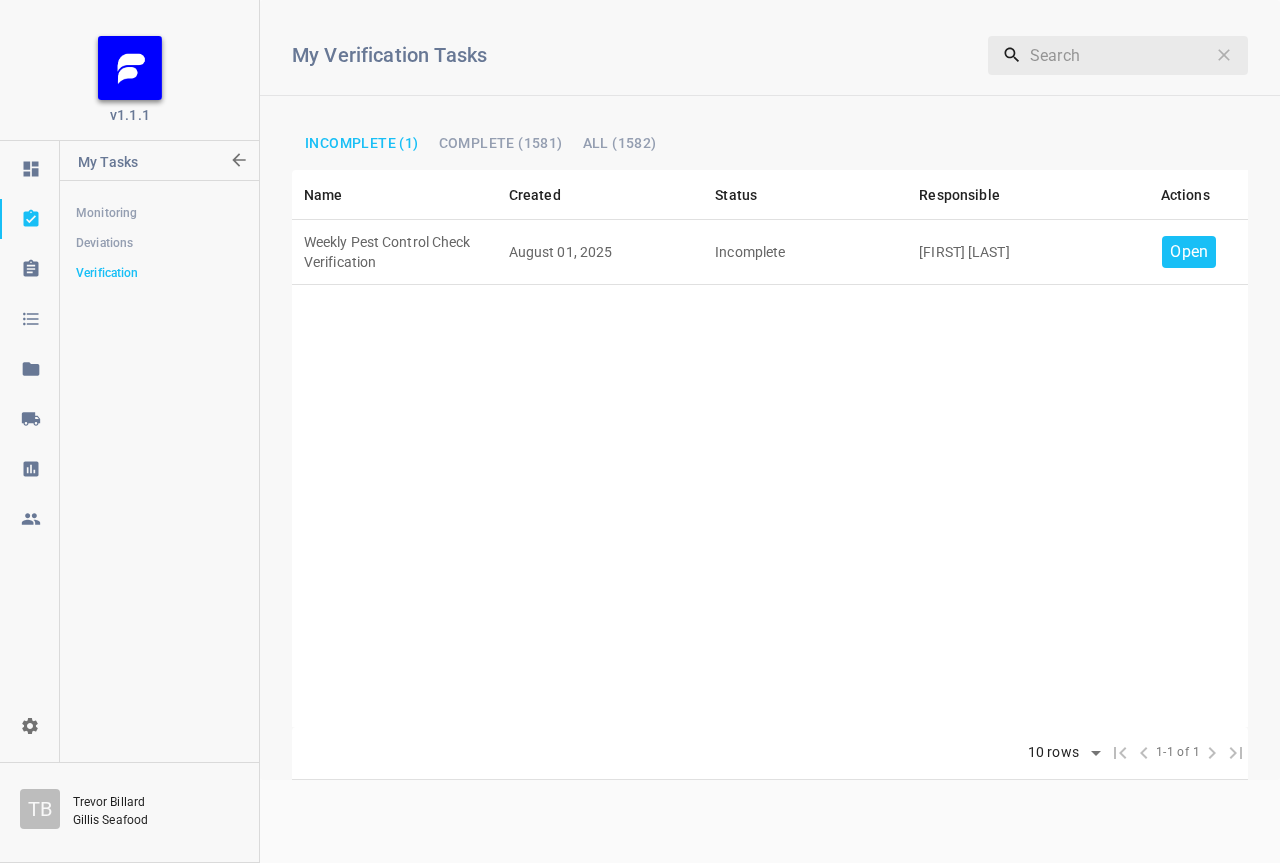 click on "Open" at bounding box center (1189, 252) 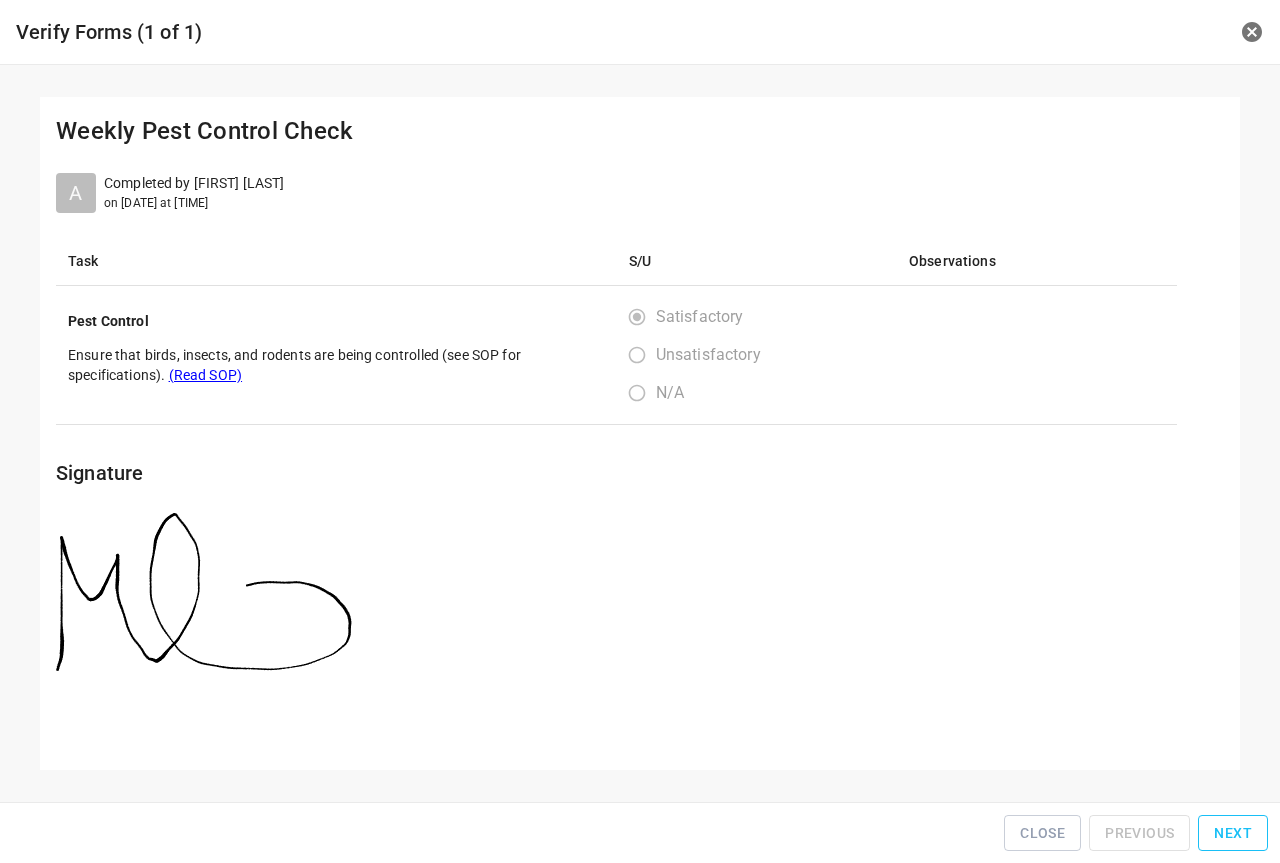 click on "Next" at bounding box center [1233, 833] 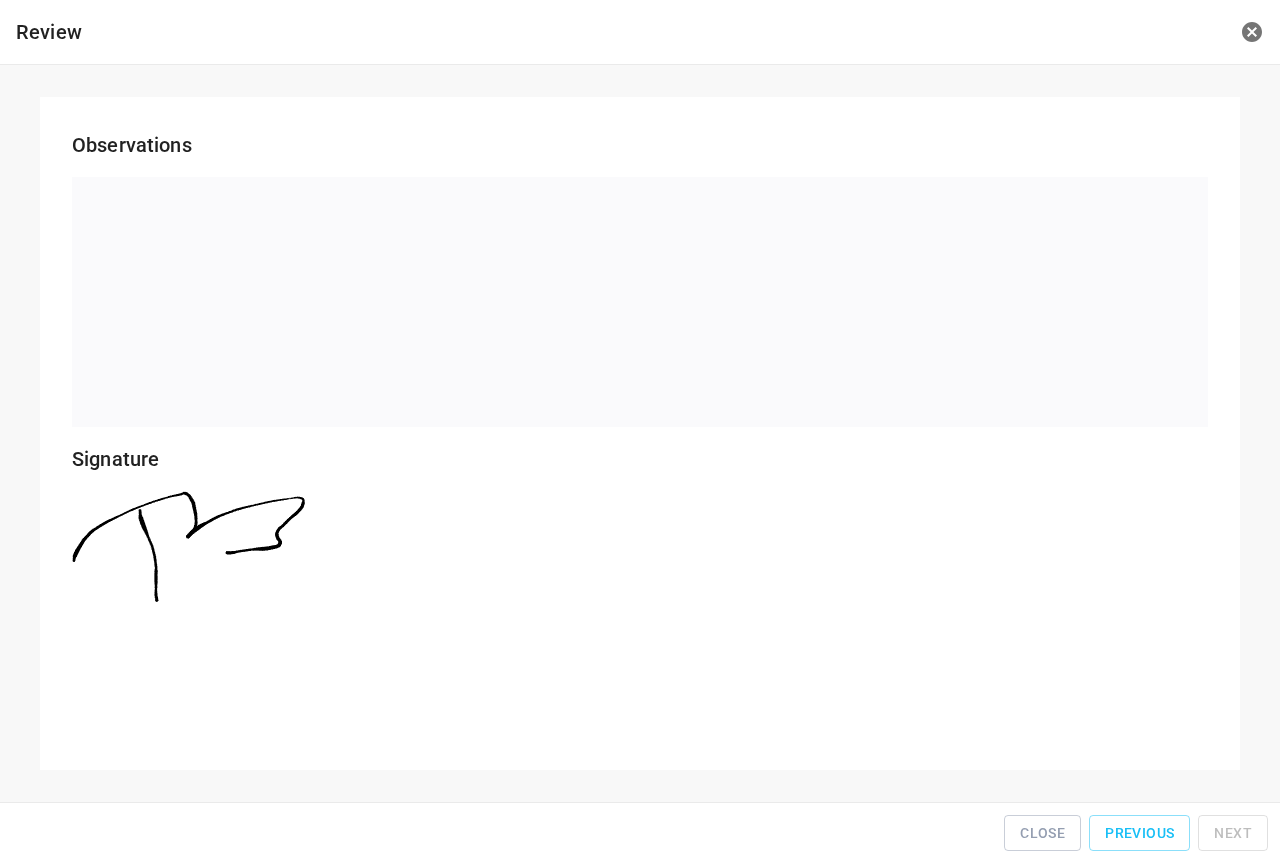 click on "Close" at bounding box center [1042, 833] 